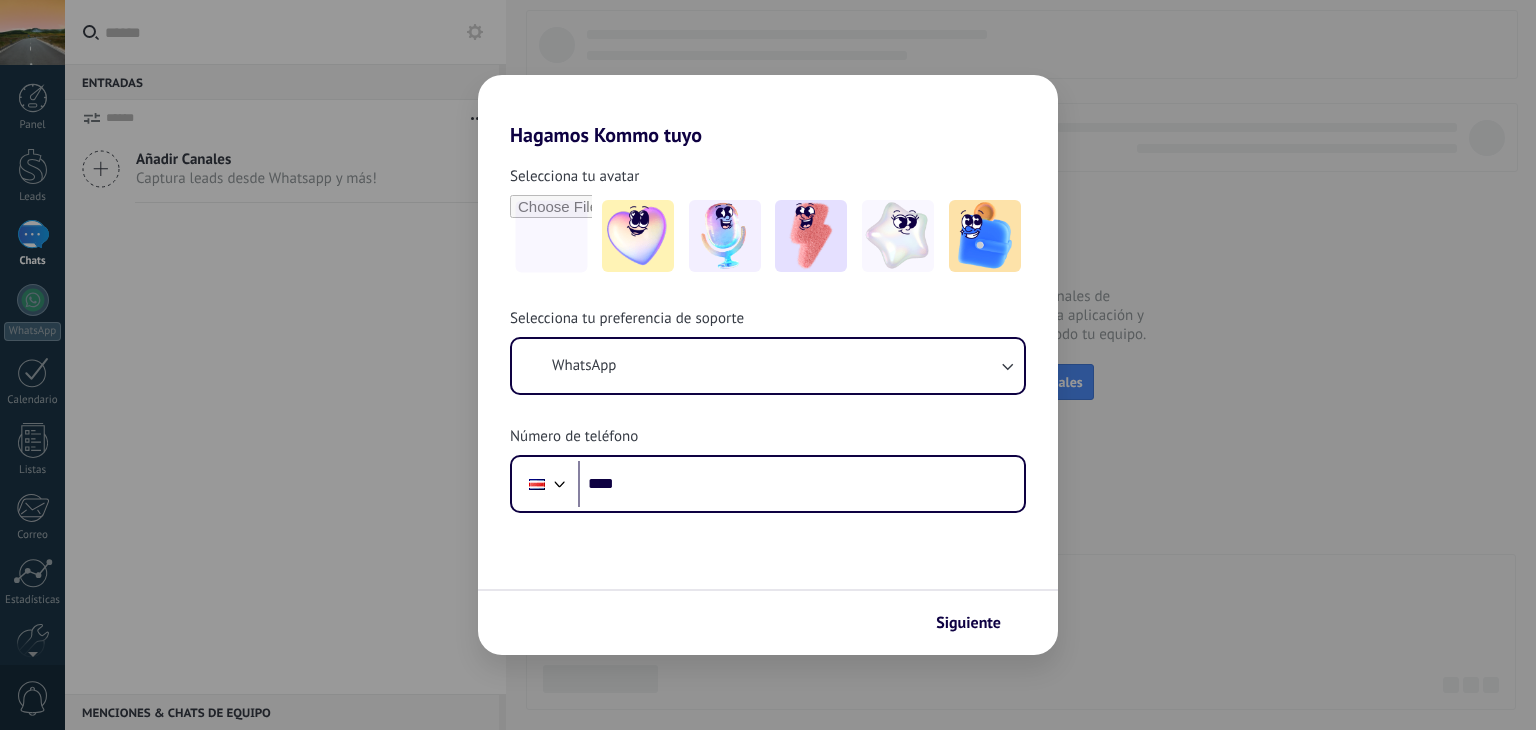 scroll, scrollTop: 0, scrollLeft: 0, axis: both 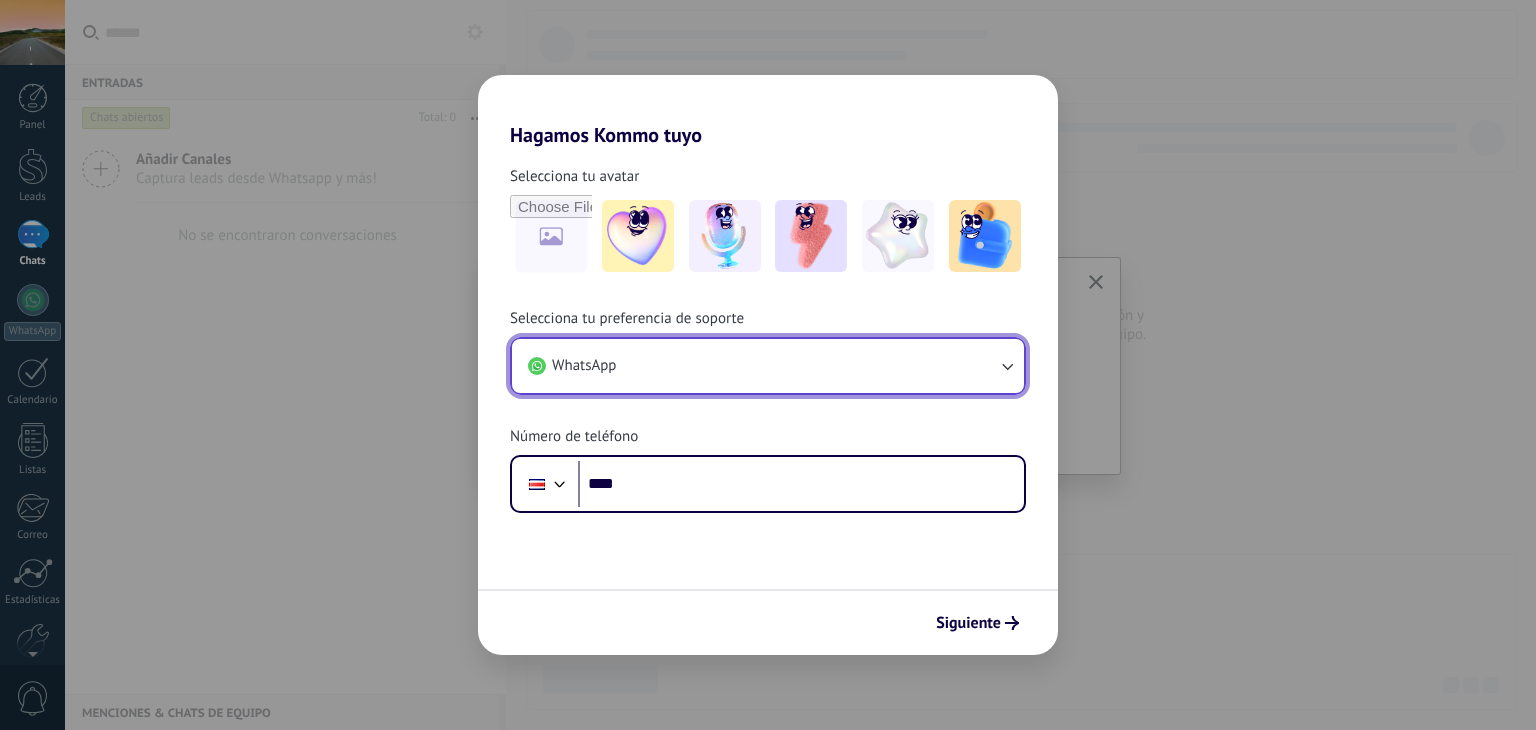click on "WhatsApp" at bounding box center [768, 366] 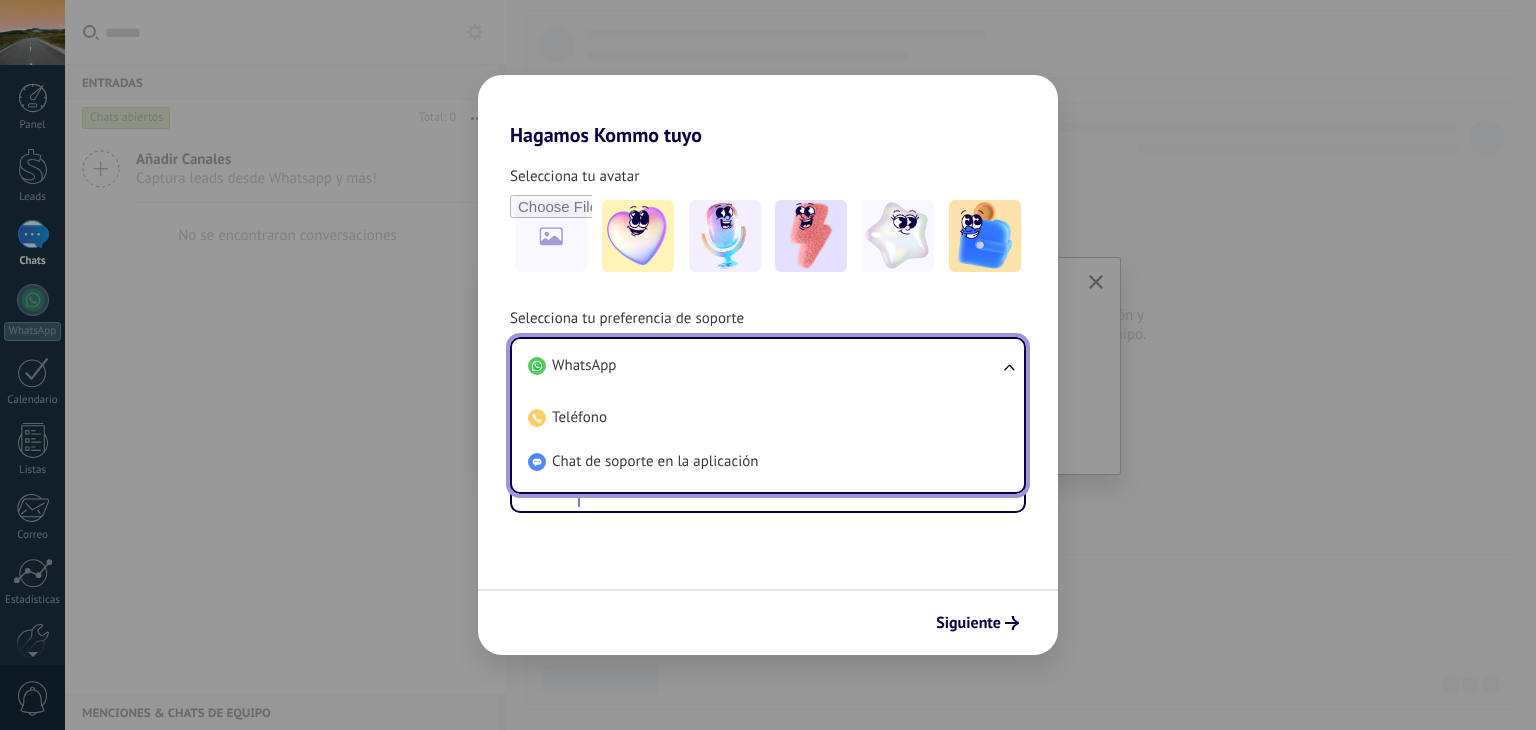 click on "WhatsApp" at bounding box center [764, 366] 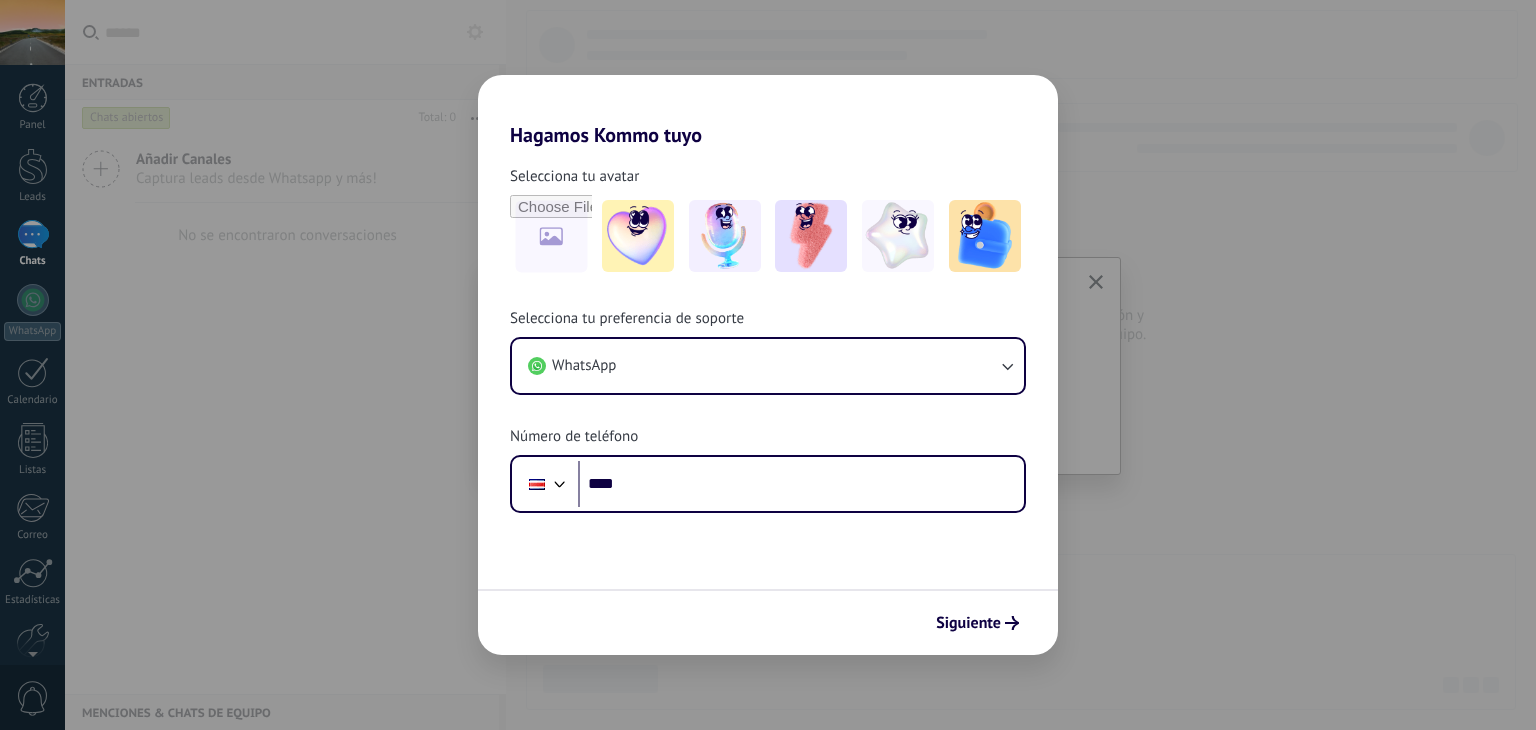 click on "Hagamos Kommo tuyo Selecciona tu avatar Selecciona tu preferencia de soporte WhatsApp Número de teléfono **** Siguiente" at bounding box center [768, 365] 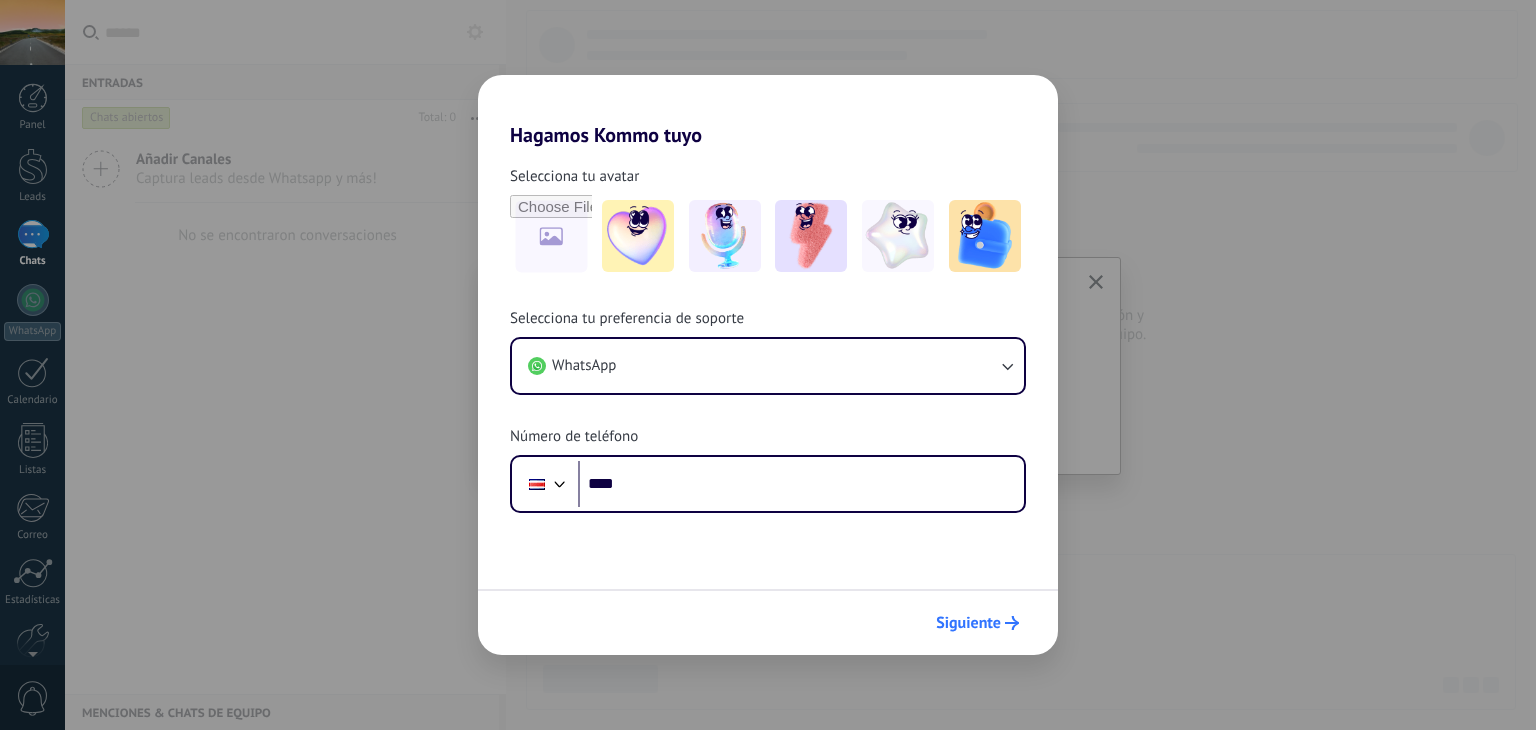 click on "Siguiente" at bounding box center (968, 623) 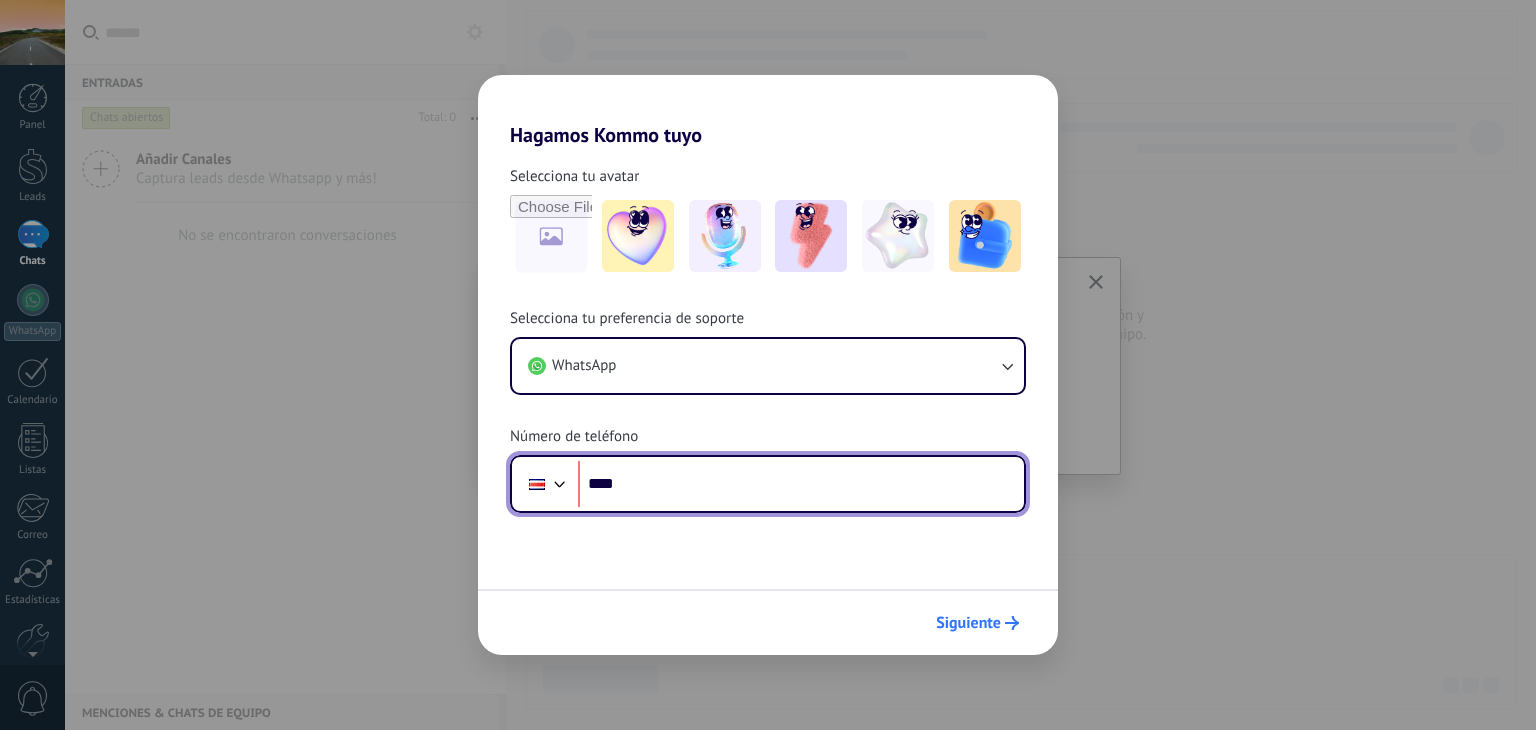 scroll, scrollTop: 0, scrollLeft: 0, axis: both 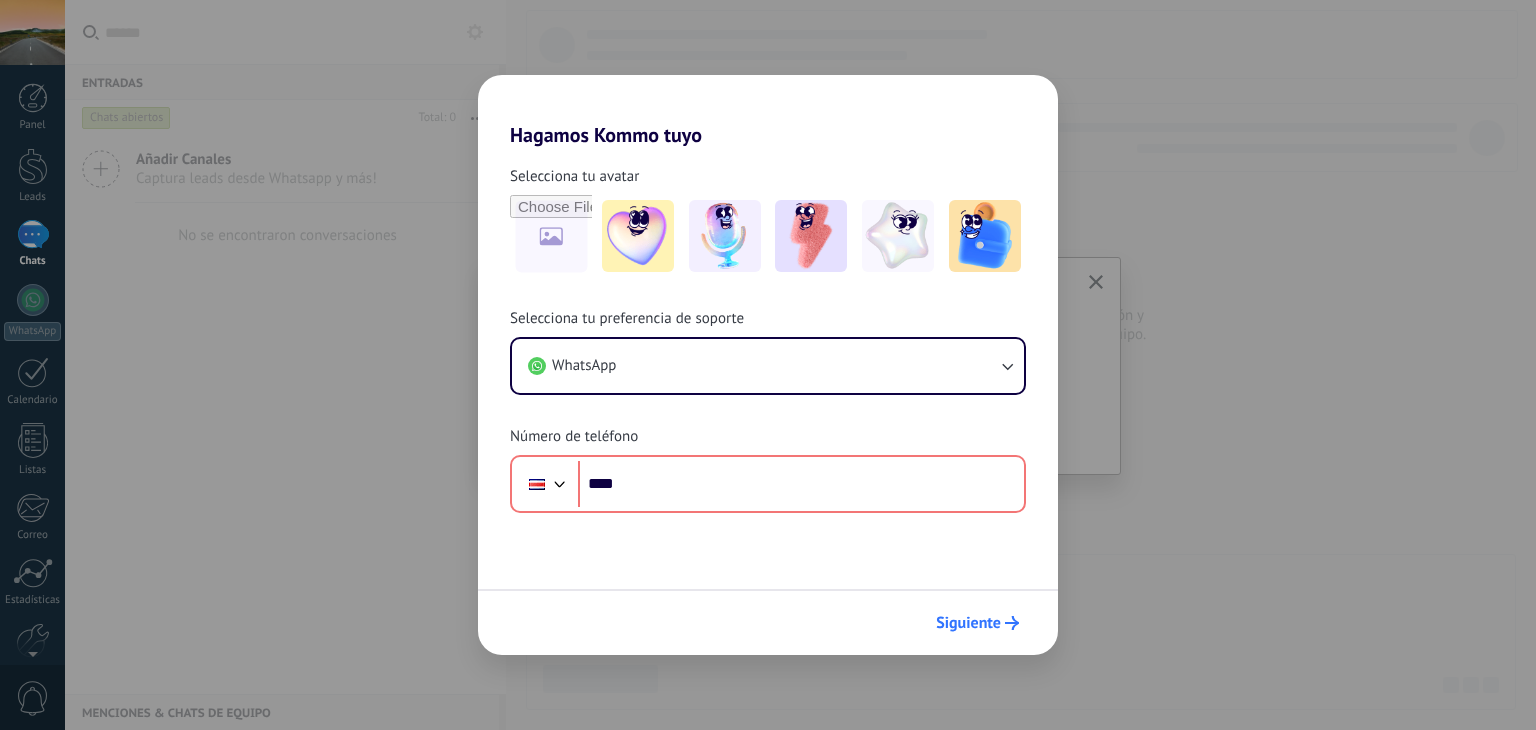 click on "Siguiente" at bounding box center [977, 623] 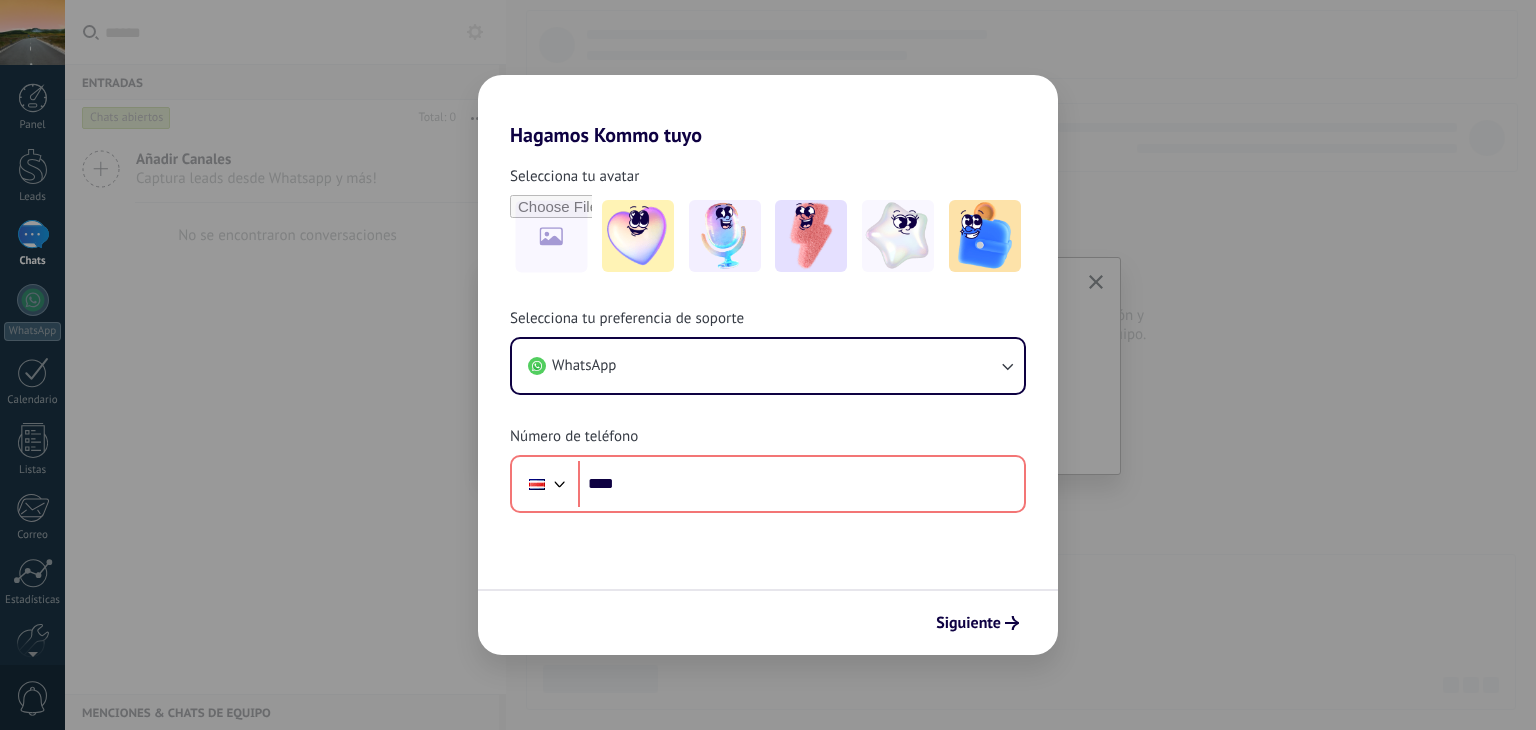 click on "Hagamos Kommo tuyo Selecciona tu avatar Selecciona tu preferencia de soporte WhatsApp Número de teléfono **** Siguiente" at bounding box center [768, 365] 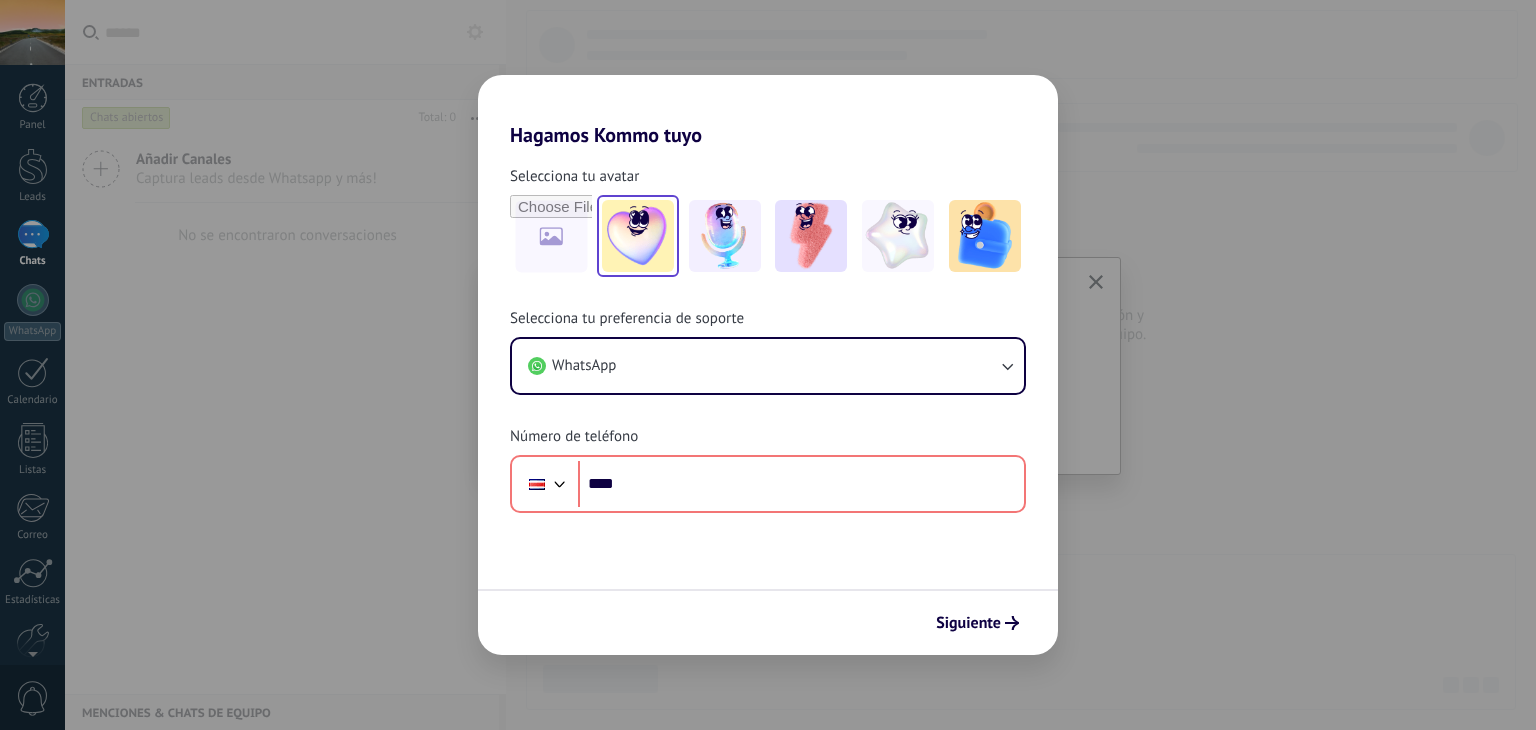 click at bounding box center [638, 236] 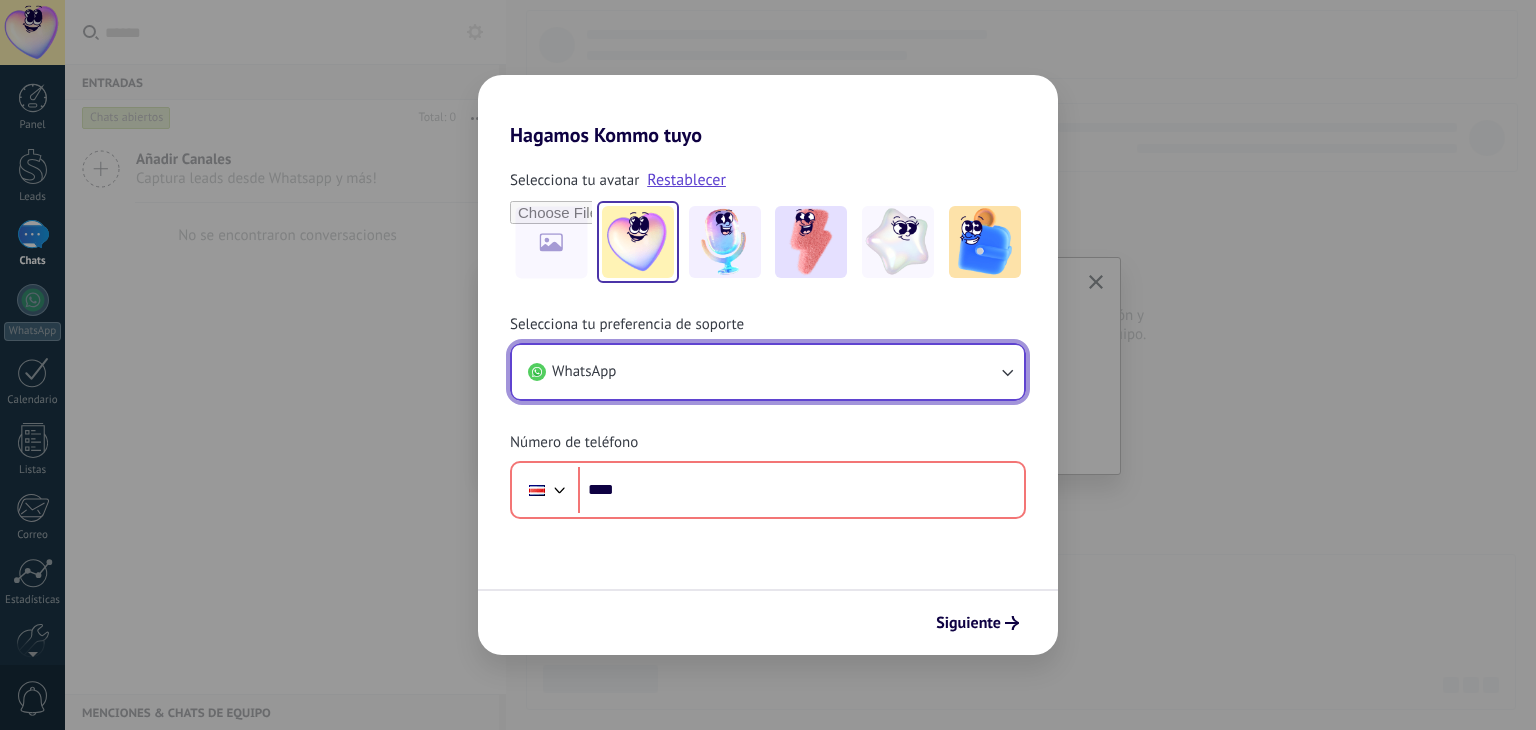 click on "WhatsApp" at bounding box center [768, 372] 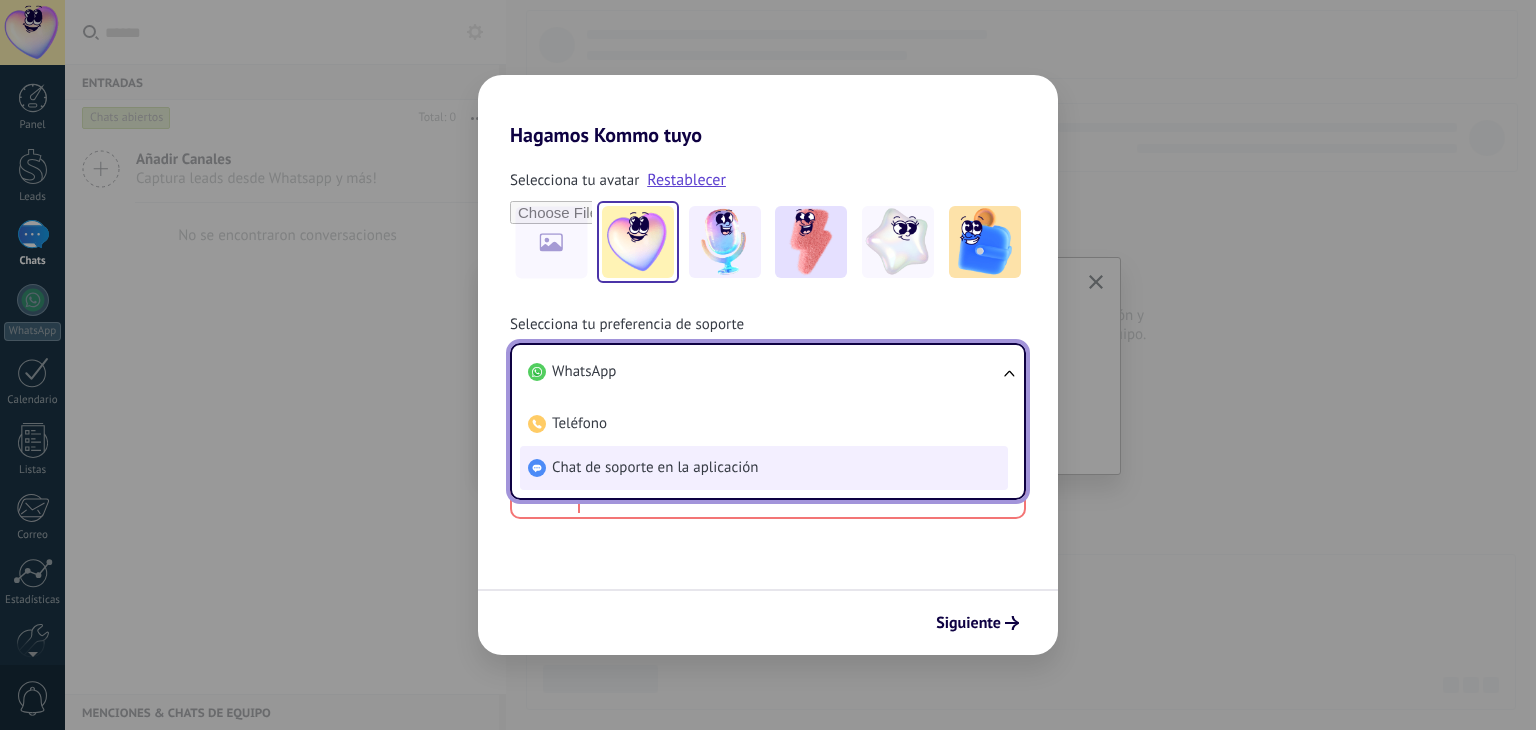 click on "Chat de soporte en la aplicación" at bounding box center [655, 468] 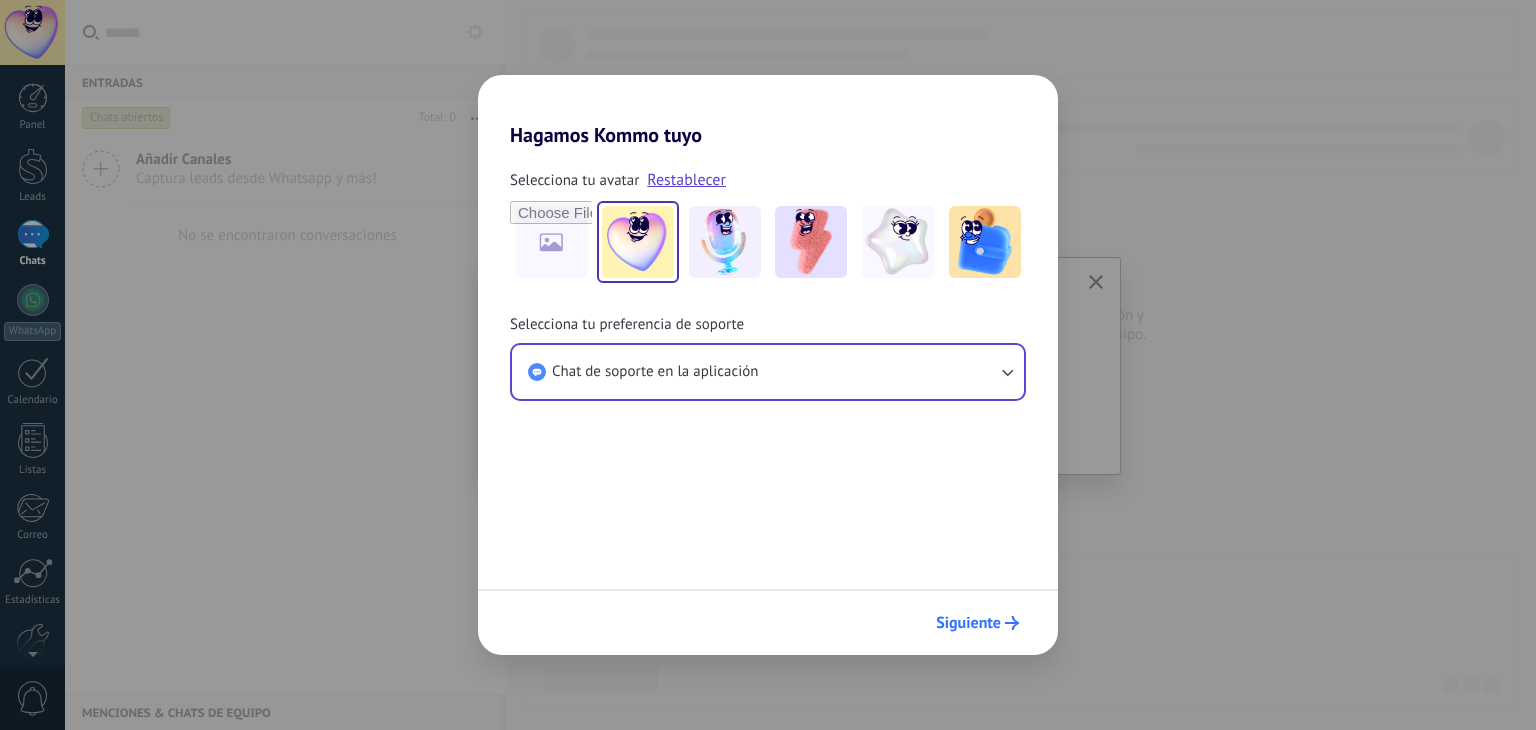 click on "Siguiente" at bounding box center [977, 623] 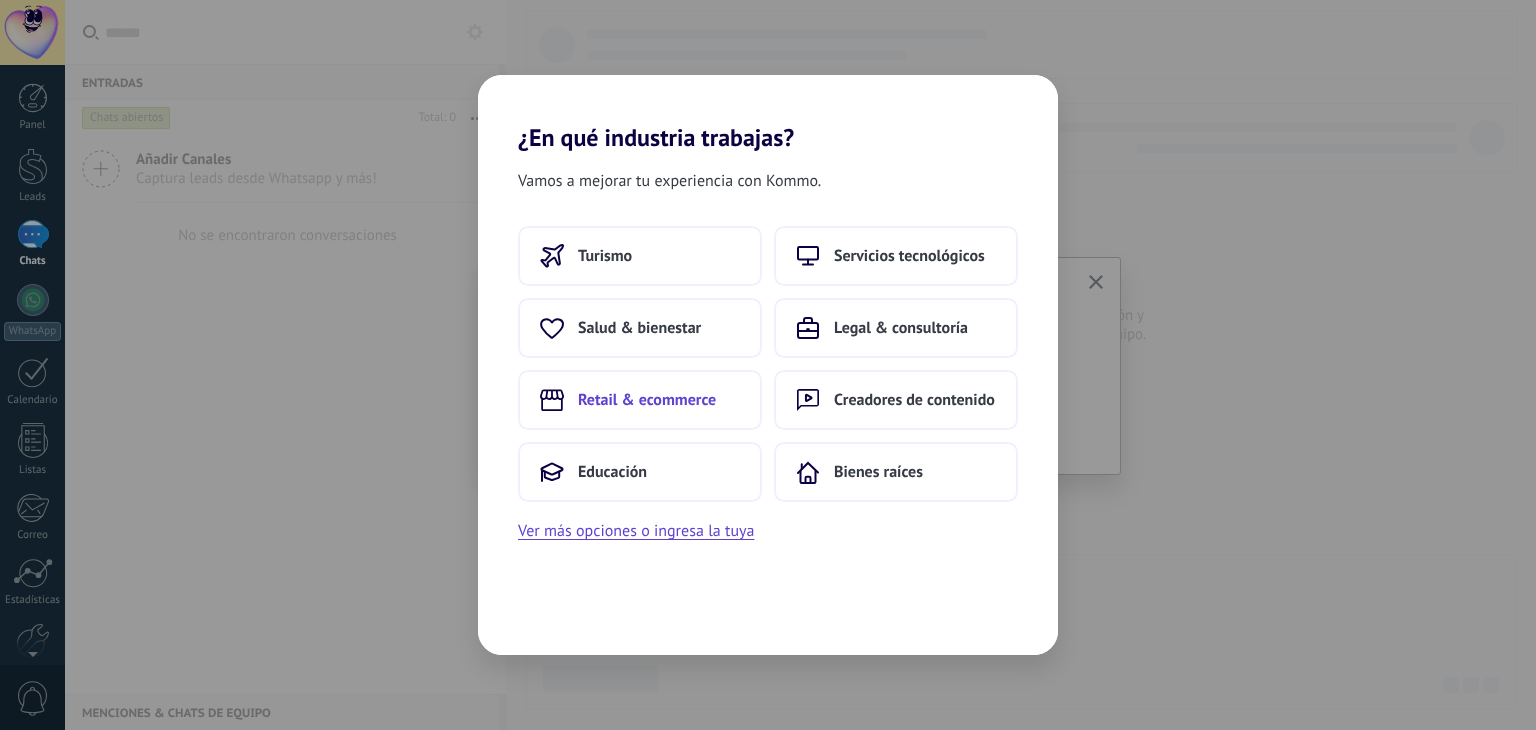 click on "Retail & ecommerce" at bounding box center (647, 400) 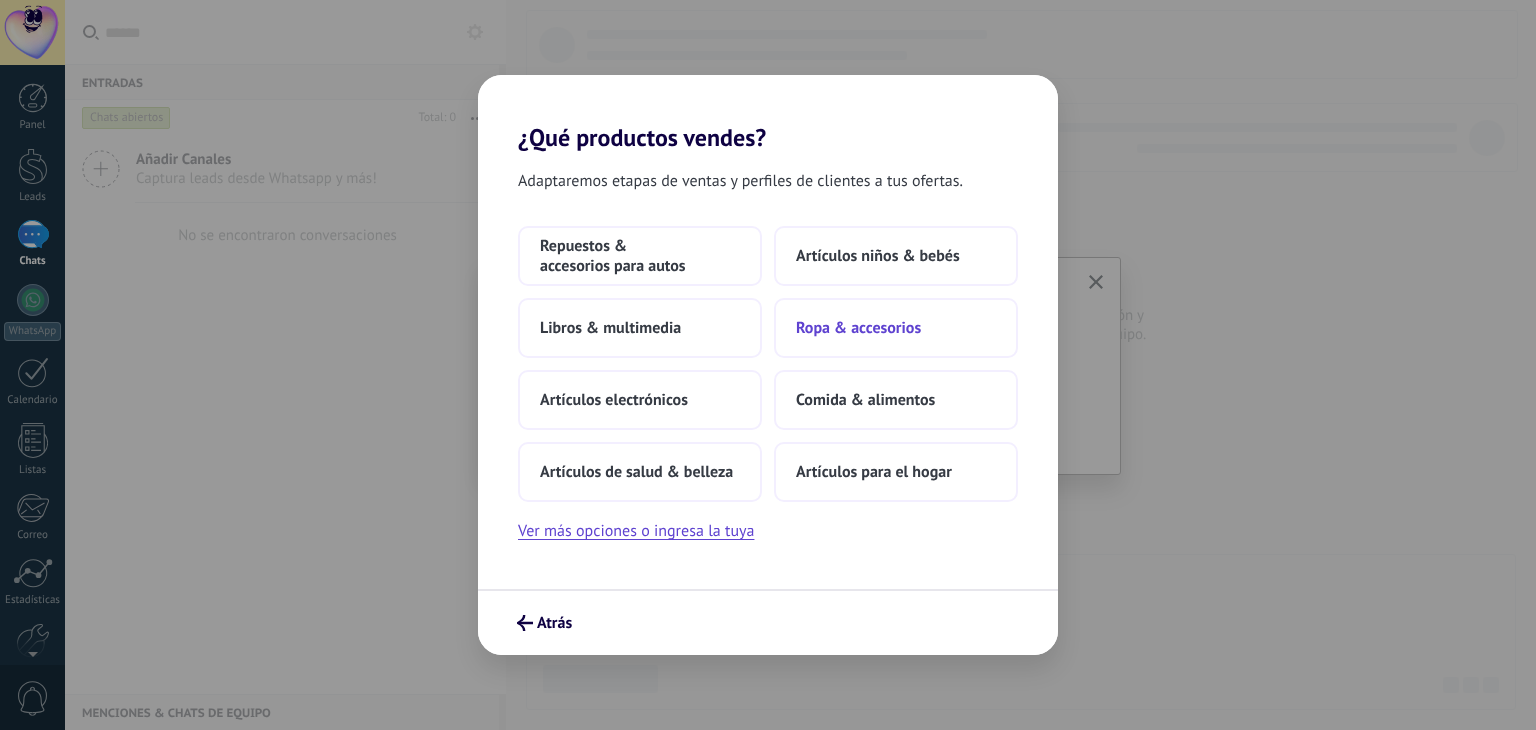 click on "Ropa & accesorios" at bounding box center (858, 328) 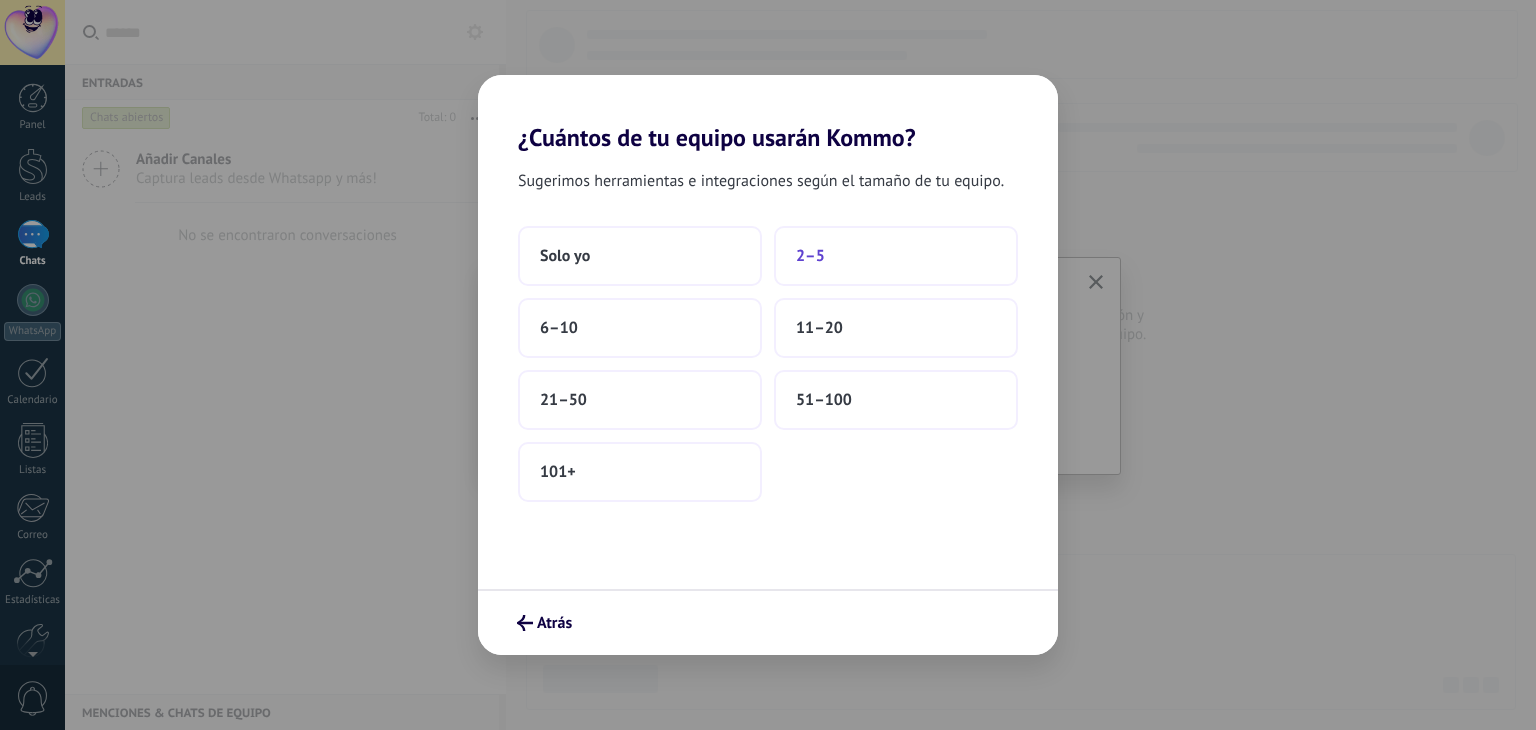 click on "2–5" at bounding box center [896, 256] 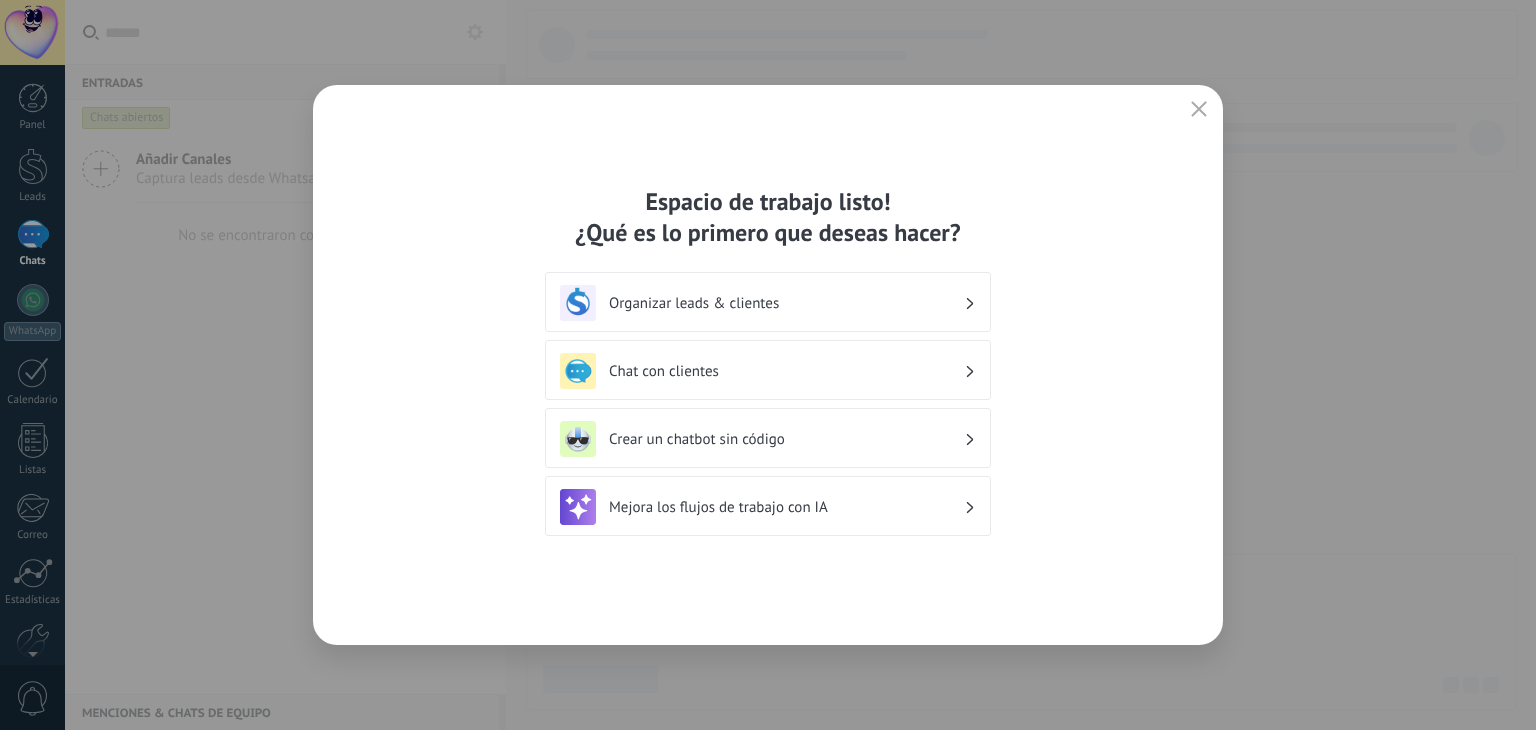 click on "Chat con clientes" at bounding box center [786, 371] 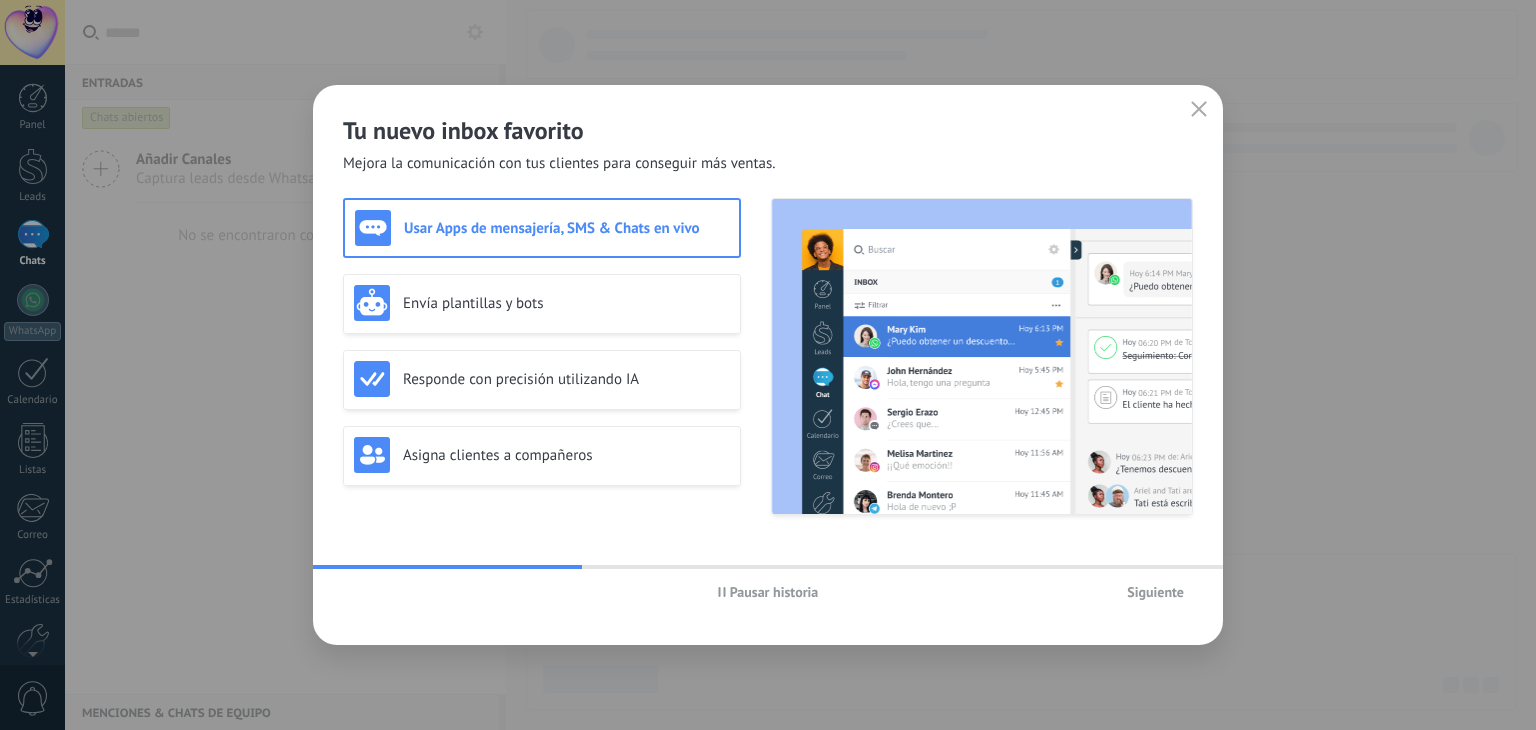 click on "Siguiente" at bounding box center (1155, 592) 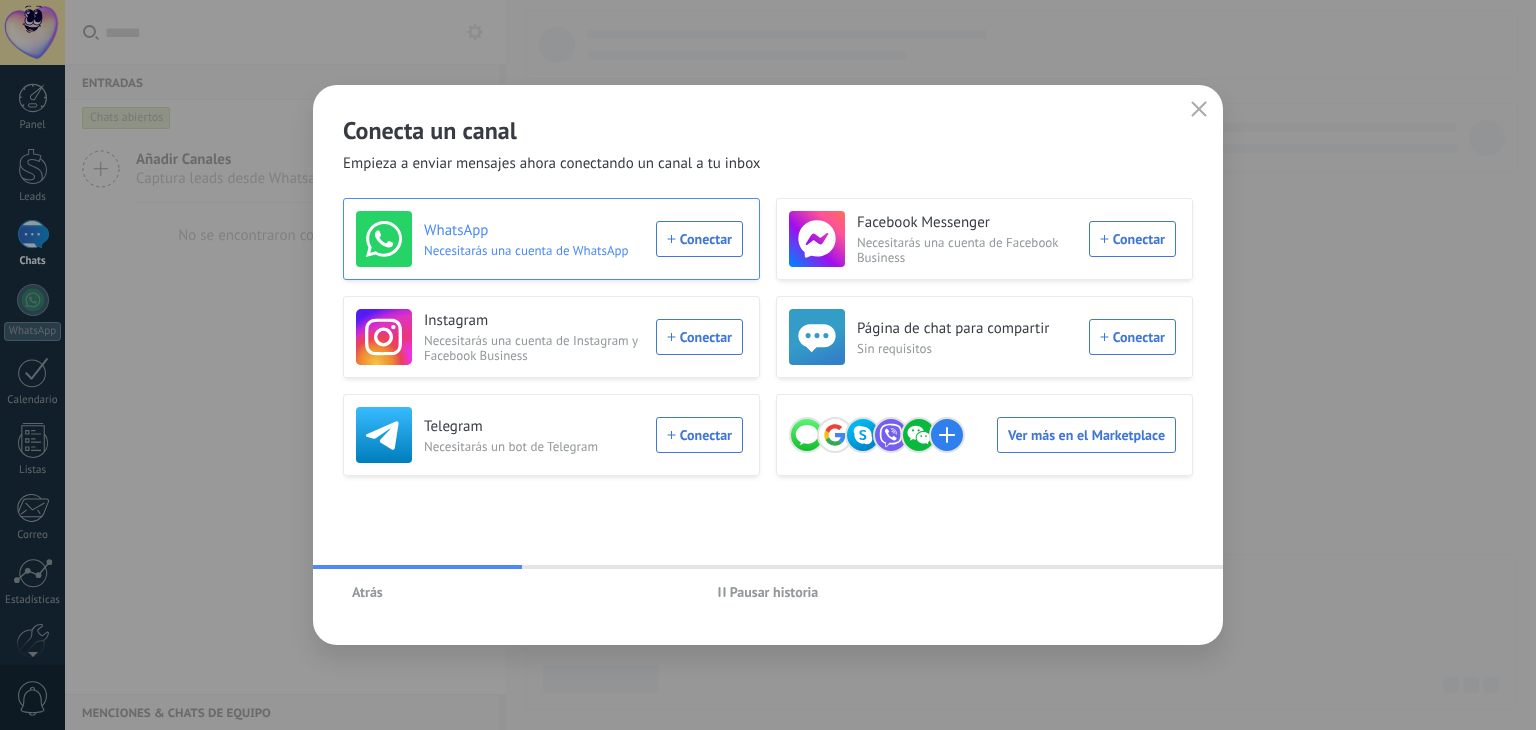 click on "WhatsApp Necesitarás una cuenta de WhatsApp Conectar" at bounding box center (549, 239) 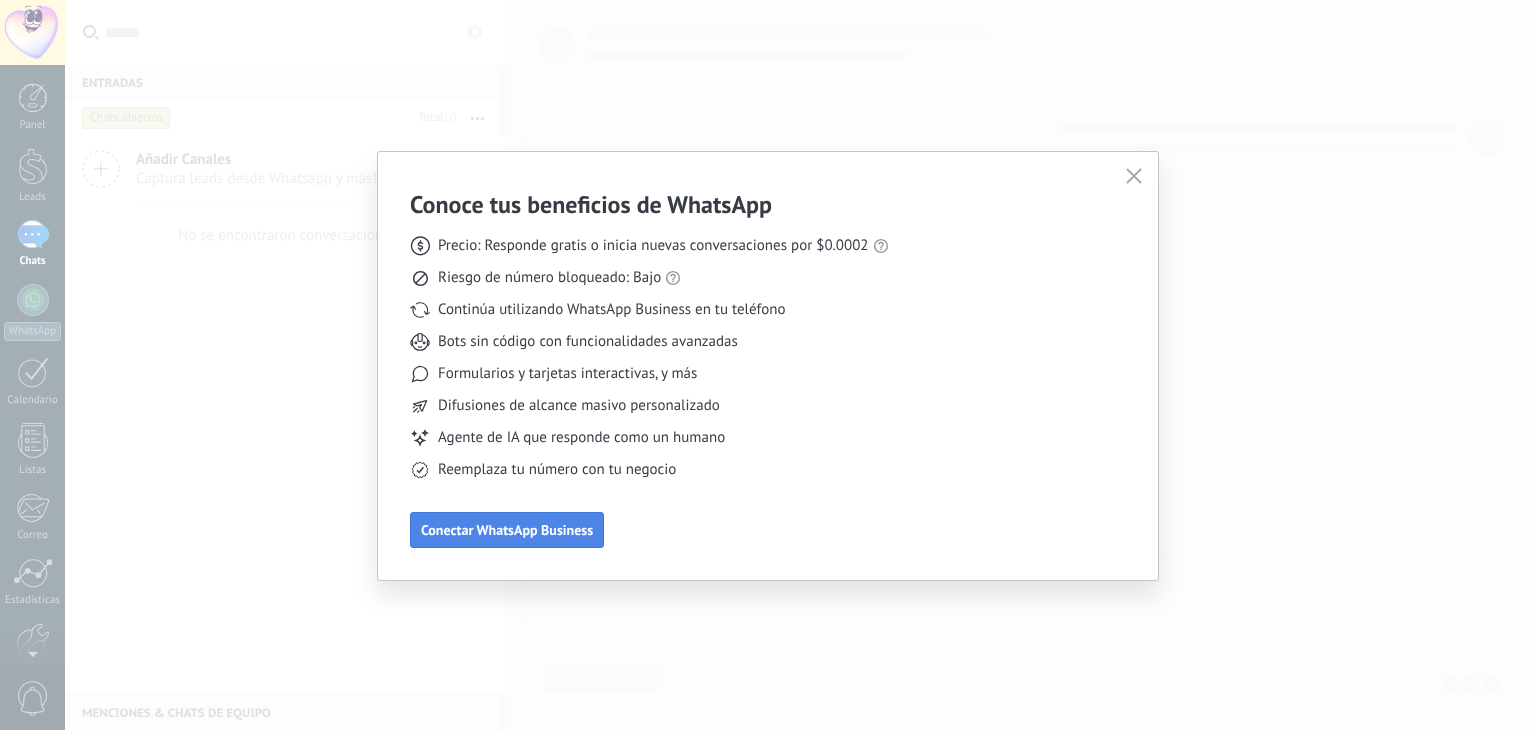 click on "Conectar WhatsApp Business" at bounding box center [507, 530] 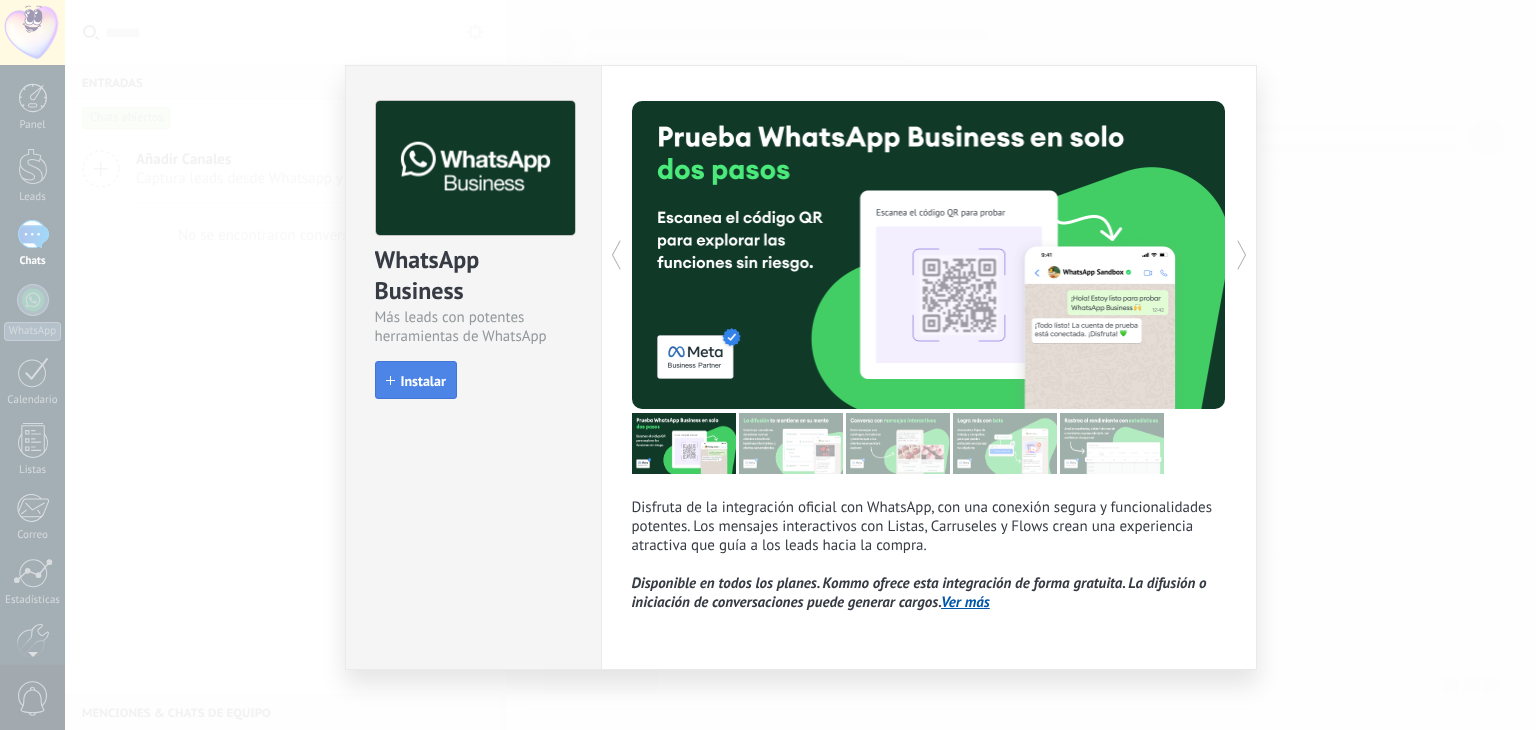 click on "Instalar" at bounding box center (423, 381) 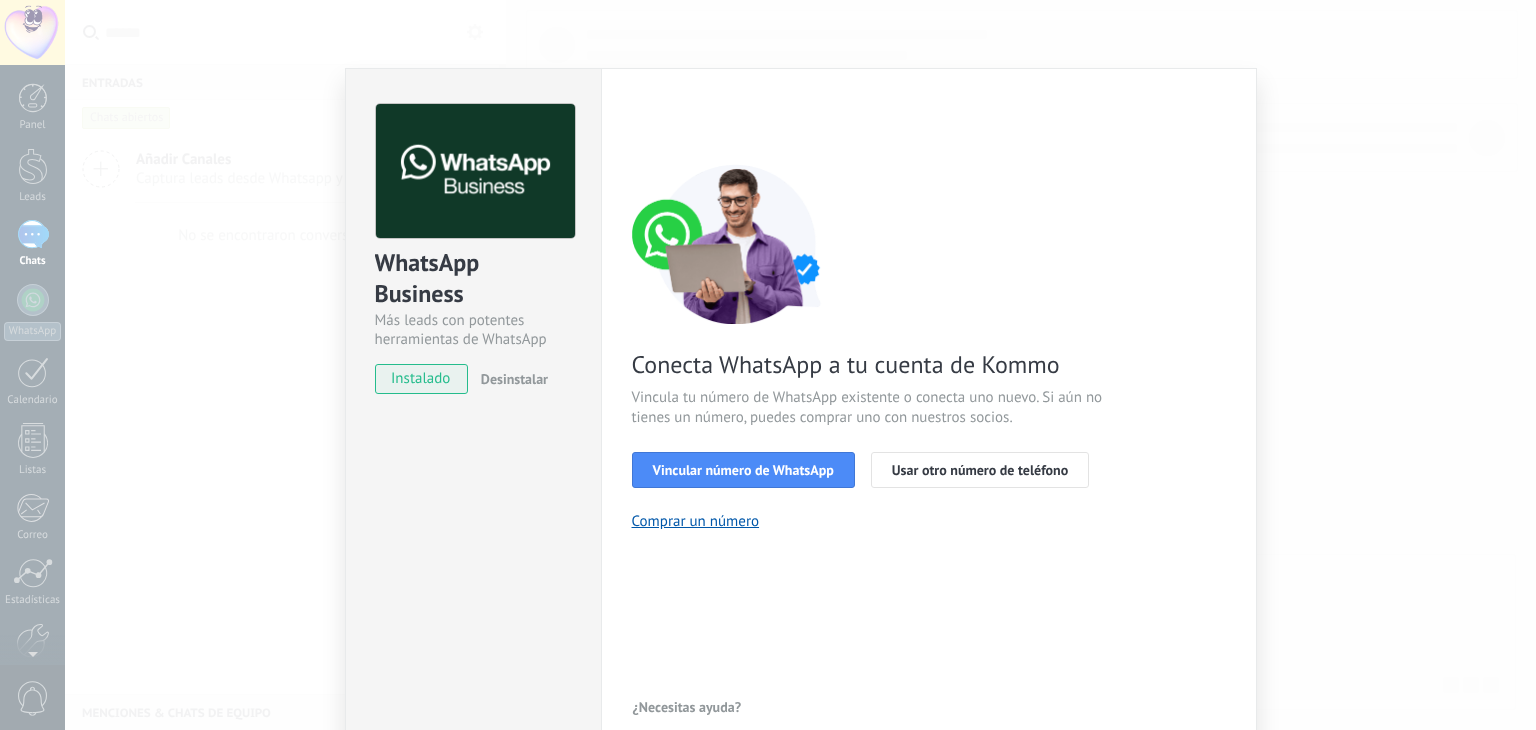 click on "Conecta WhatsApp a tu cuenta de Kommo Vincula tu número de WhatsApp existente o conecta uno nuevo. Si aún no tienes un número, puedes comprar uno con nuestros socios. Vincular número de WhatsApp Usar otro número de teléfono Comprar un número" at bounding box center [929, 347] 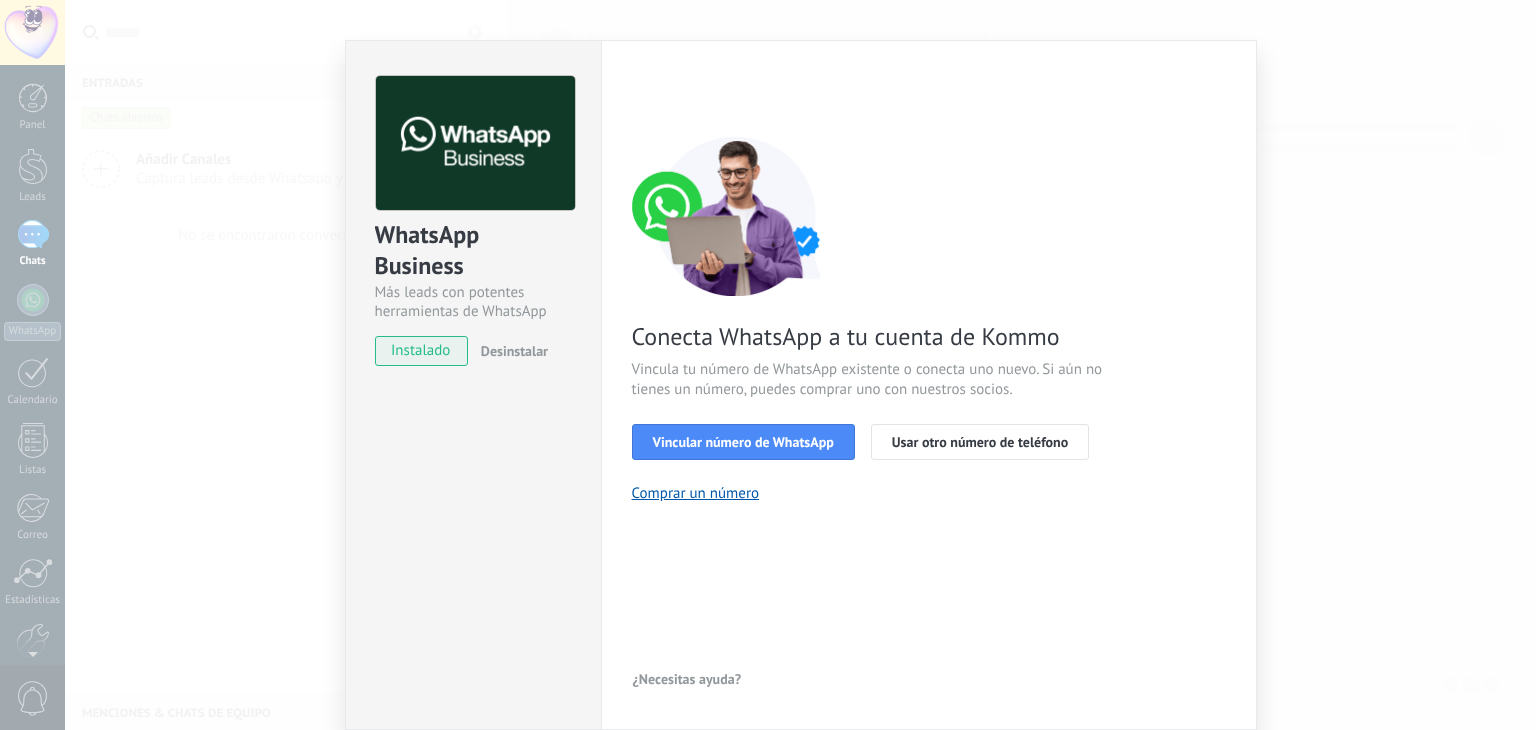 scroll, scrollTop: 0, scrollLeft: 0, axis: both 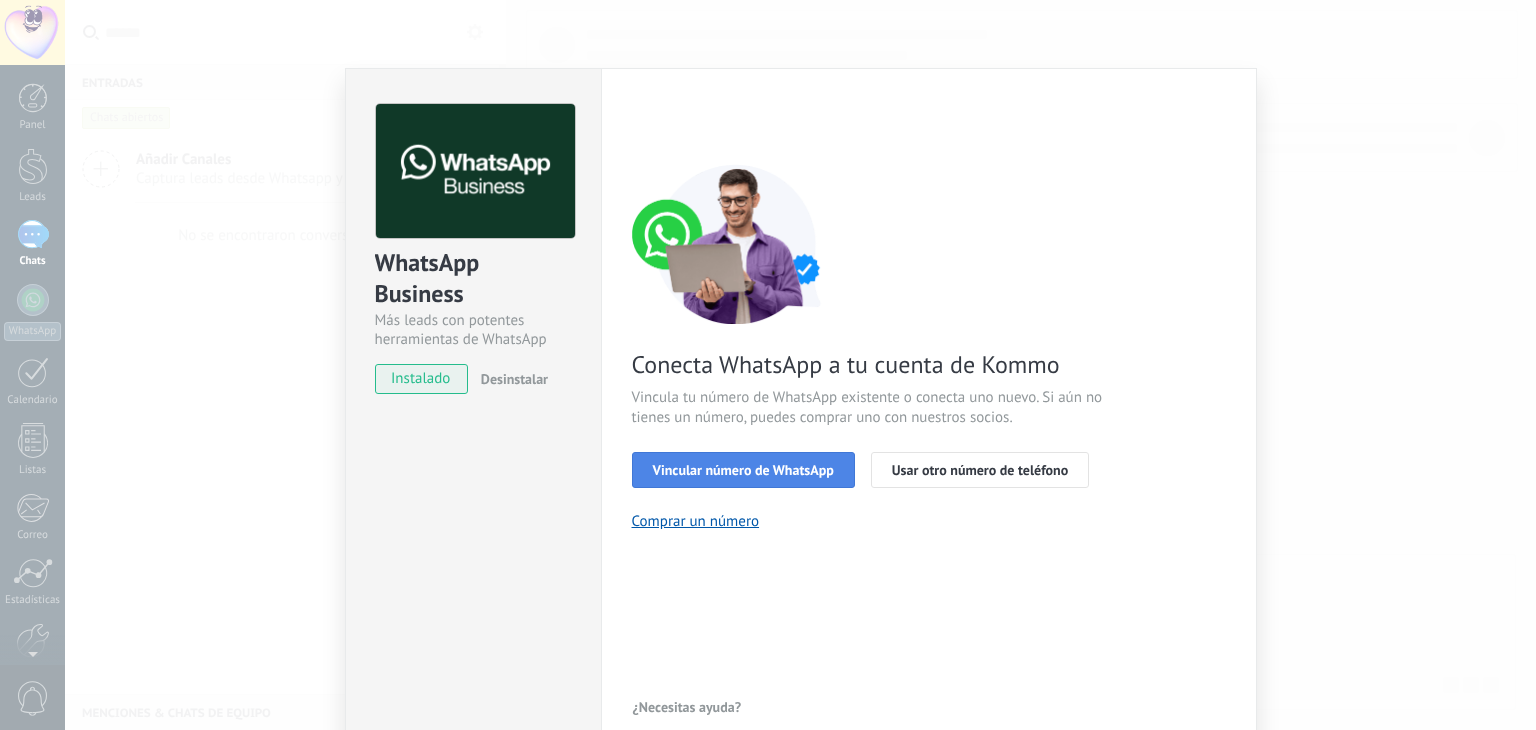 click on "Vincular número de WhatsApp" at bounding box center (743, 470) 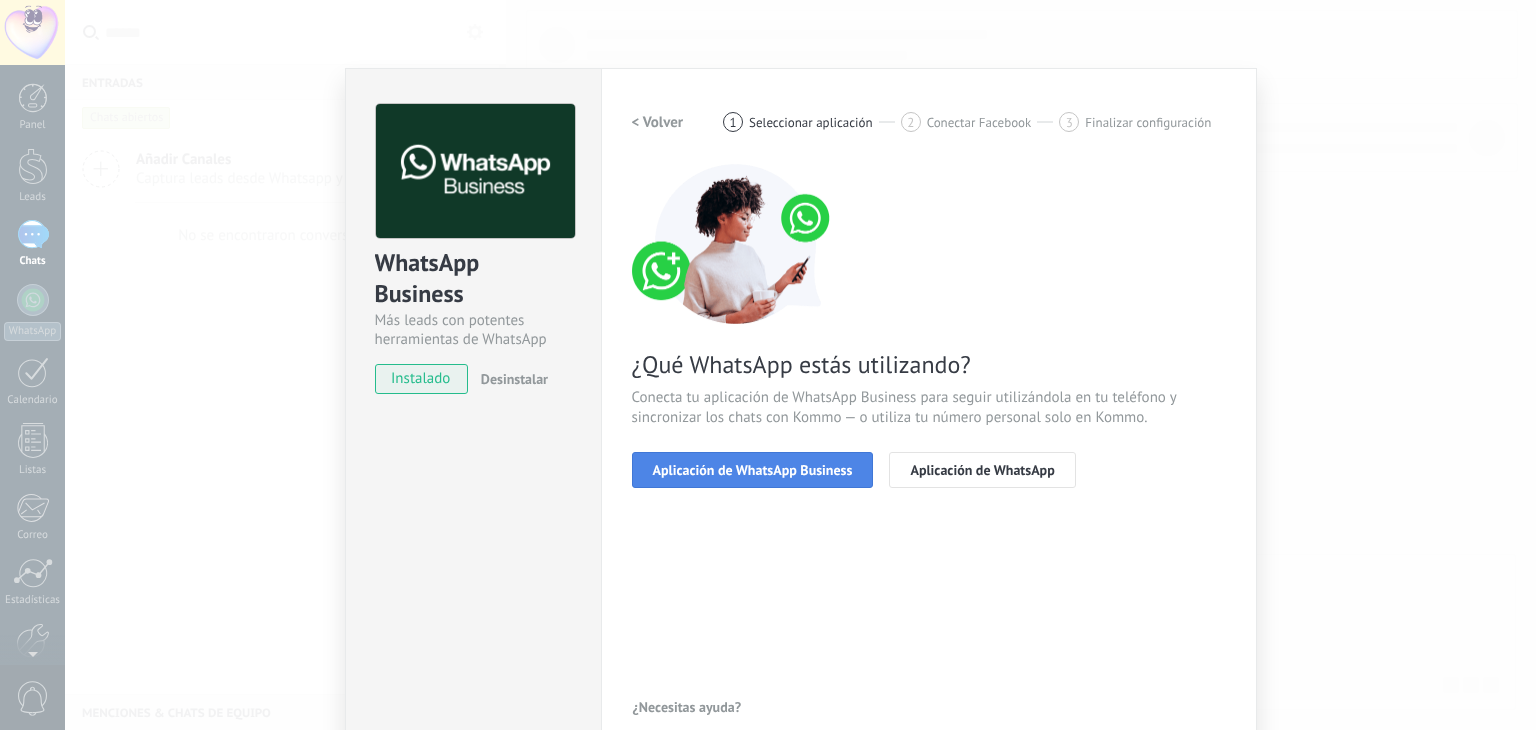 click on "Aplicación de WhatsApp Business" at bounding box center [753, 470] 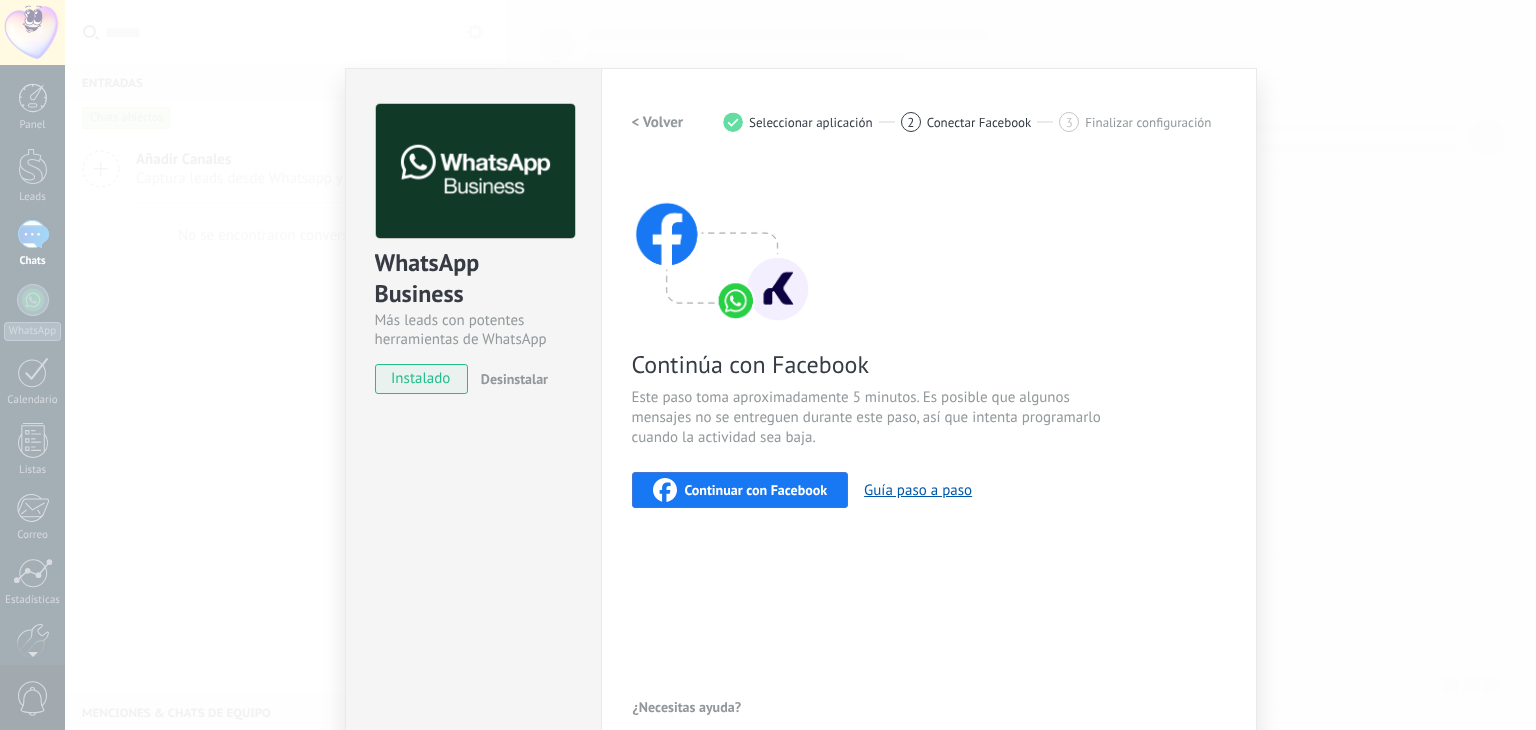 click on "< Volver" at bounding box center [658, 122] 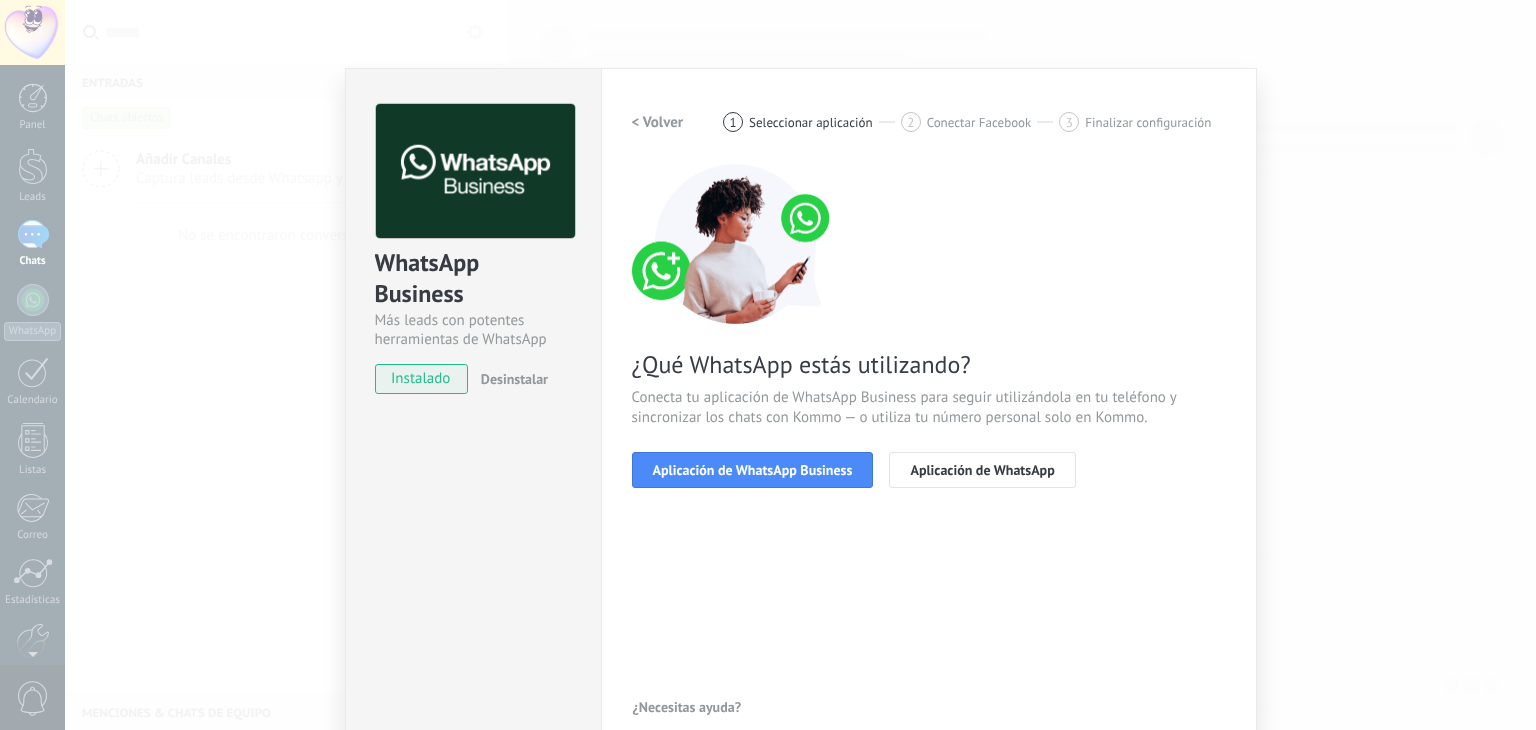 click on "WhatsApp Business Más leads con potentes herramientas de WhatsApp instalado Desinstalar Configuraciones Autorizaciones This tab logs the users who have granted integration access to this account. If you want to to remove a users ability to send requests to the account on behalf of this integration, you can revoke access. If access is revoked from all users, the integration will stop working. This app is installed, but no one has given it access yet. WhatsApp Cloud API más _: Guardar < Volver 1 Seleccionar aplicación 2 Conectar Facebook 3 Finalizar configuración ¿Qué WhatsApp estás utilizando? Conecta tu aplicación de WhatsApp Business para seguir utilizándola en tu teléfono y sincronizar los chats con Kommo — o utiliza tu número personal solo en Kommo. Aplicación de WhatsApp Business Aplicación de WhatsApp ¿Necesitas ayuda?" at bounding box center (800, 365) 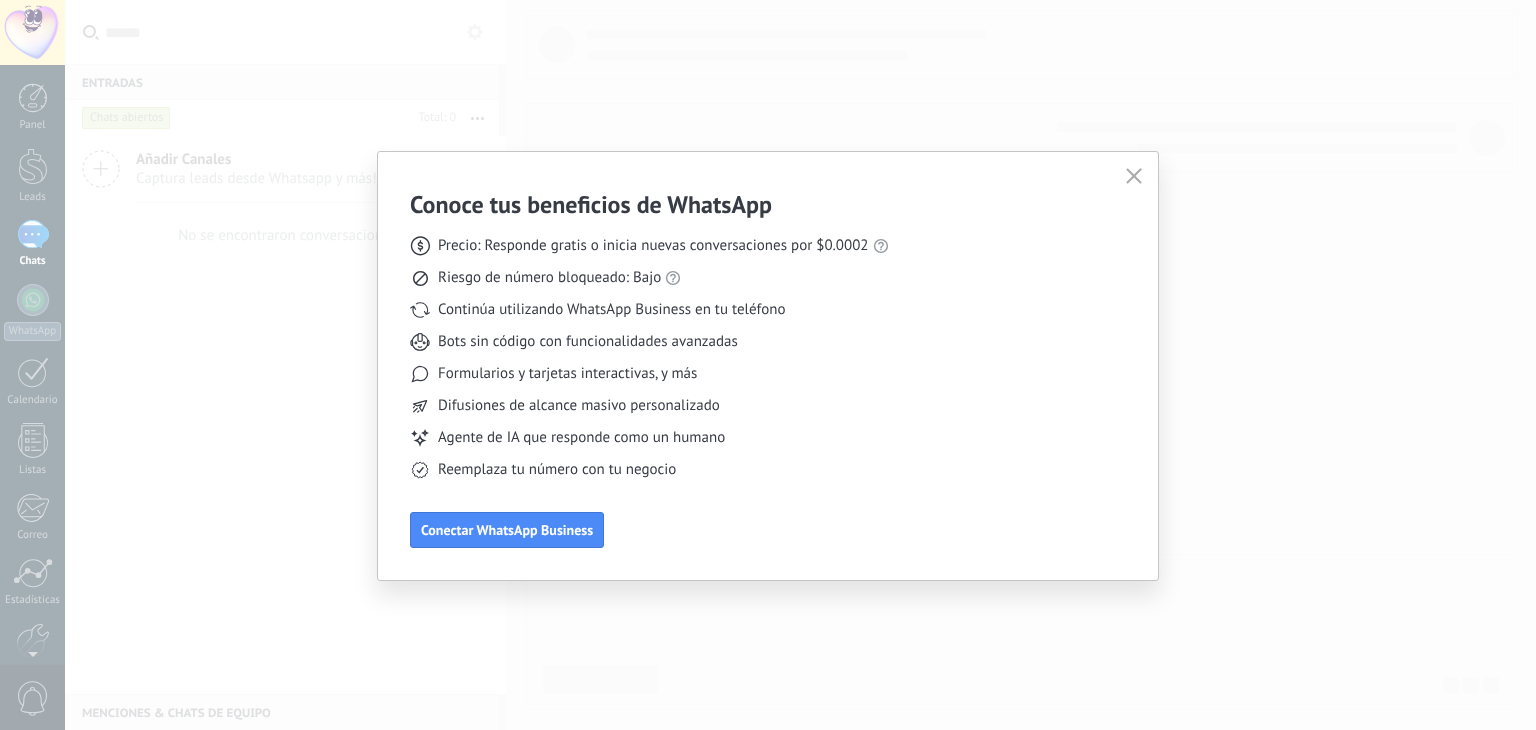 click at bounding box center (1134, 177) 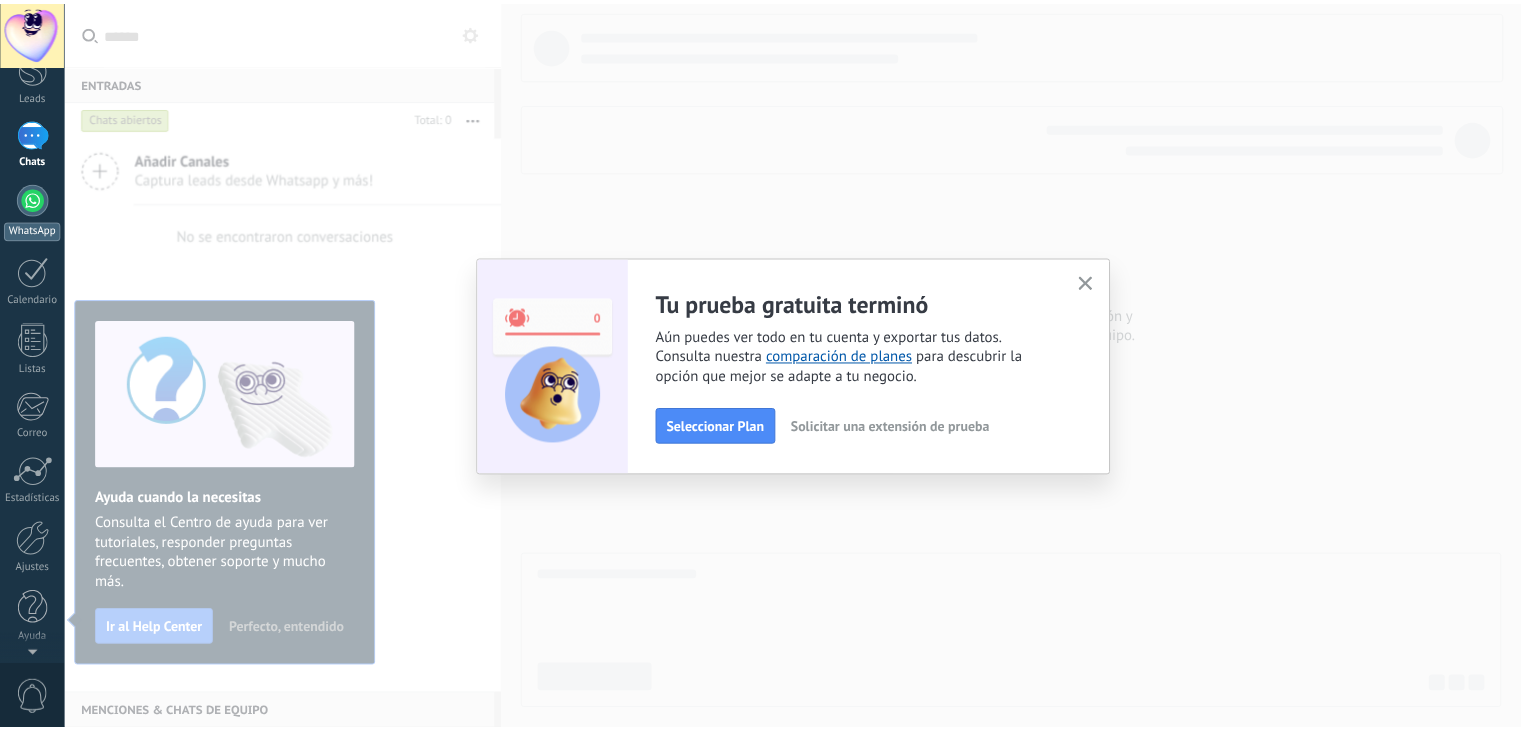 scroll, scrollTop: 0, scrollLeft: 0, axis: both 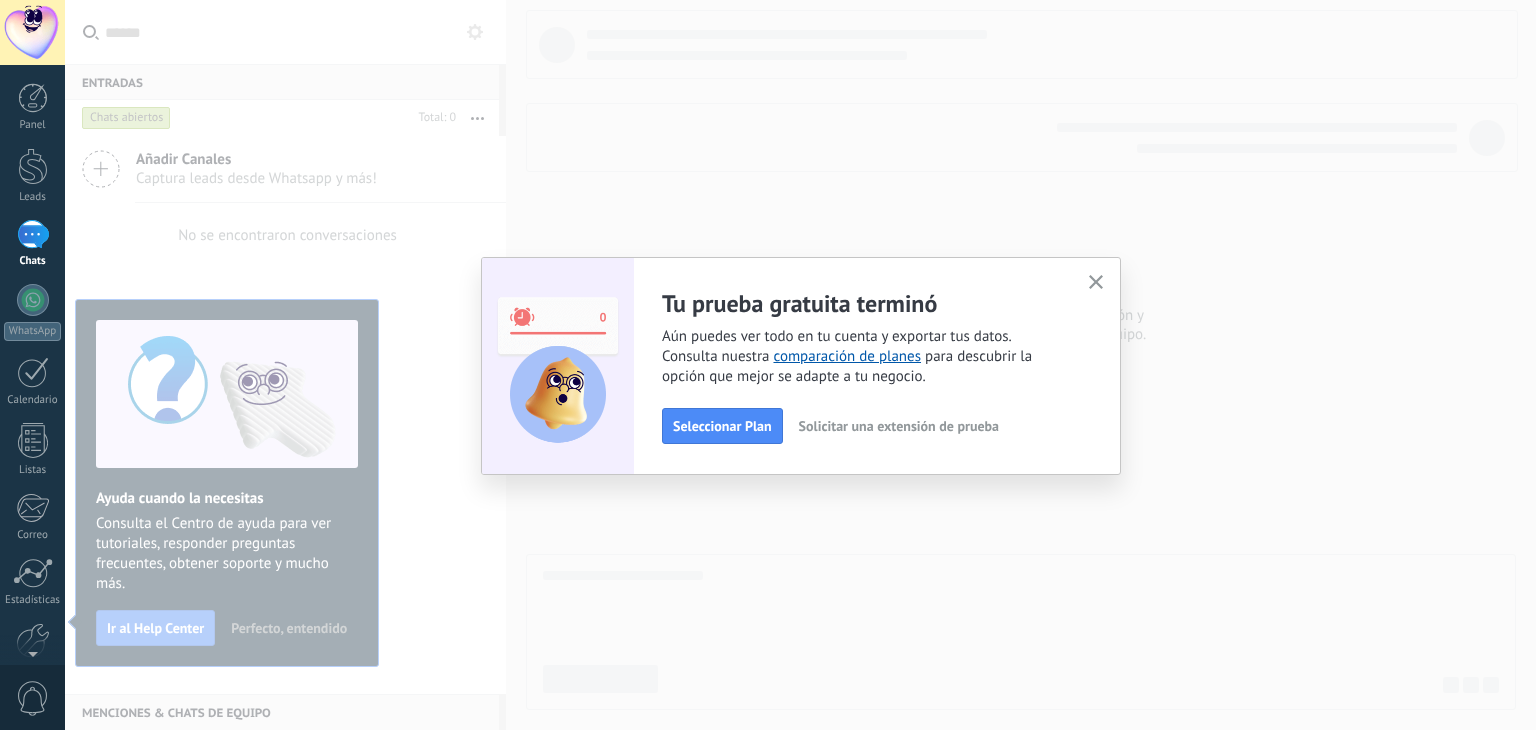 click at bounding box center (33, 234) 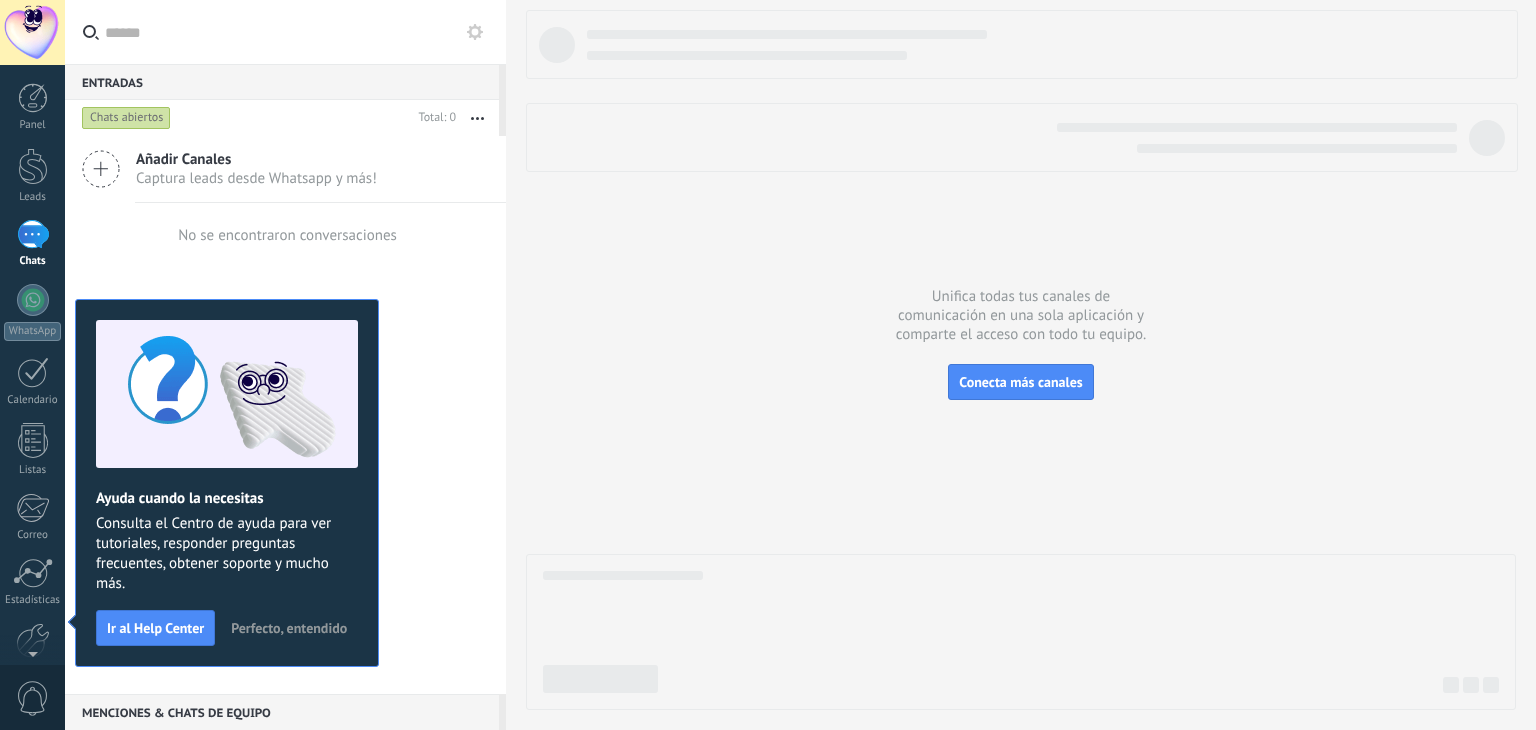 click on "No se encontraron conversaciones" at bounding box center (285, 235) 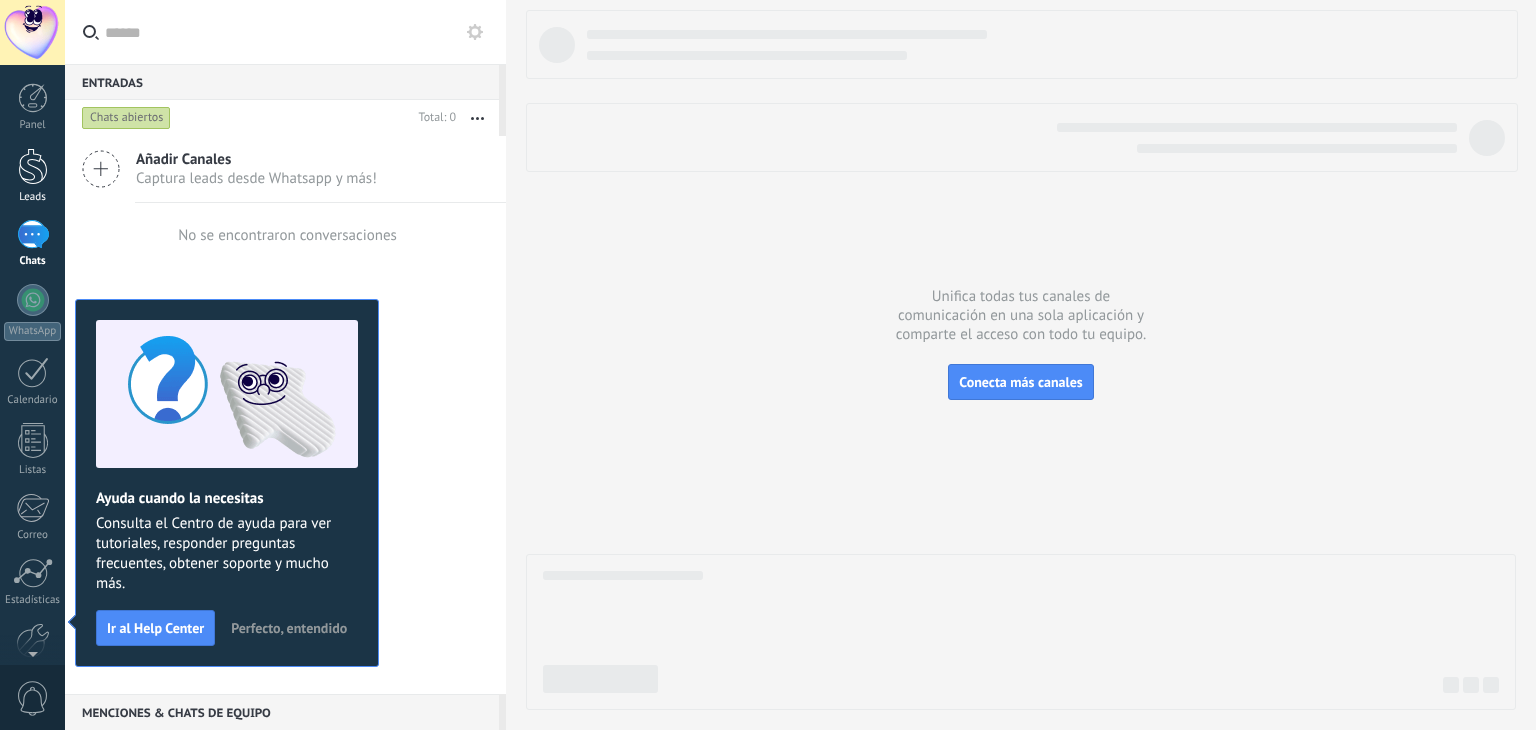 click at bounding box center (33, 166) 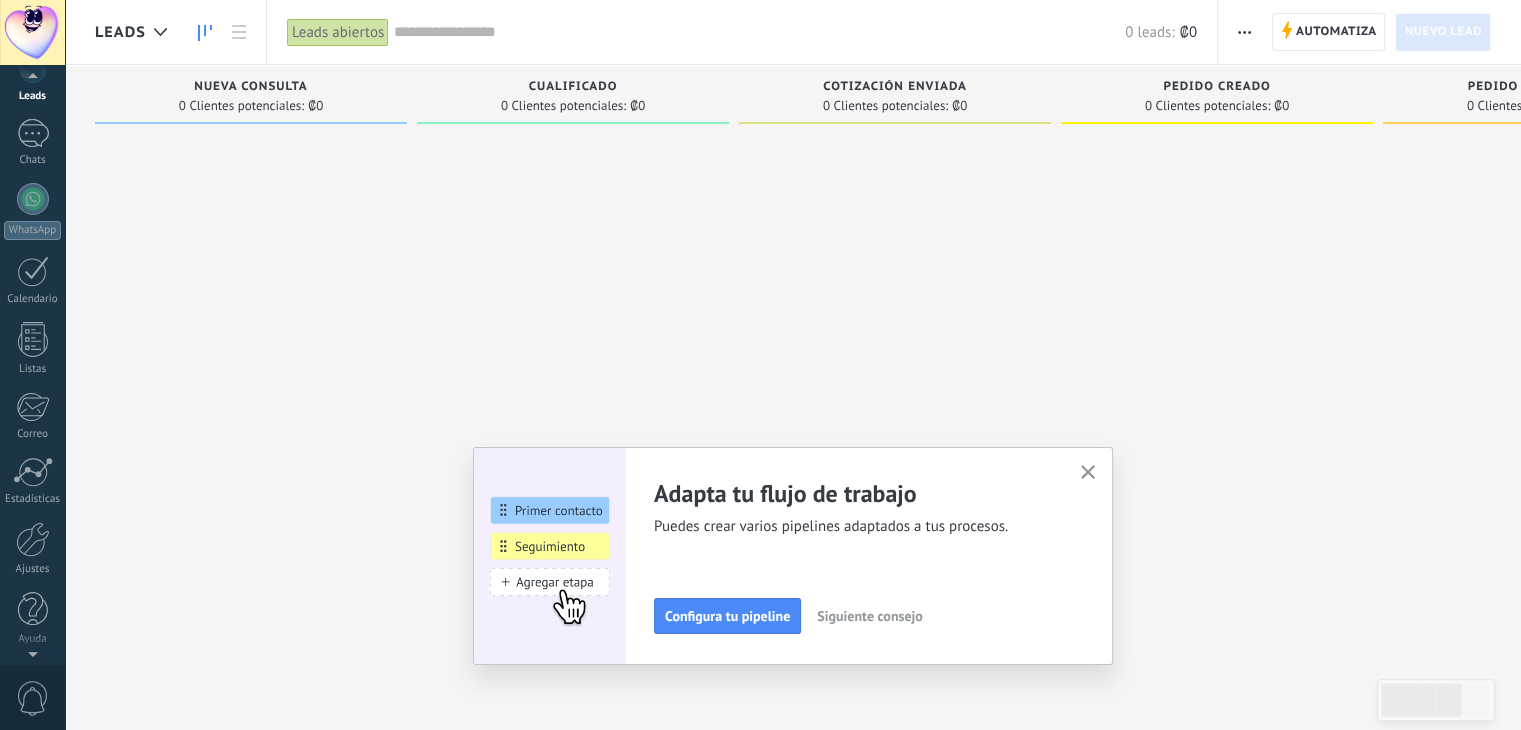 scroll, scrollTop: 0, scrollLeft: 0, axis: both 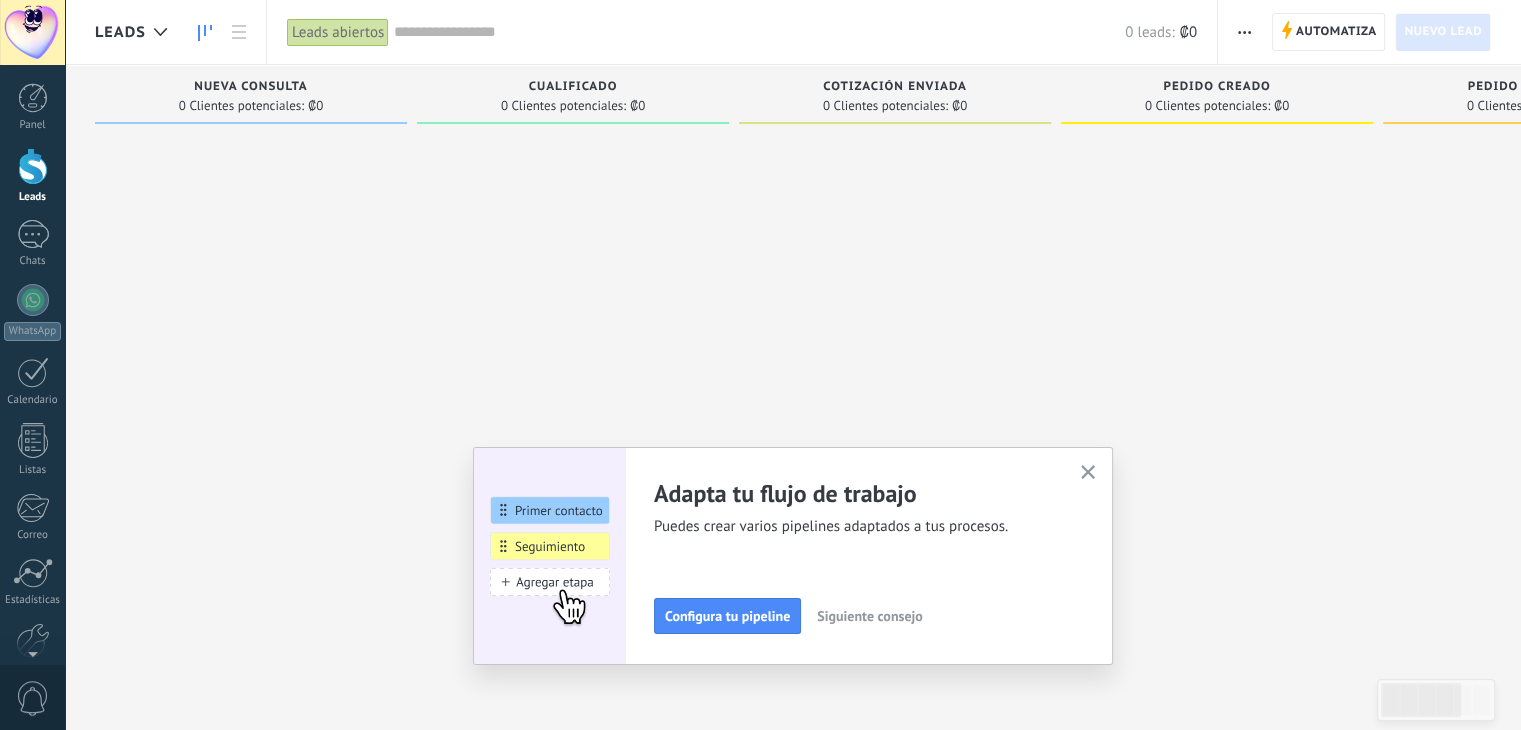 click 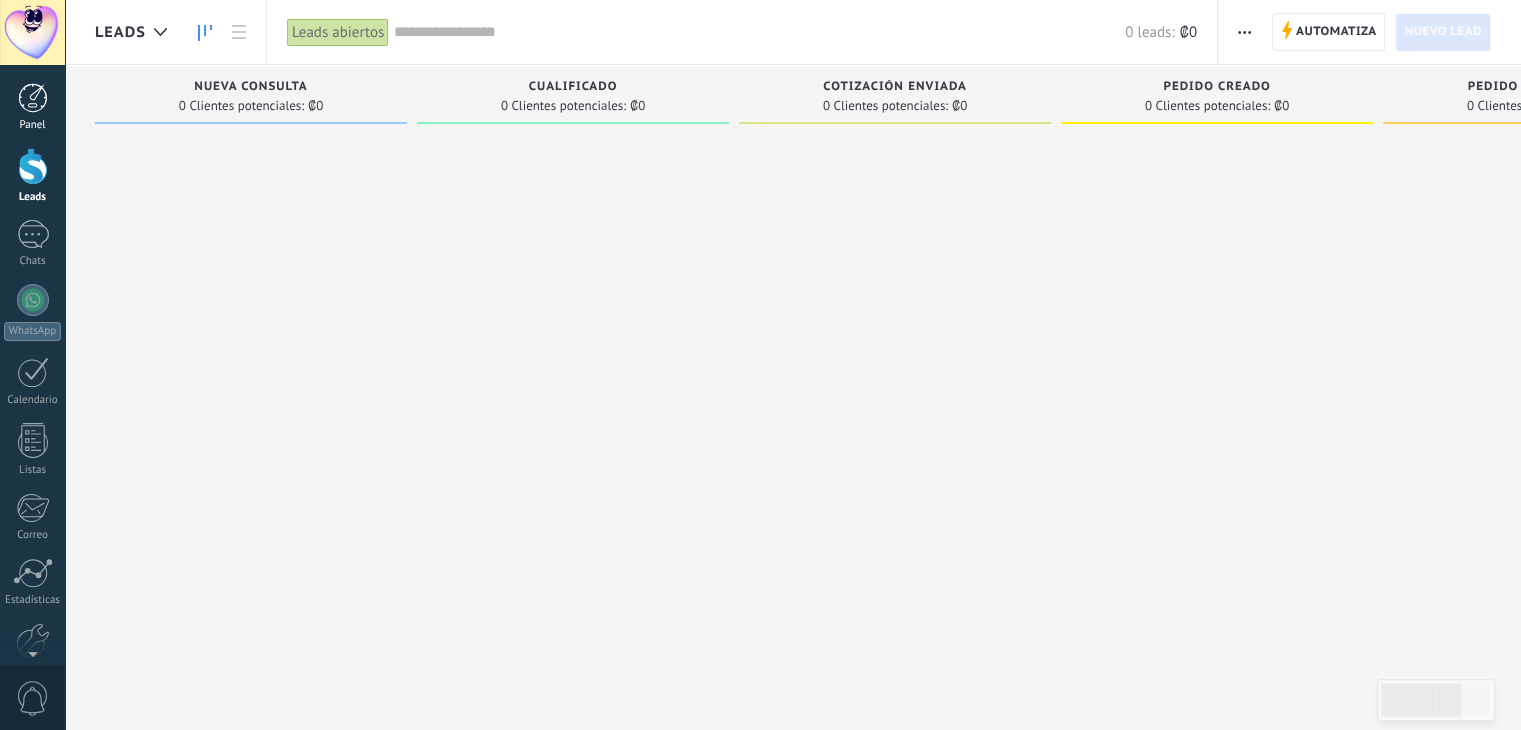 click at bounding box center [33, 98] 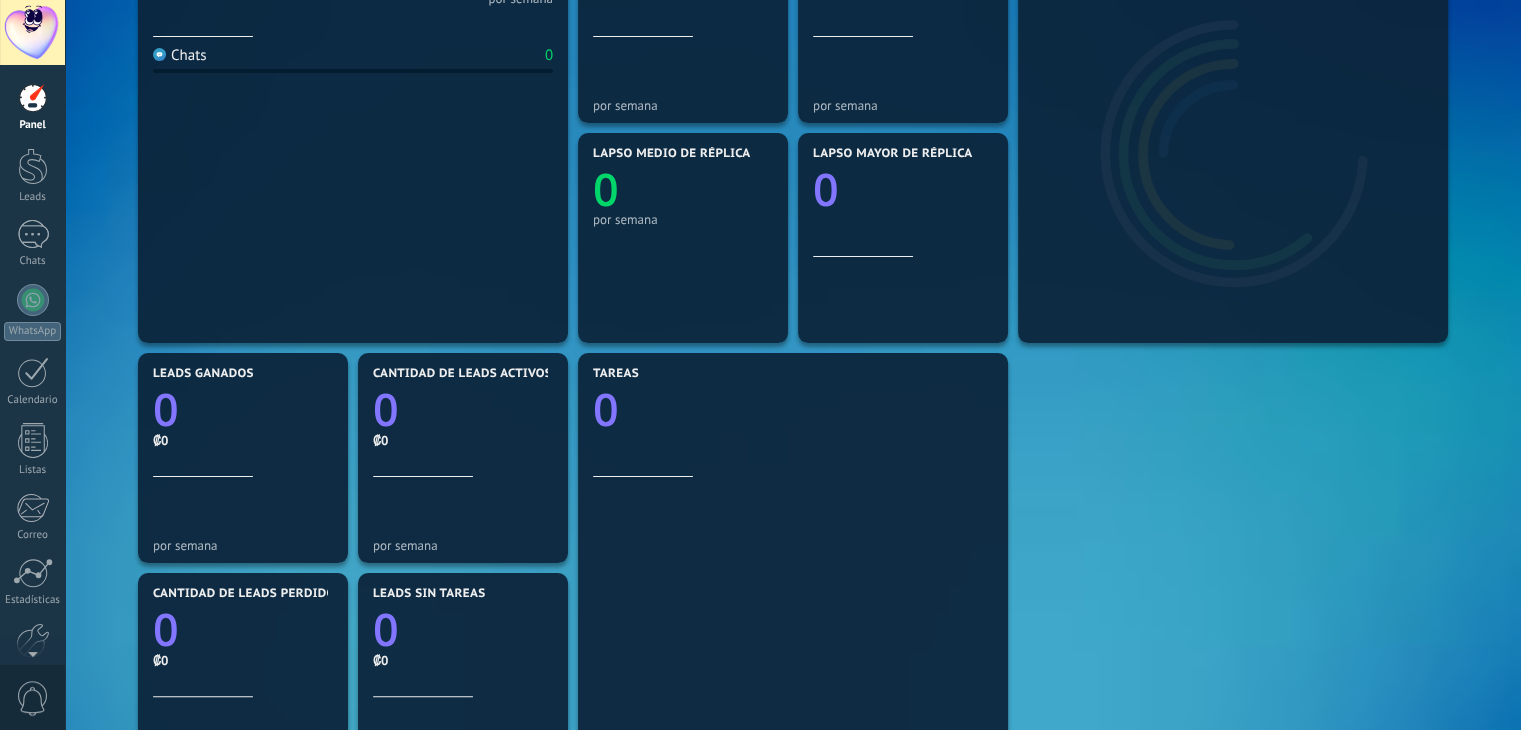 scroll, scrollTop: 0, scrollLeft: 0, axis: both 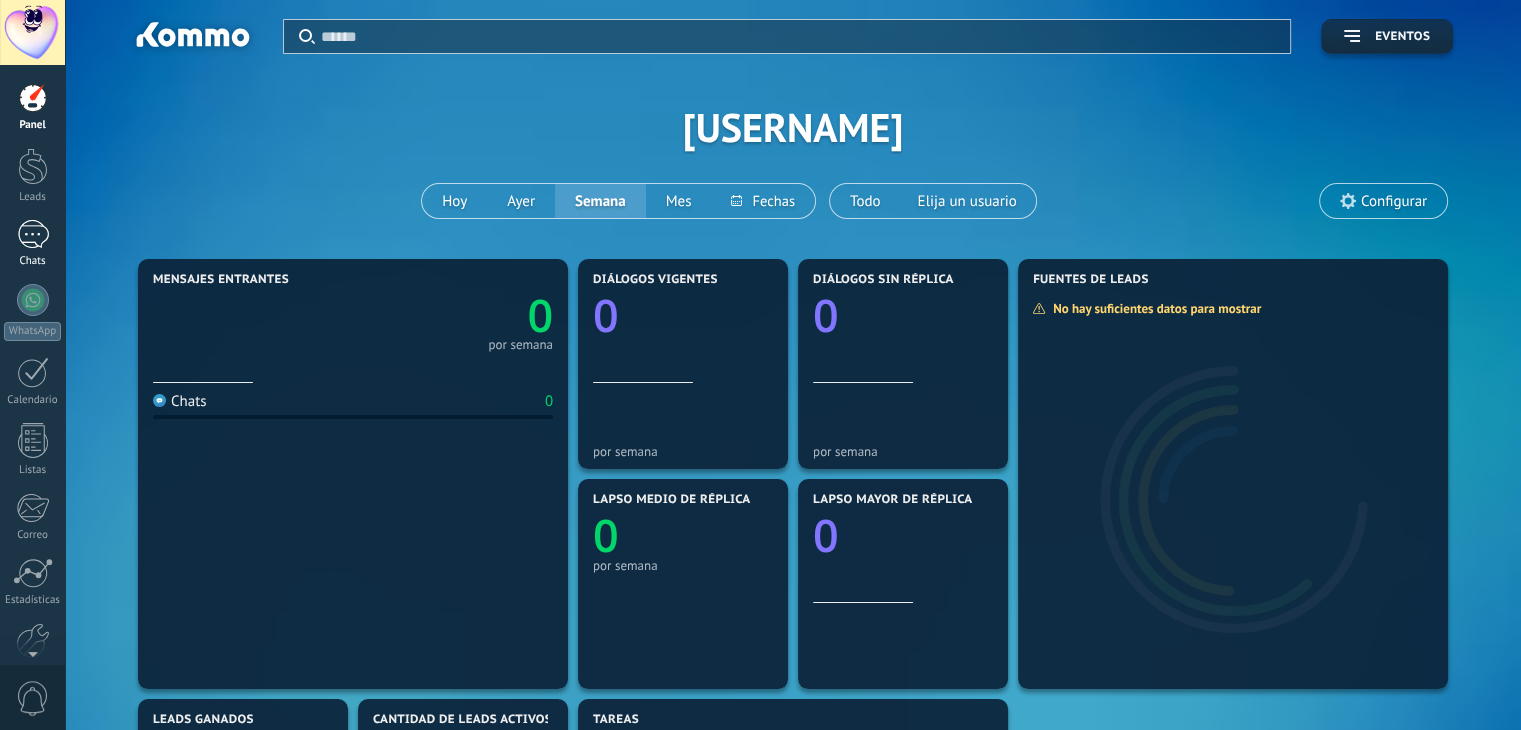 click on "Chats" at bounding box center (32, 244) 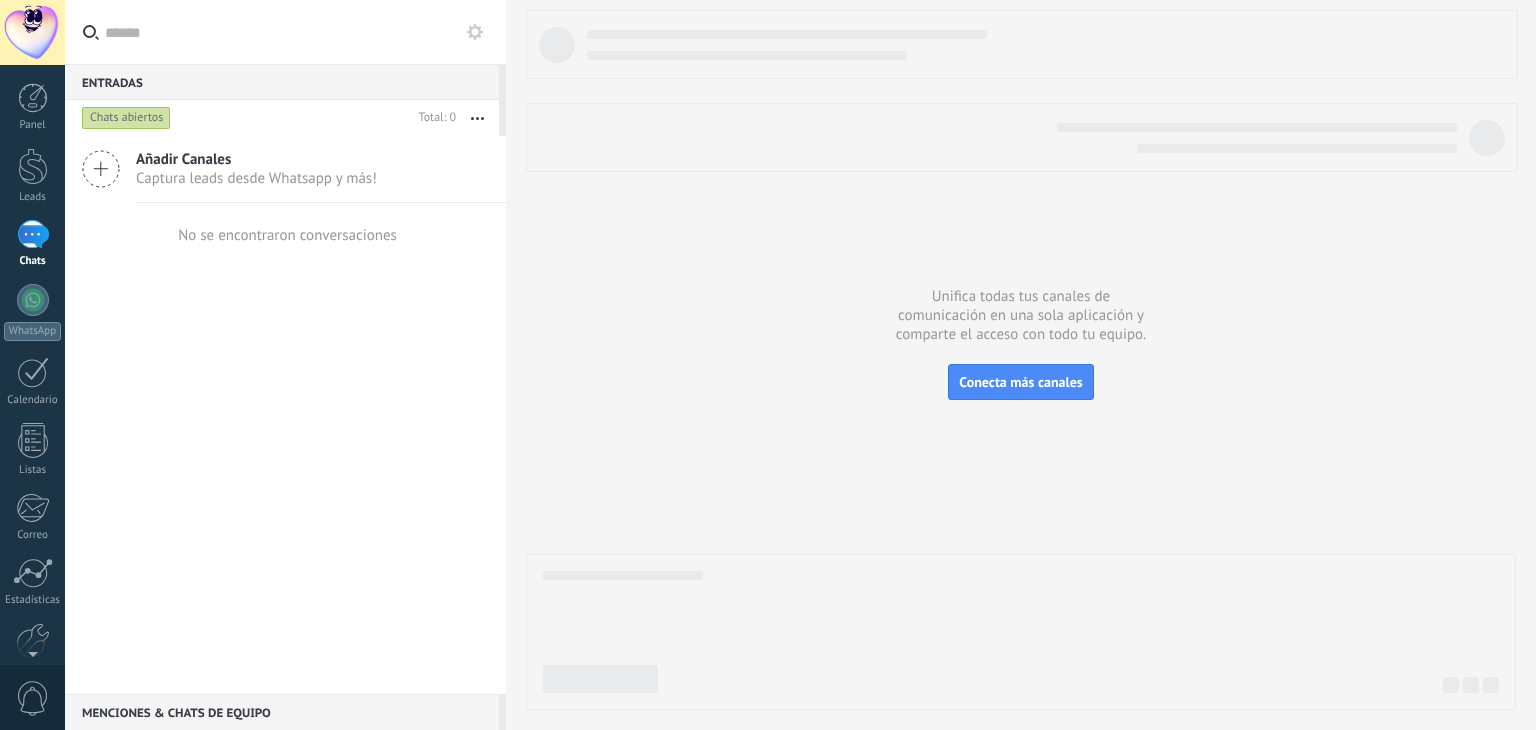 click on "Añadir Canales
Captura leads desde Whatsapp y más!
No se encontraron conversaciones" at bounding box center [285, 415] 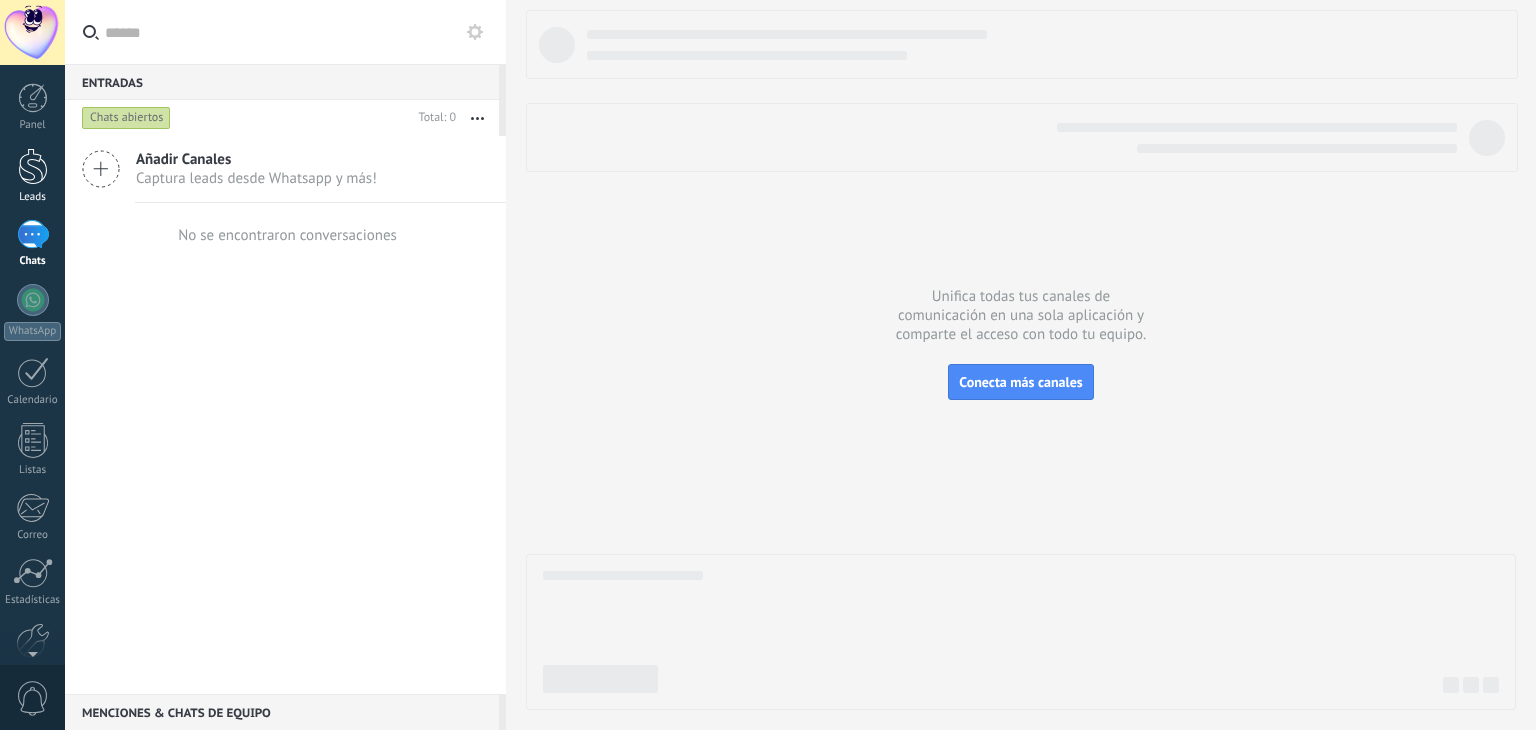 click at bounding box center (33, 166) 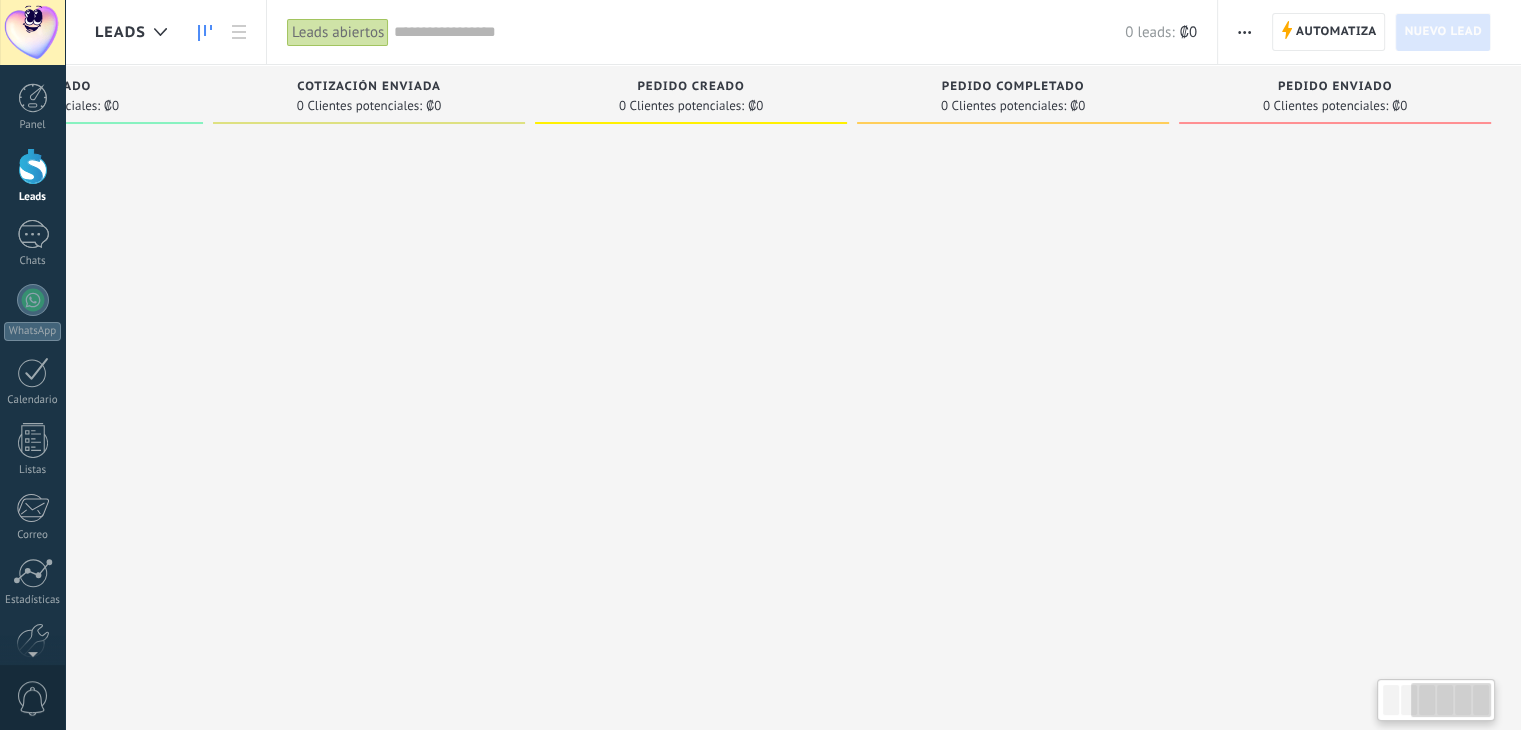 scroll, scrollTop: 0, scrollLeft: 0, axis: both 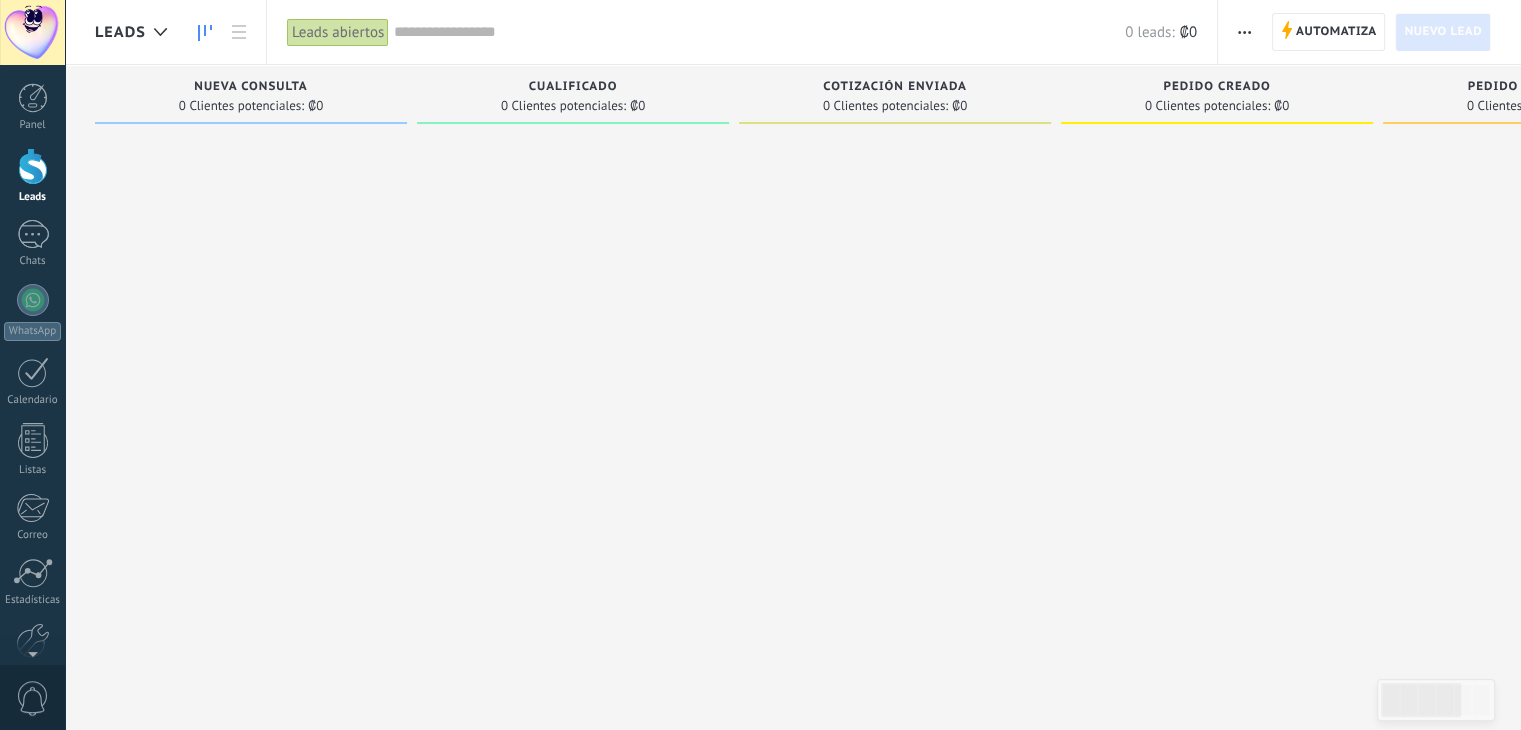 click on "Cualificado" at bounding box center (573, 87) 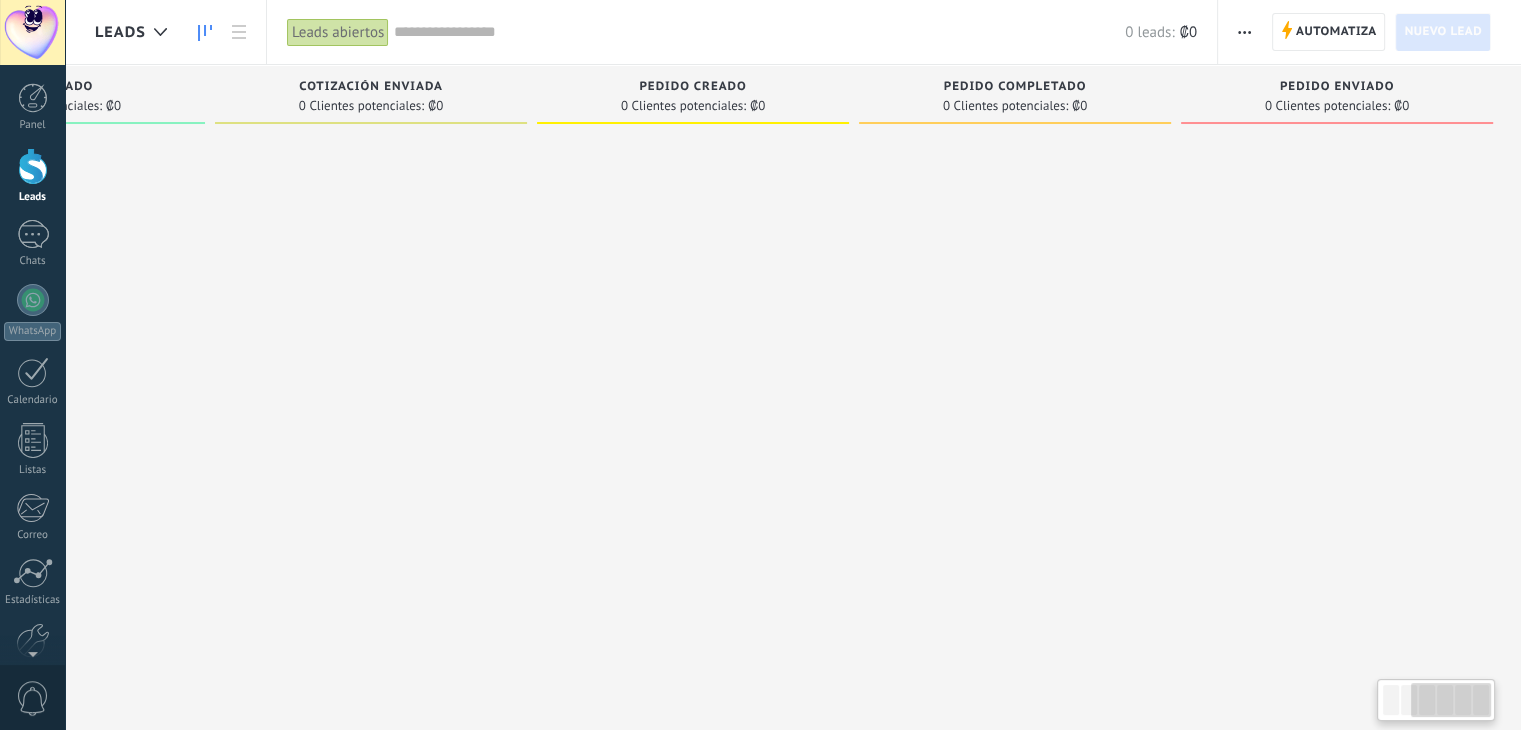 scroll, scrollTop: 0, scrollLeft: 526, axis: horizontal 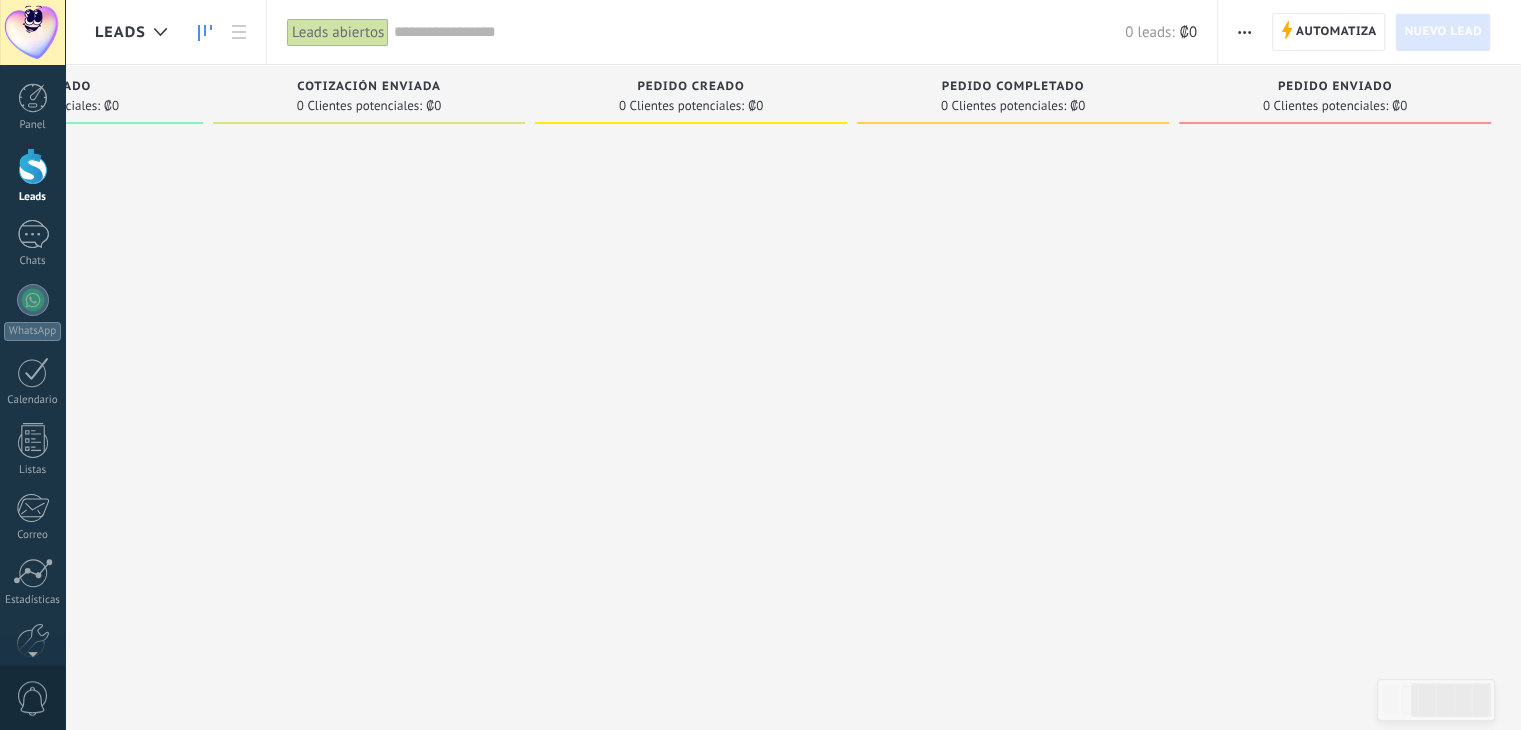 click on "Pedido enviado" at bounding box center [1335, 87] 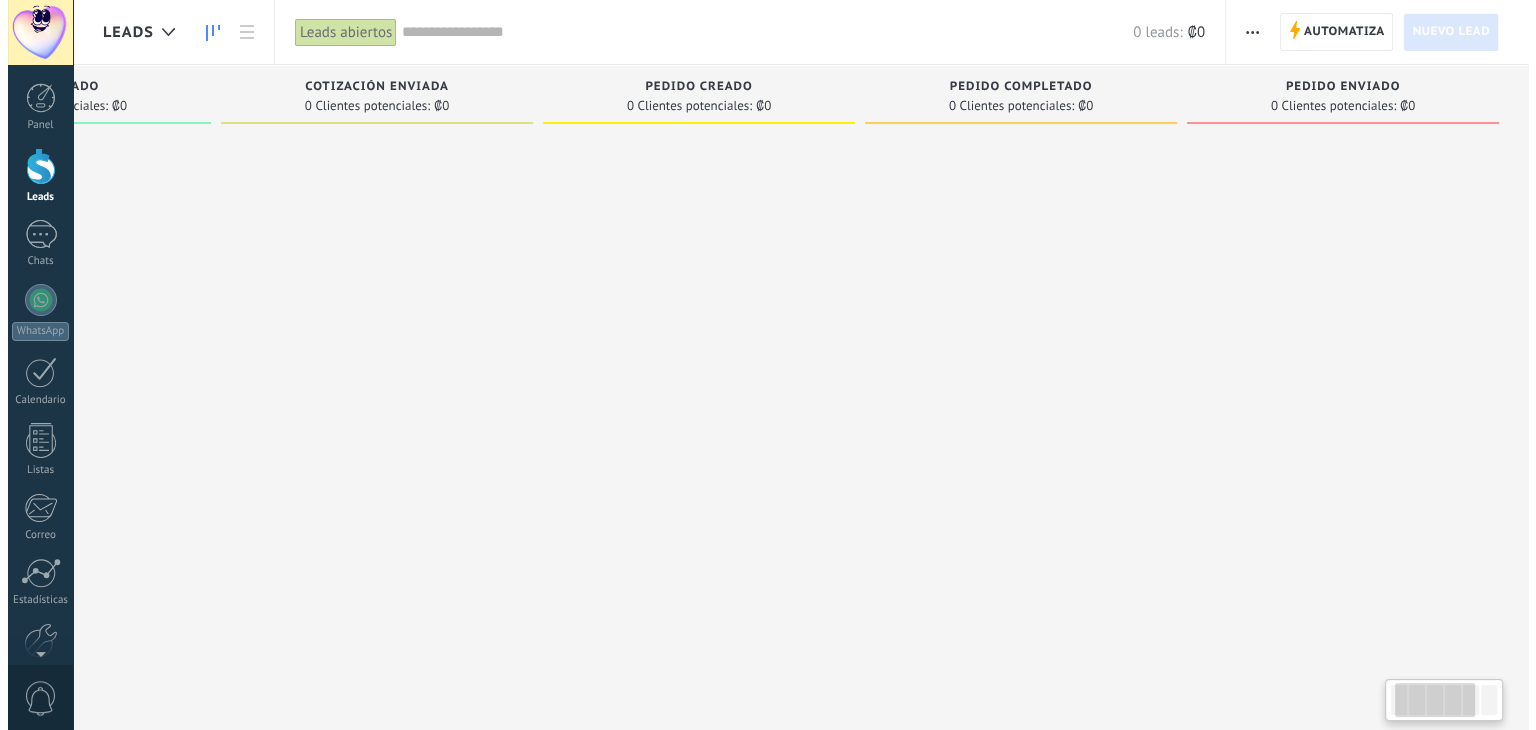 scroll, scrollTop: 0, scrollLeft: 0, axis: both 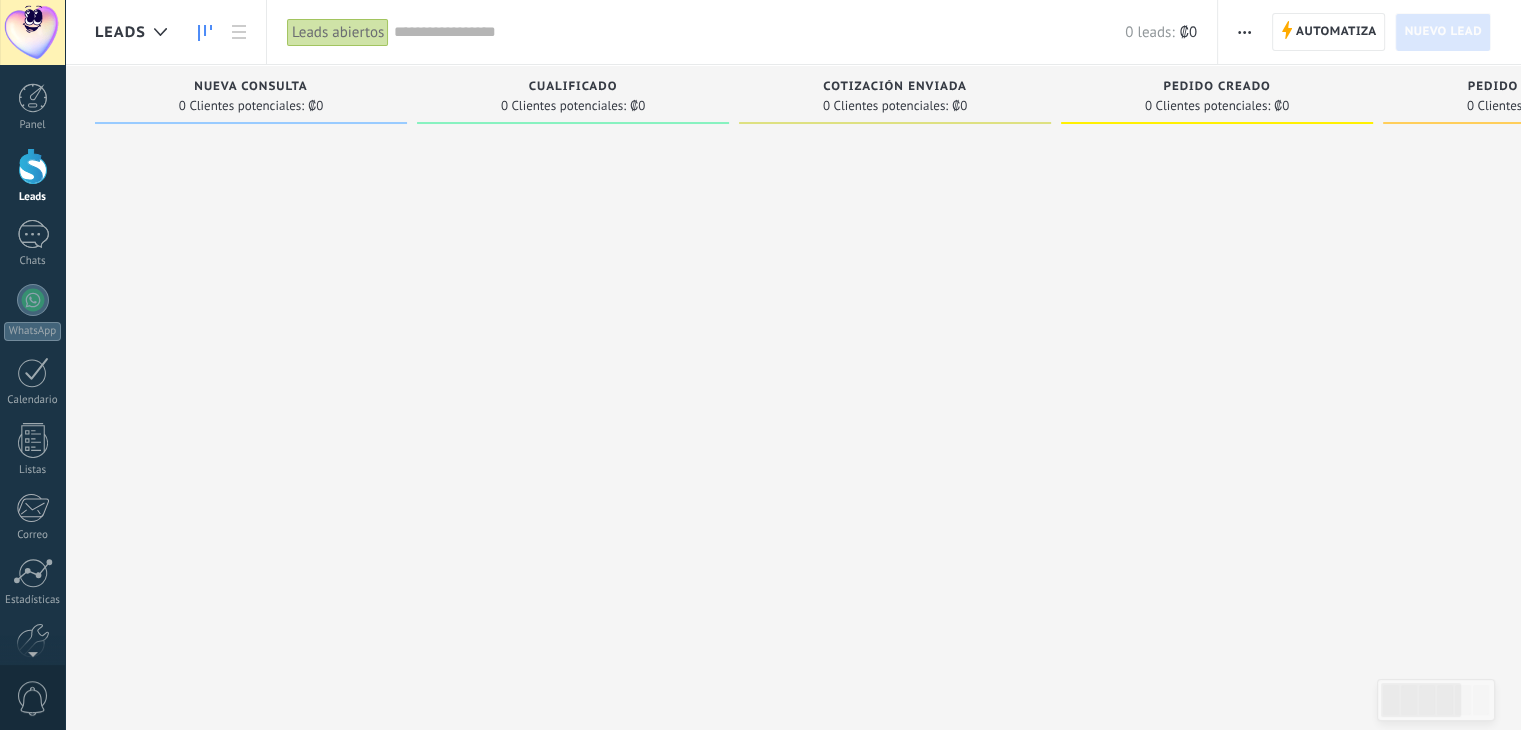click at bounding box center [1244, 32] 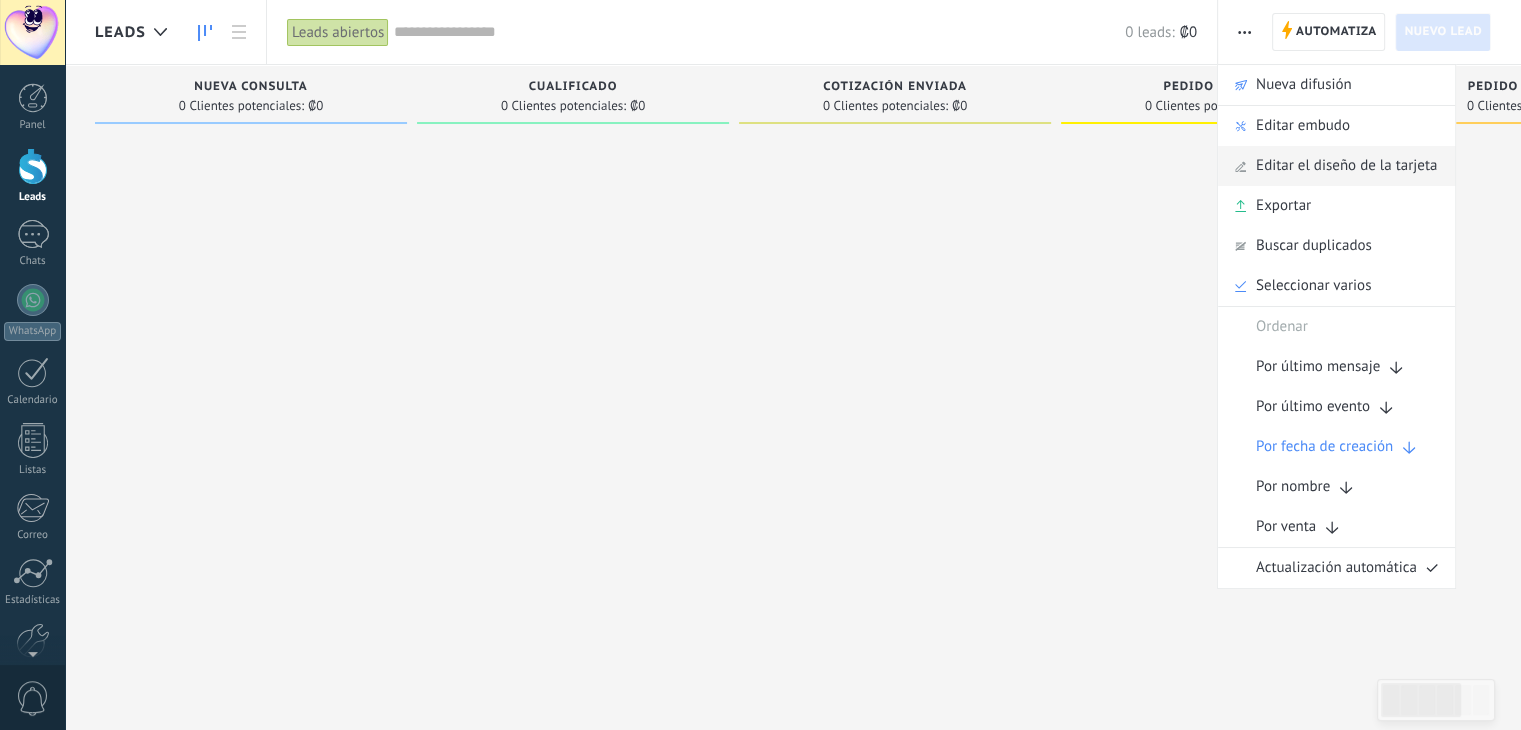 click on "Editar el diseño de la tarjeta" at bounding box center (1346, 166) 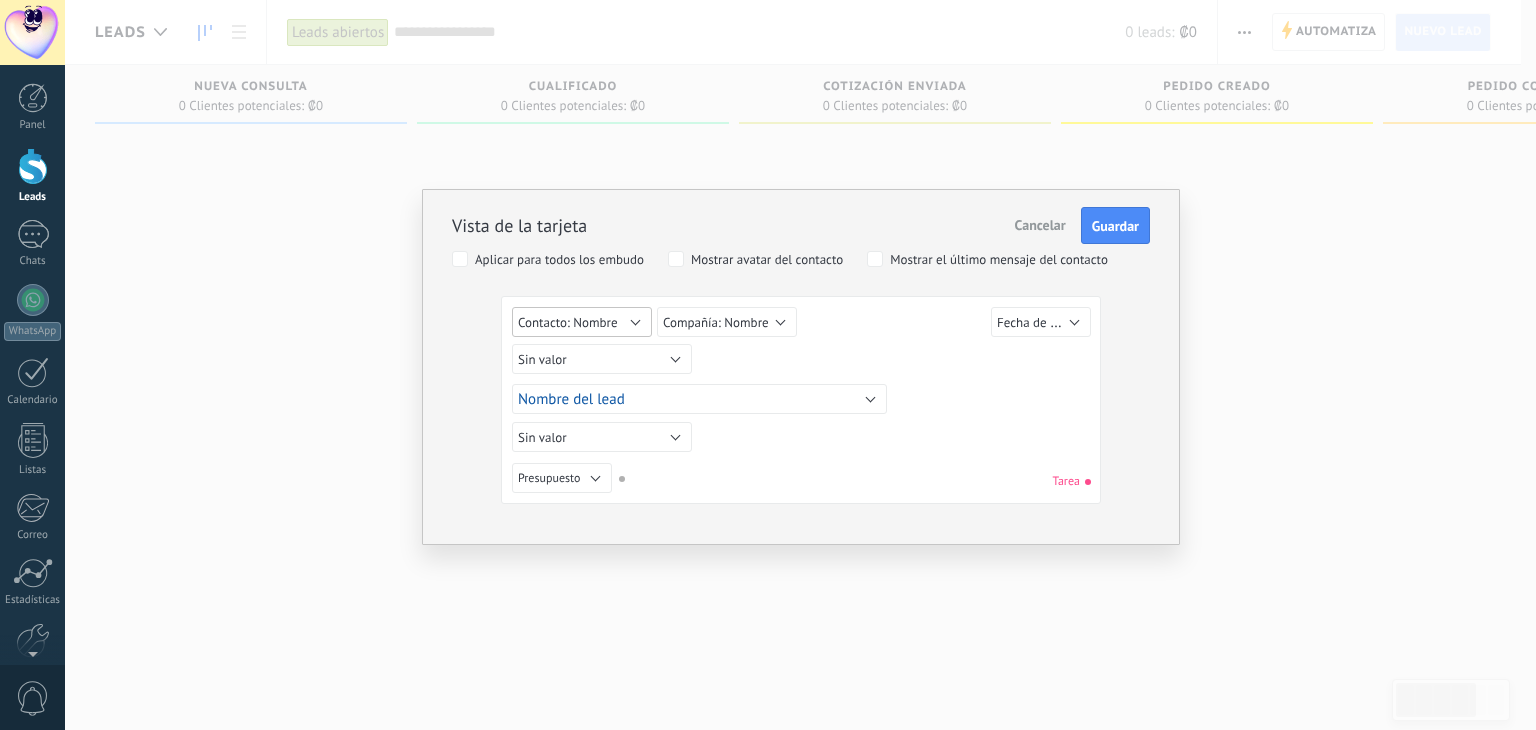 click on "Contacto: Nombre" at bounding box center [582, 322] 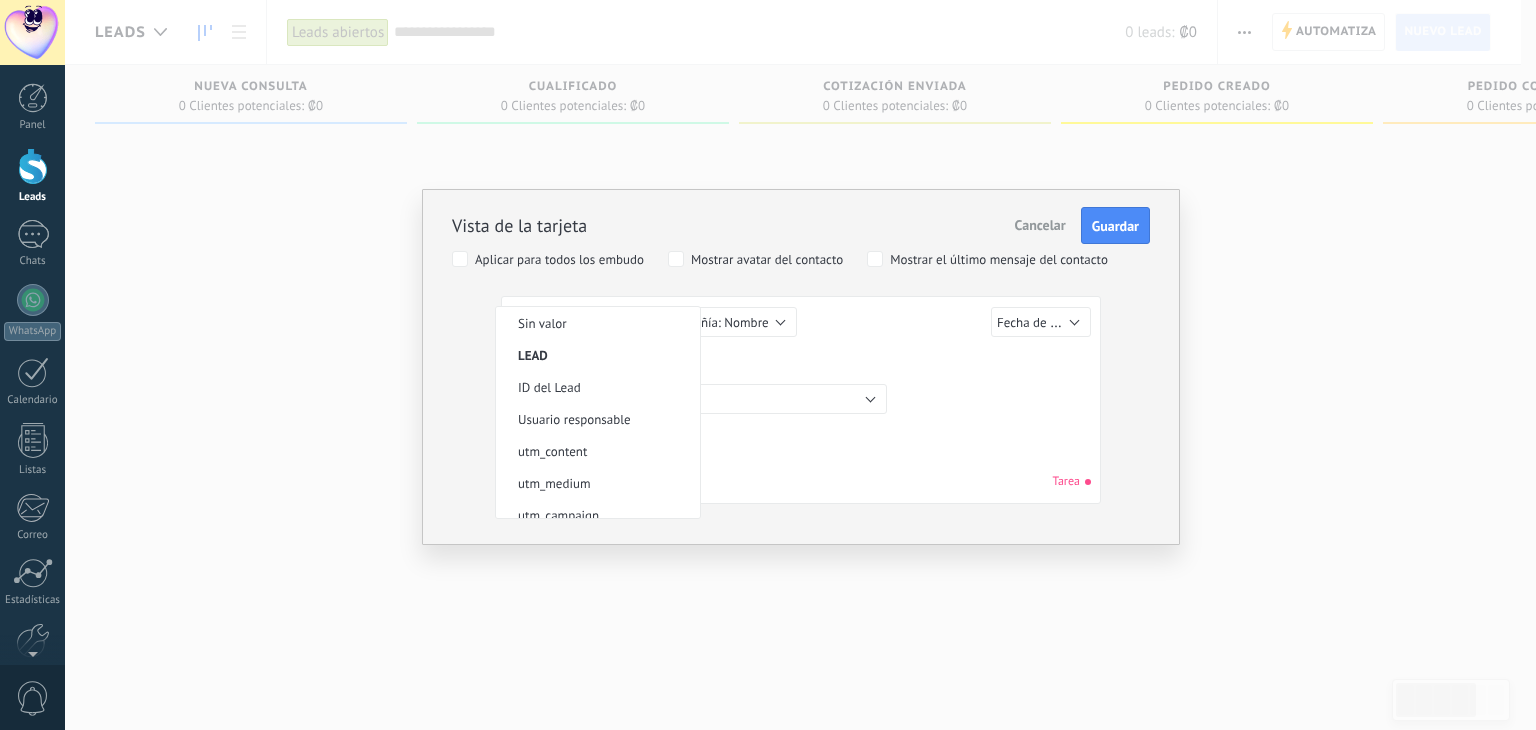 scroll, scrollTop: 388, scrollLeft: 0, axis: vertical 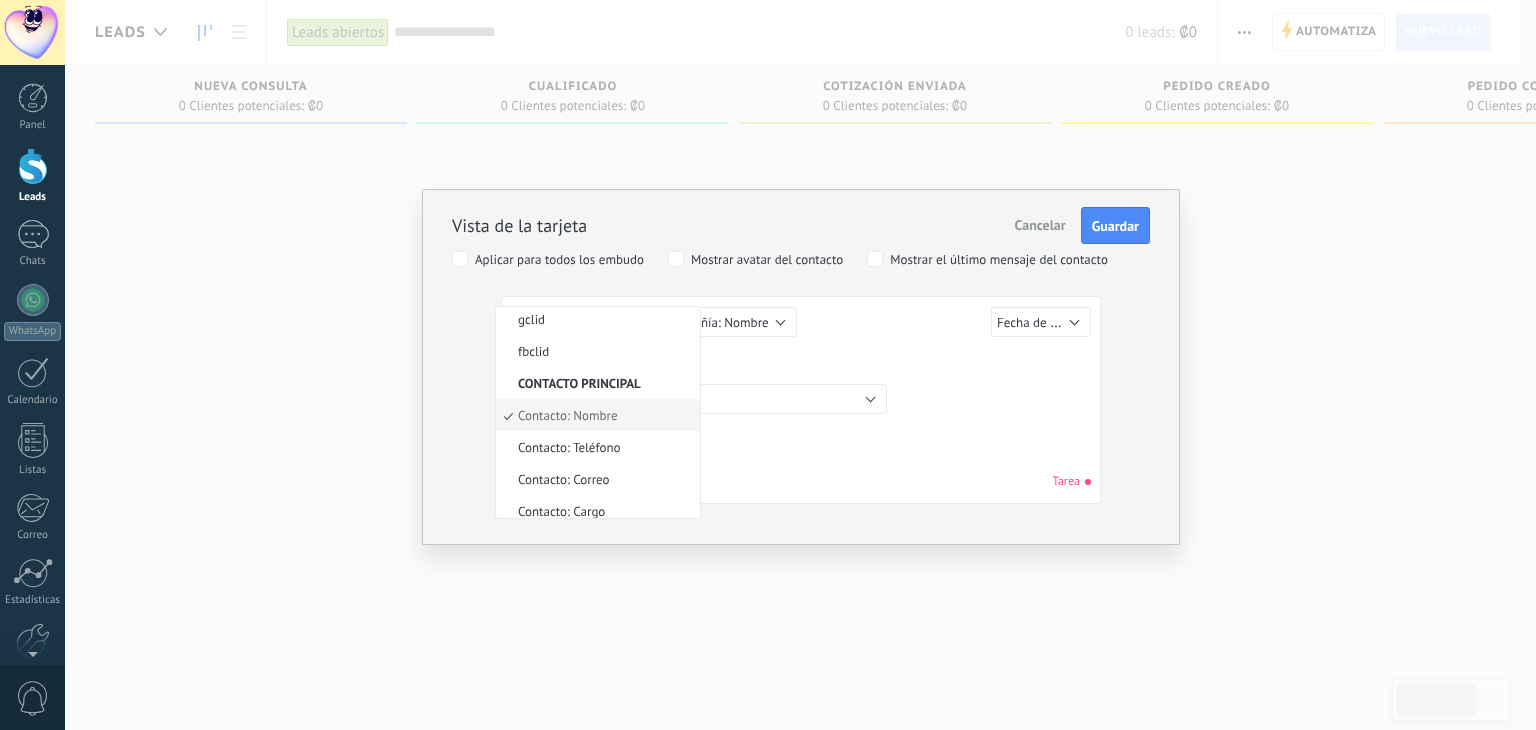 click on "Sin valor Lead ID del Lead Nombre del lead Fecha de Creación Presupuesto Usuario responsable utm_content utm_medium utm_campaign utm_source utm_term utm_referrer referrer gclientid gclid fbclid Contacto principal Contacto: Nombre Contacto: Teléfono Contacto: Correo Contacto: Cargo Compañía Compañía: Nombre Compañía: Teléfono Compañía: Correo Compañía: Página web Compañía: Dirección Sin valor" at bounding box center (804, 362) 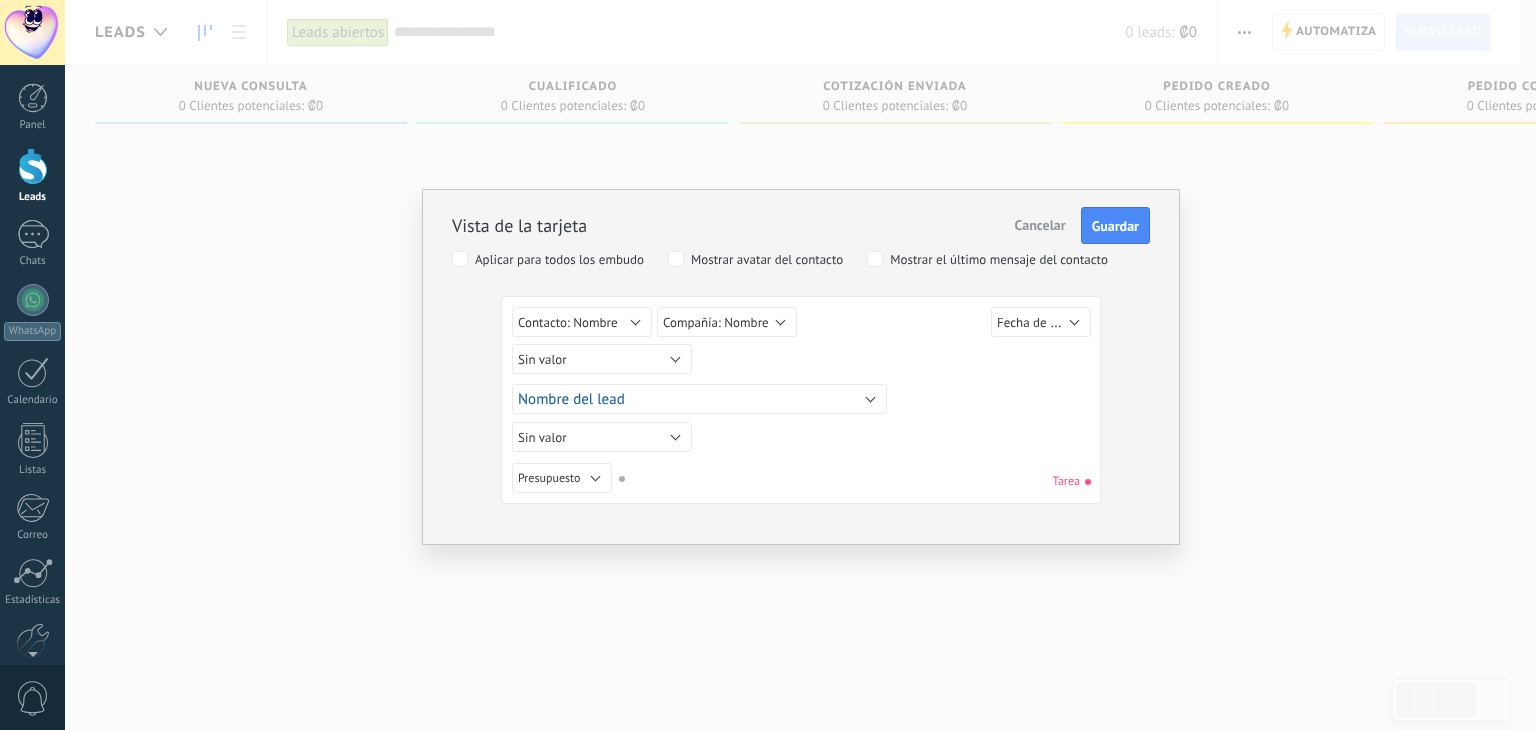 click on "Sin valor Lead ID del Lead Nombre del lead Fecha de Creación Presupuesto Usuario responsable utm_content utm_medium utm_campaign utm_source utm_term utm_referrer referrer gclientid gclid fbclid Contacto principal Contacto: Nombre Contacto: Teléfono Contacto: Correo Contacto: Cargo Compañía Compañía: Nombre Compañía: Teléfono Compañía: Correo Compañía: Página web Compañía: Dirección Sin valor" at bounding box center [804, 362] 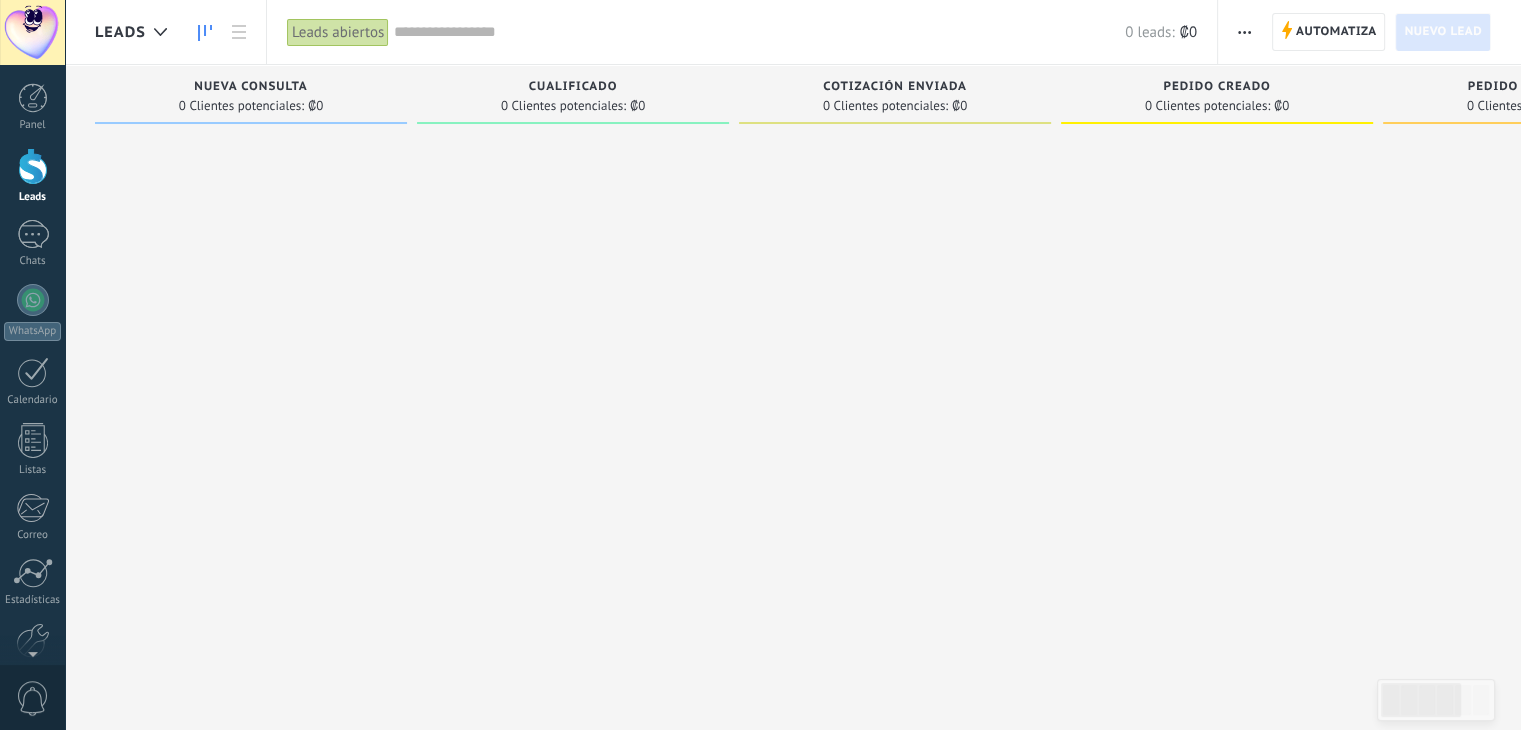 click 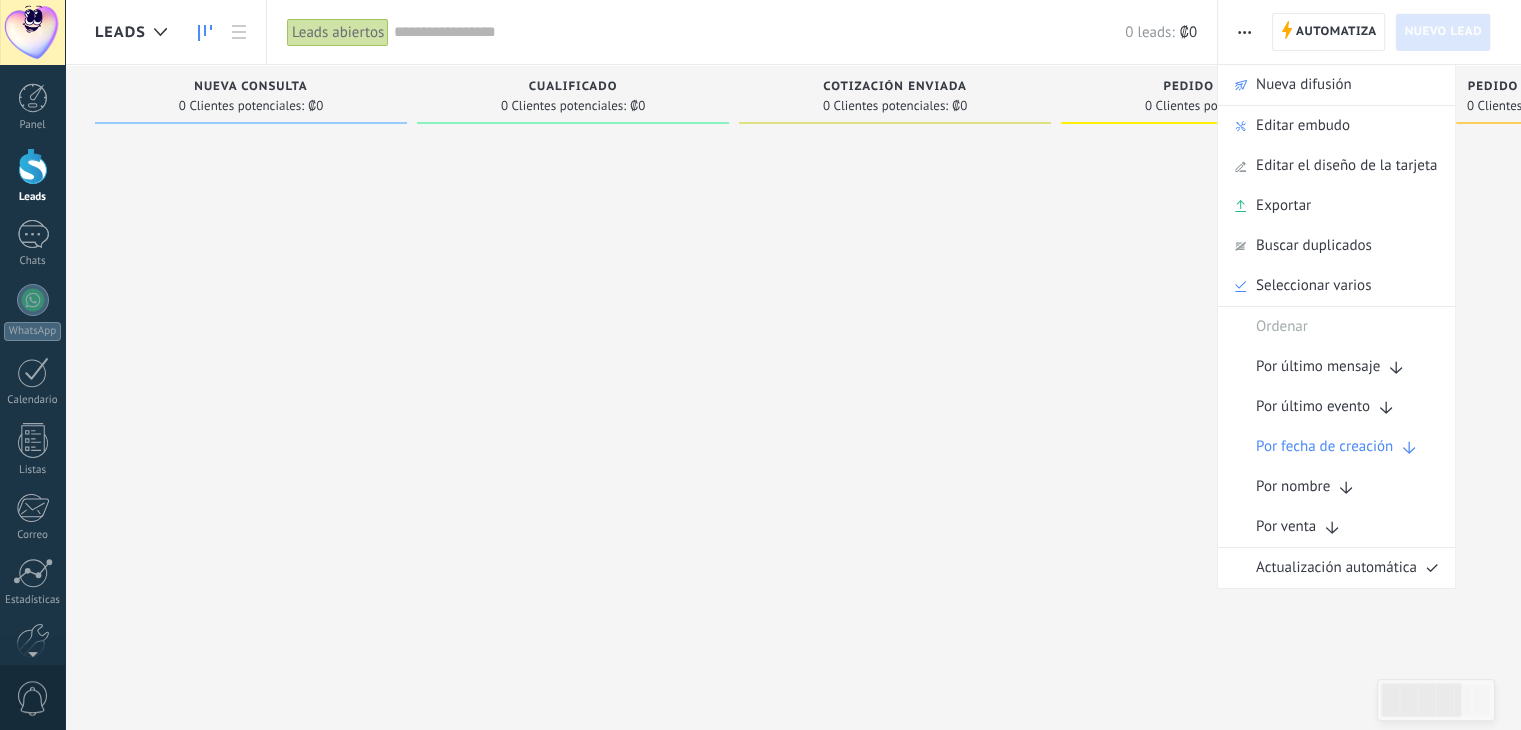 click 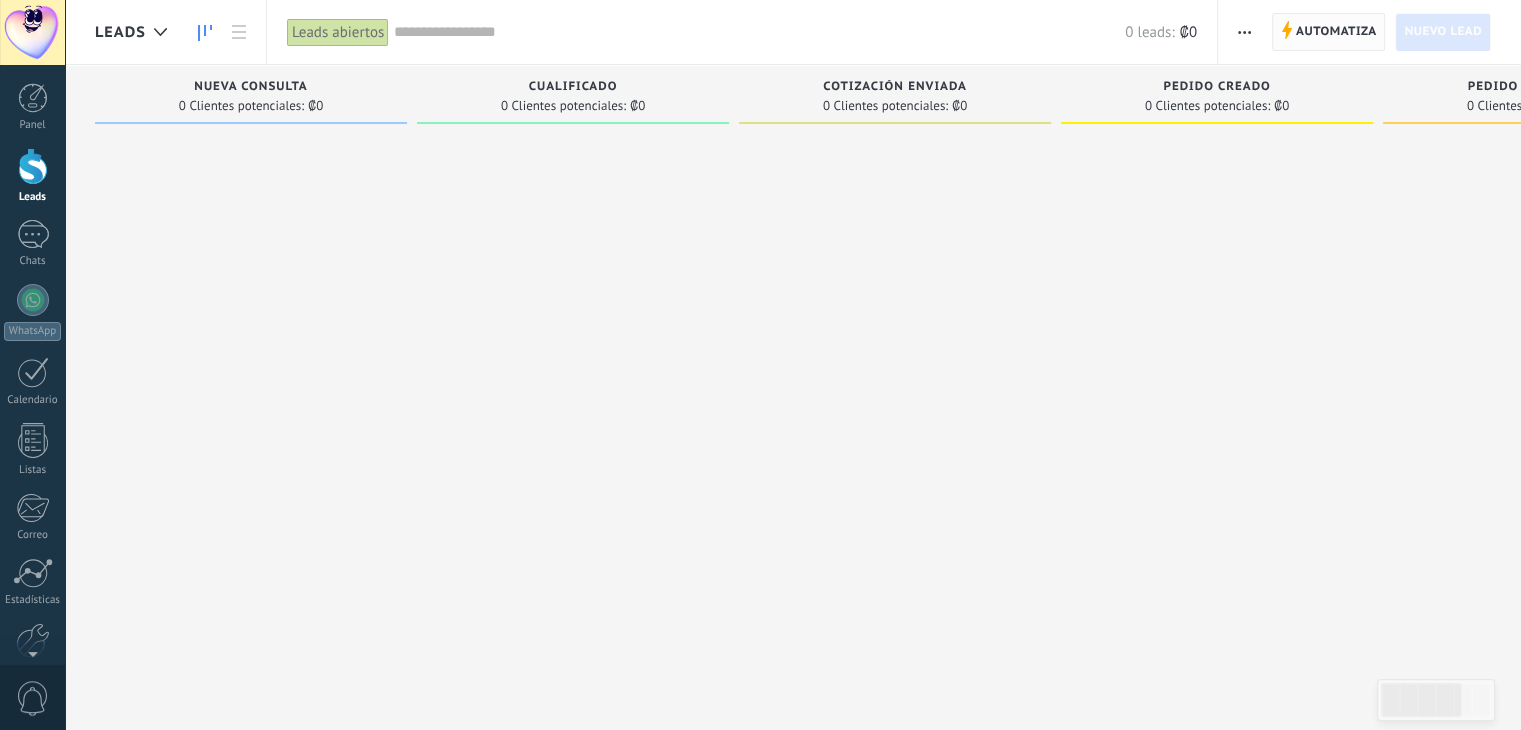 click on "Automatiza" at bounding box center (1336, 32) 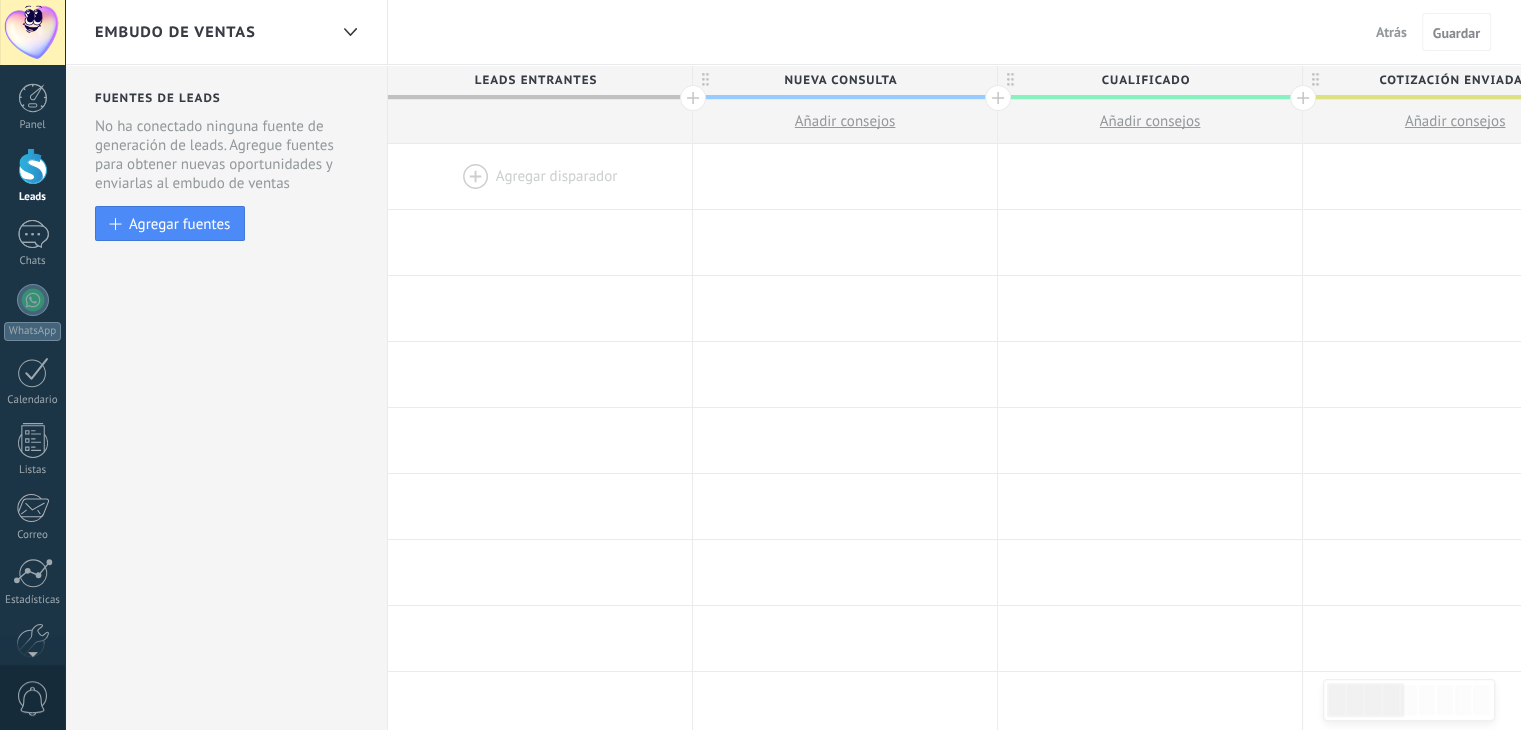 click at bounding box center (540, 176) 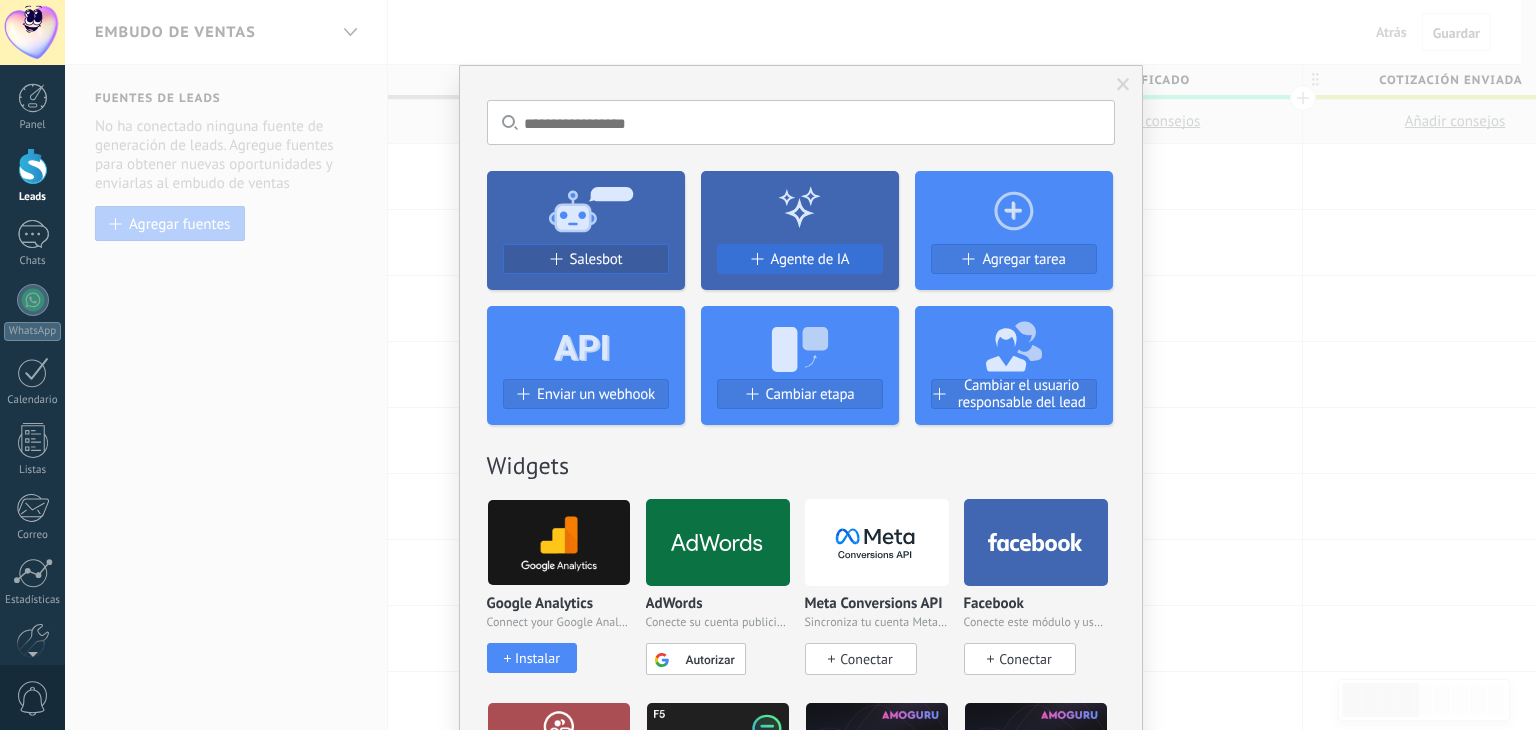 click at bounding box center [756, 259] 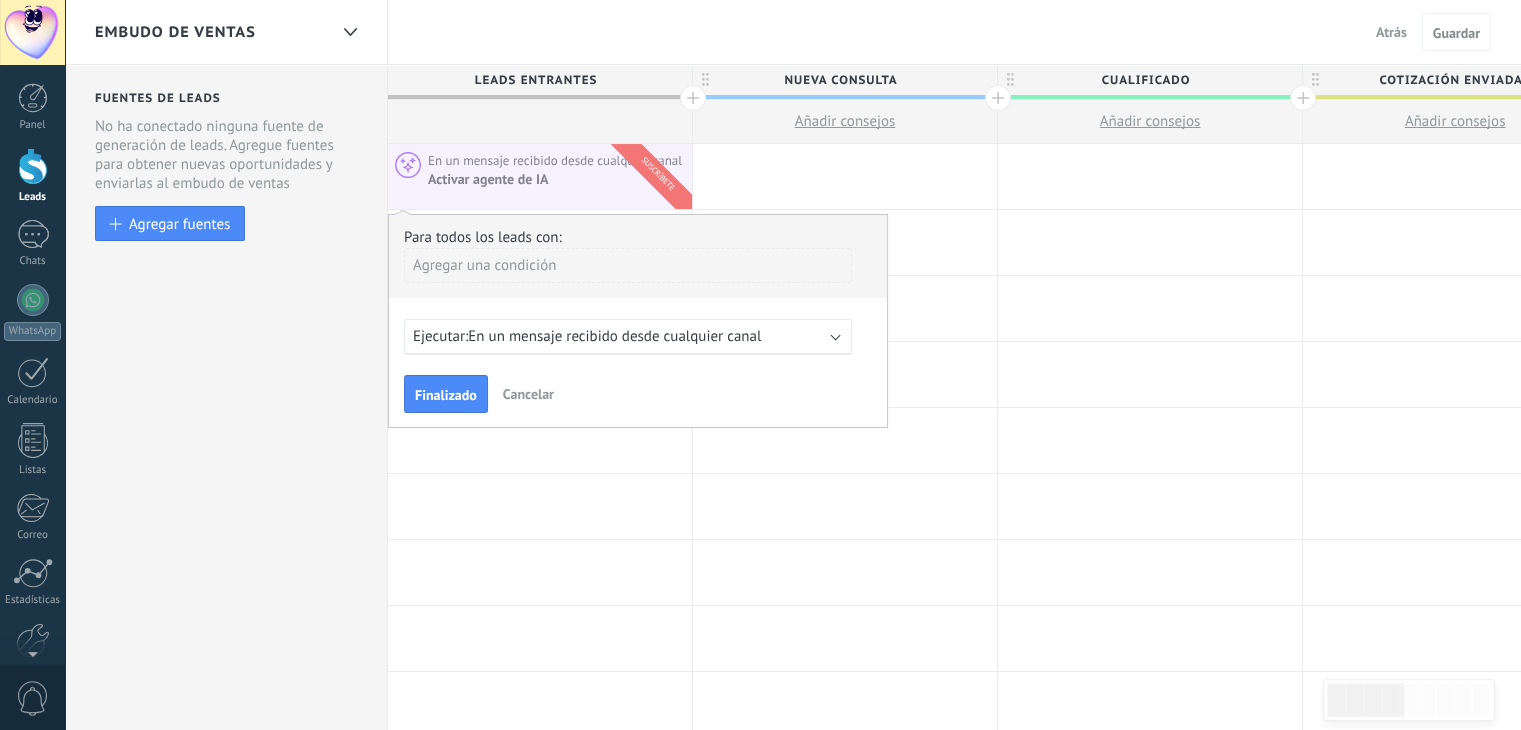 click on "En un mensaje recibido desde cualquier canal" at bounding box center [614, 336] 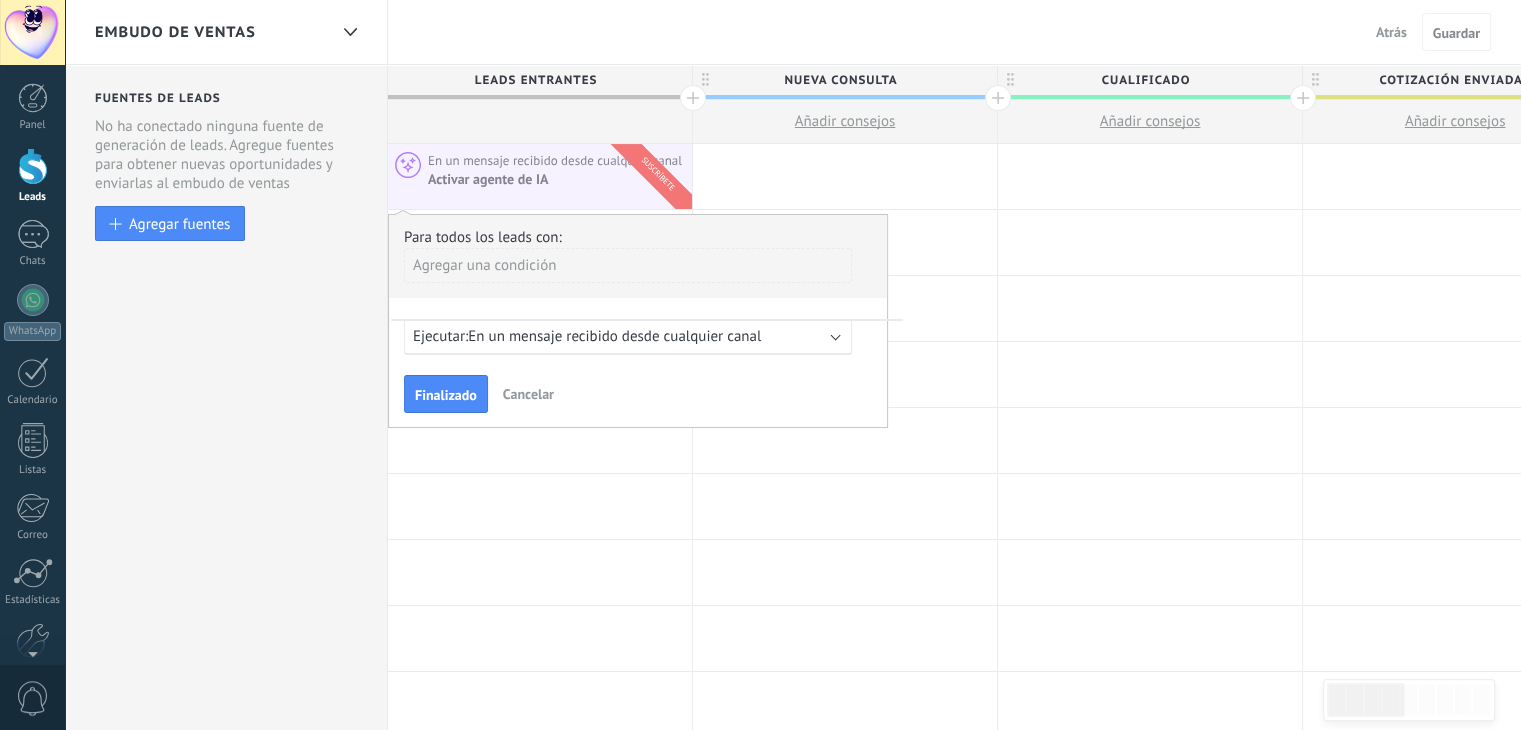 click on "Ejecutar:   En un mensaje recibido desde cualquier canal" at bounding box center (628, 337) 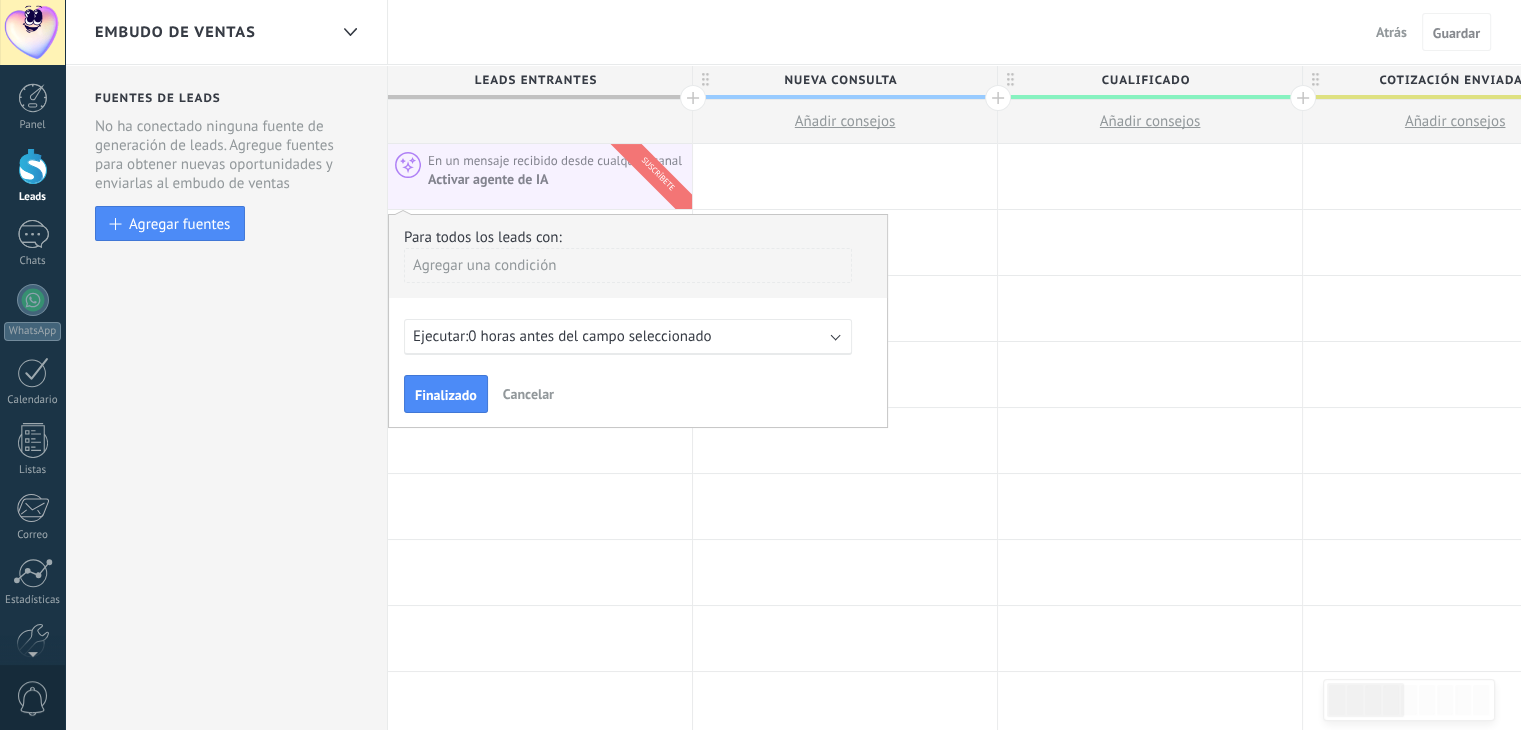 click on "Ejecutar: 0 horas antes del campo seleccionado" at bounding box center [628, 337] 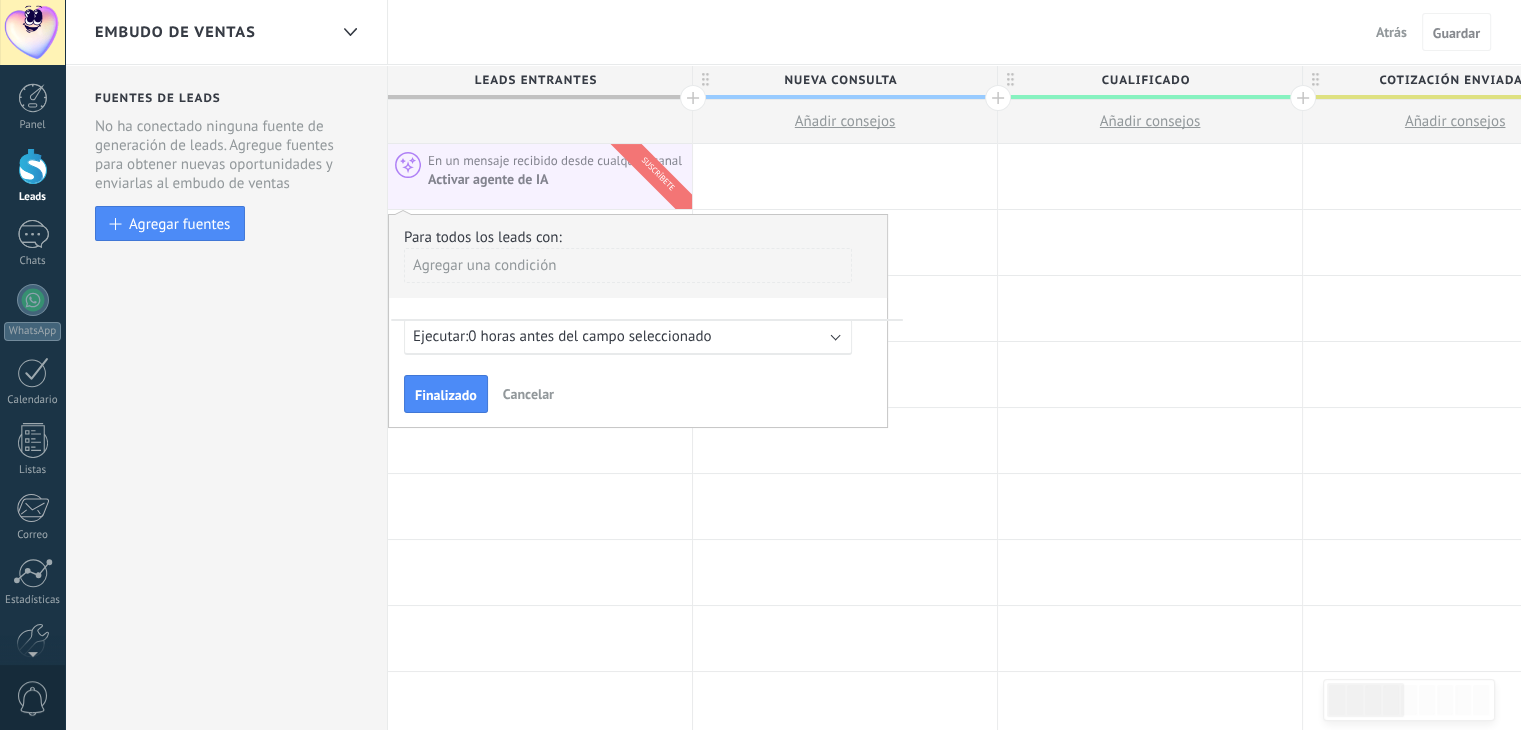click at bounding box center [836, 335] 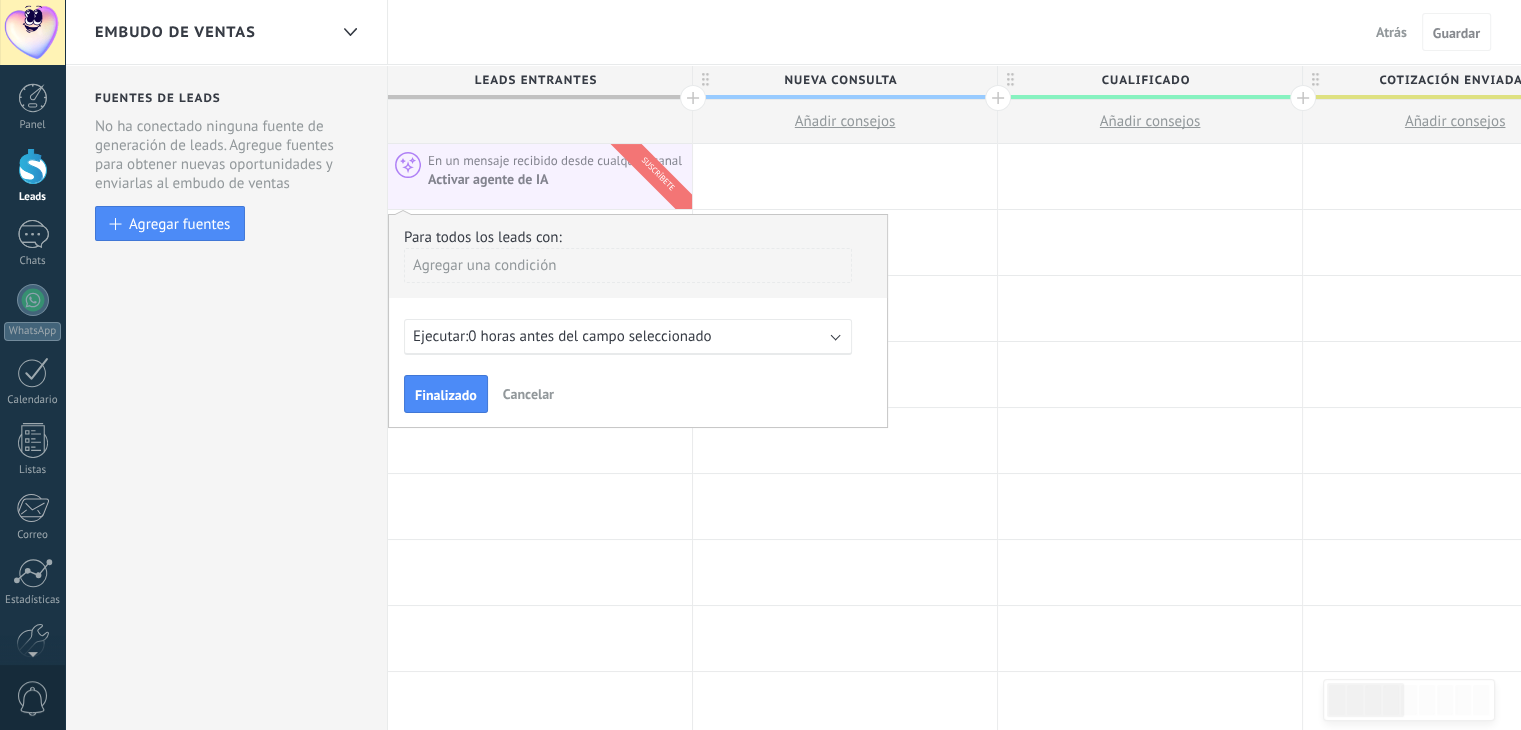 click at bounding box center (836, 335) 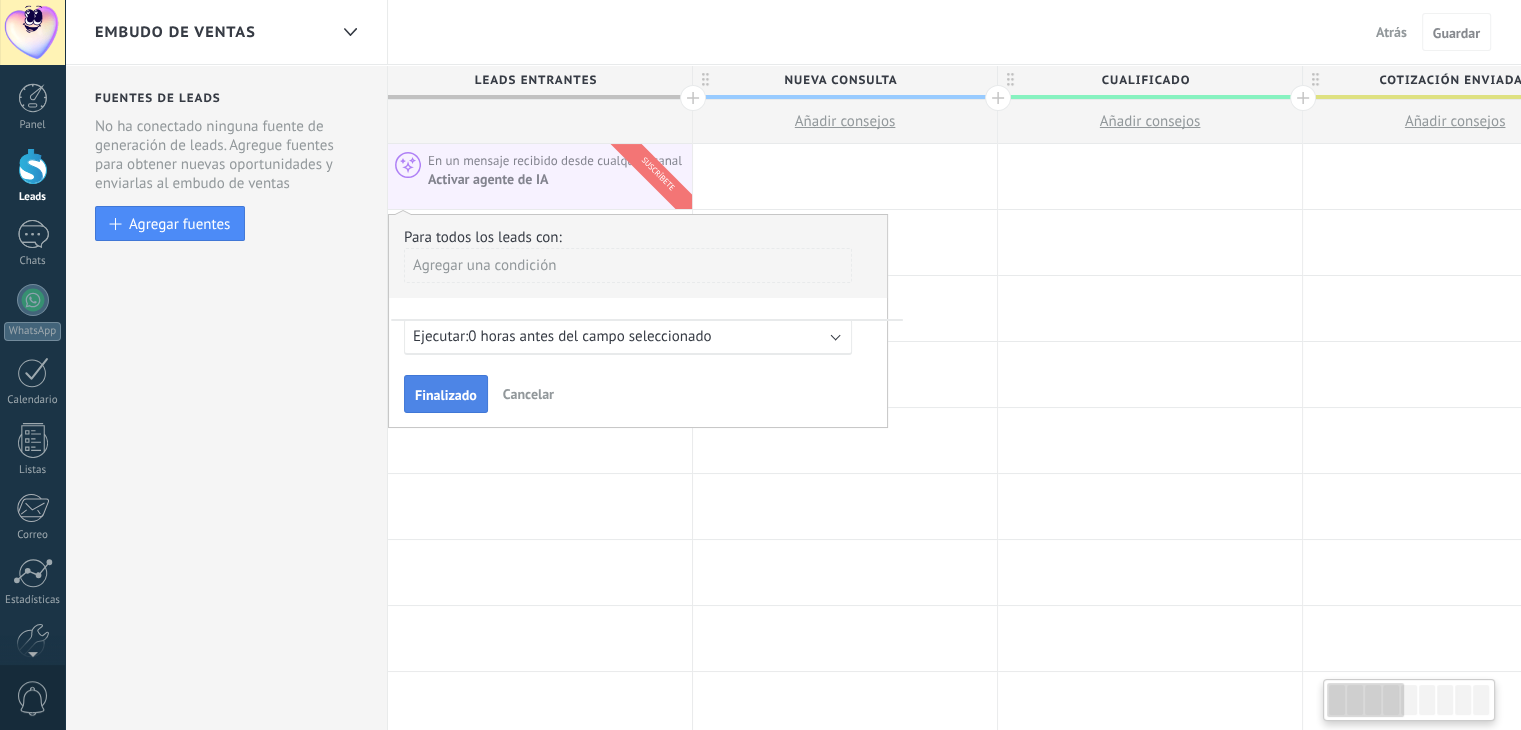 click on "Finalizado" at bounding box center [446, 395] 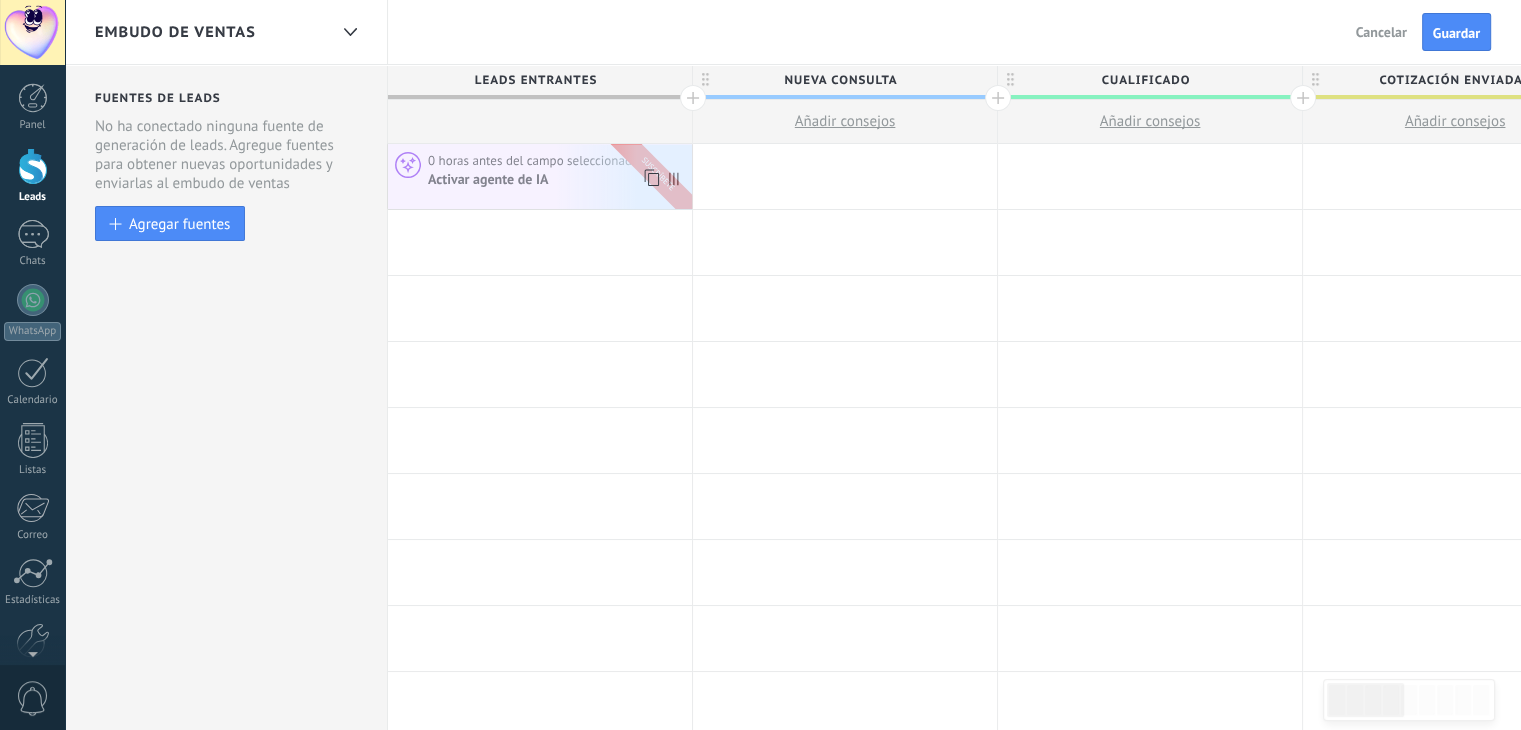 click on "0 horas antes del campo seleccionado" at bounding box center [535, 161] 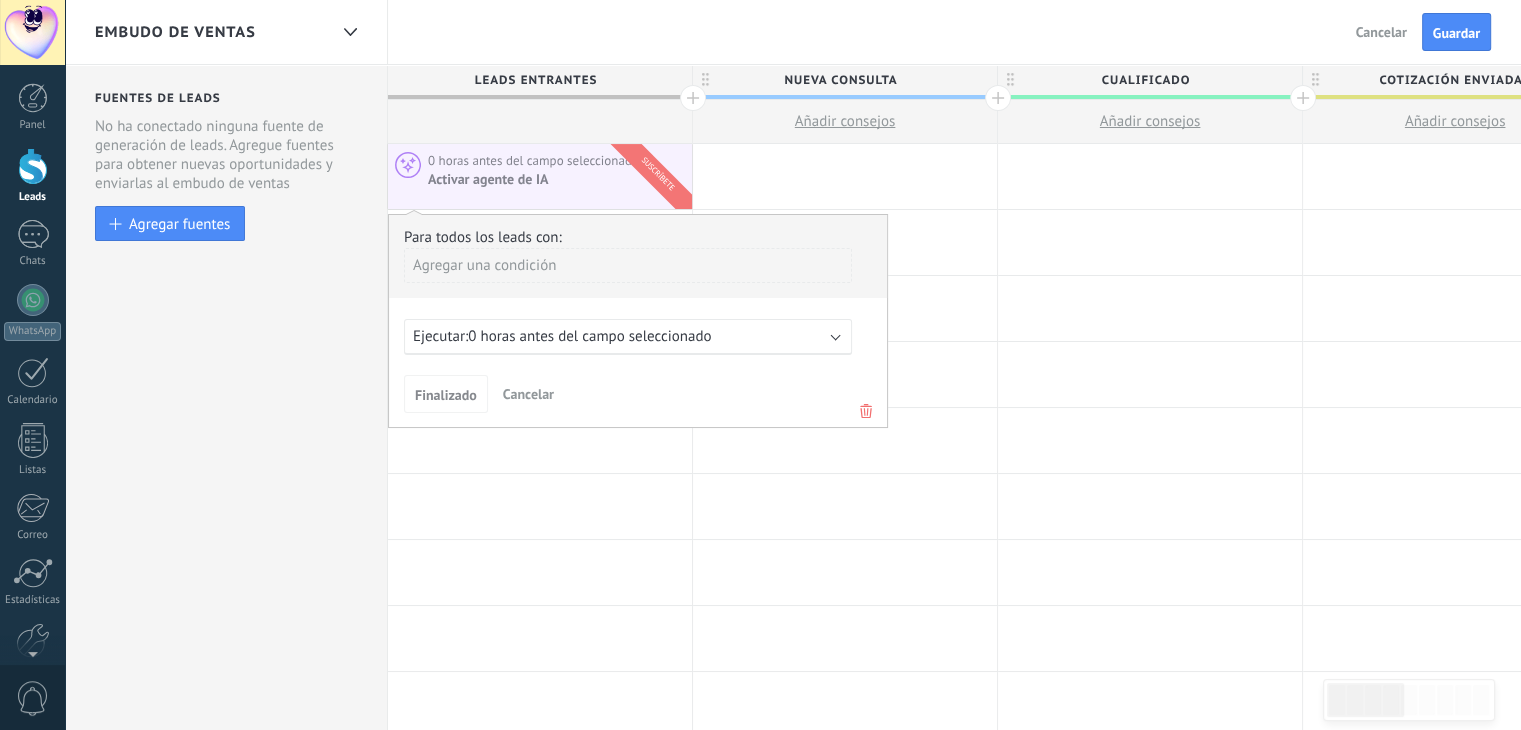 click on "0 horas antes del campo seleccionado" at bounding box center [589, 336] 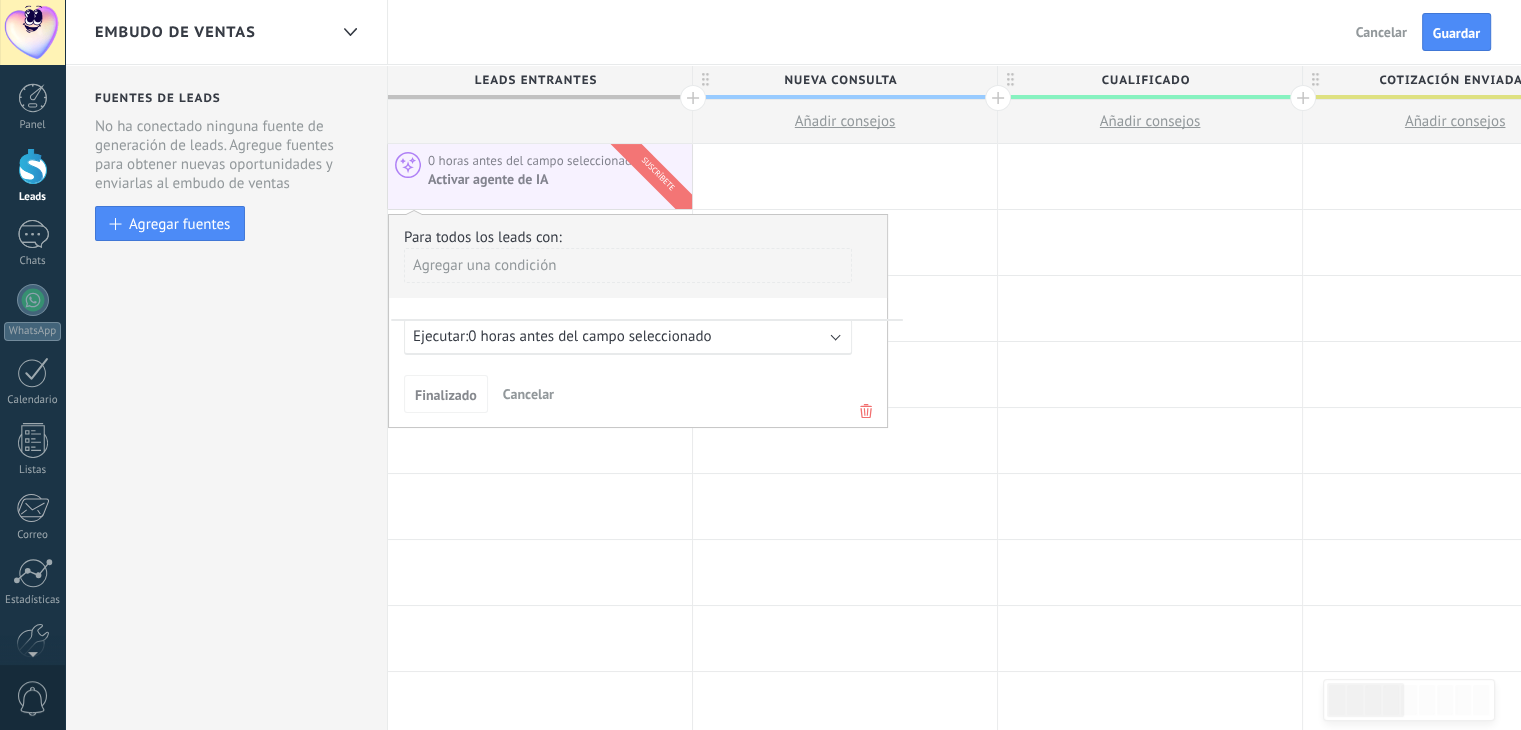 click on "0 horas antes del campo seleccionado" at bounding box center [589, 336] 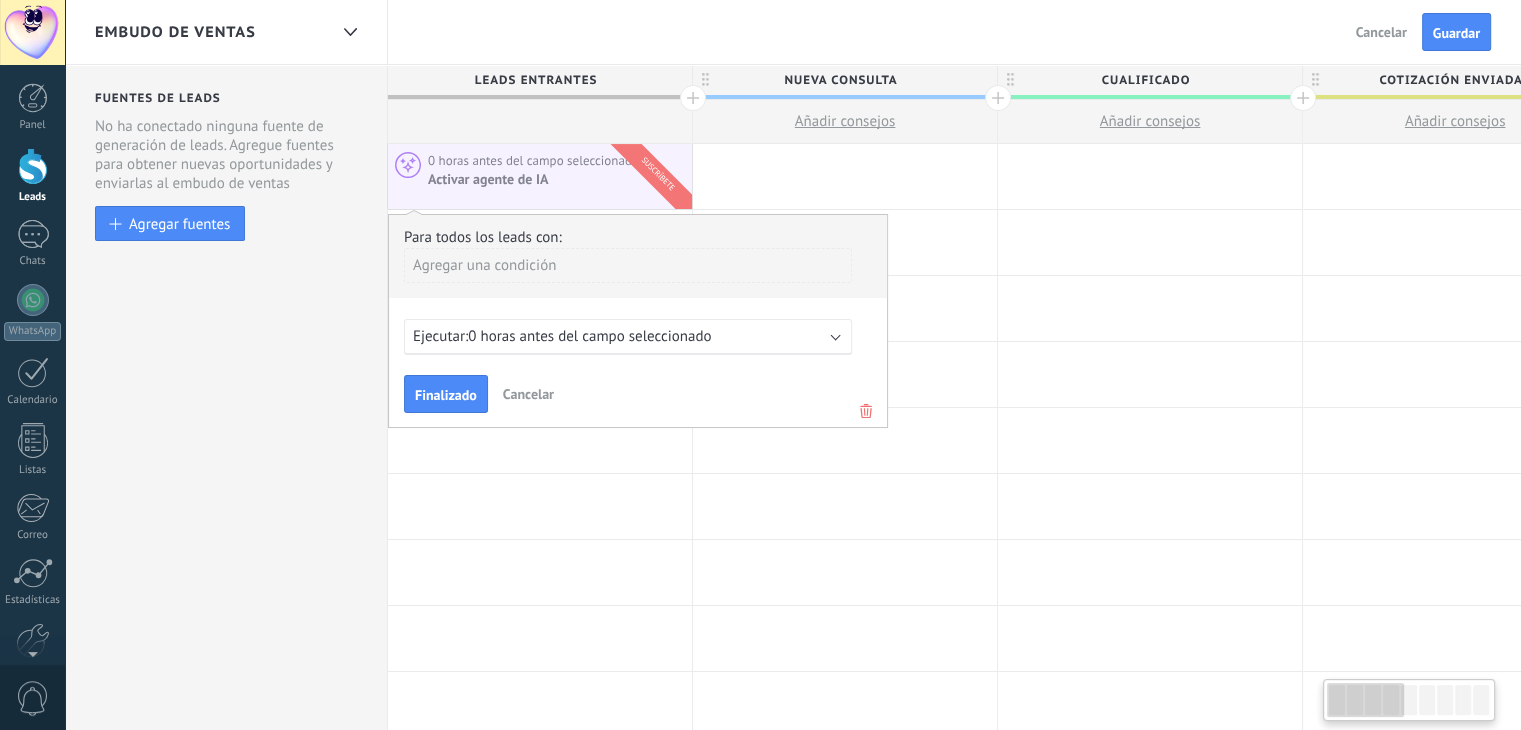 click on "Para todos los leads con: Agregar una condición" at bounding box center [638, 263] 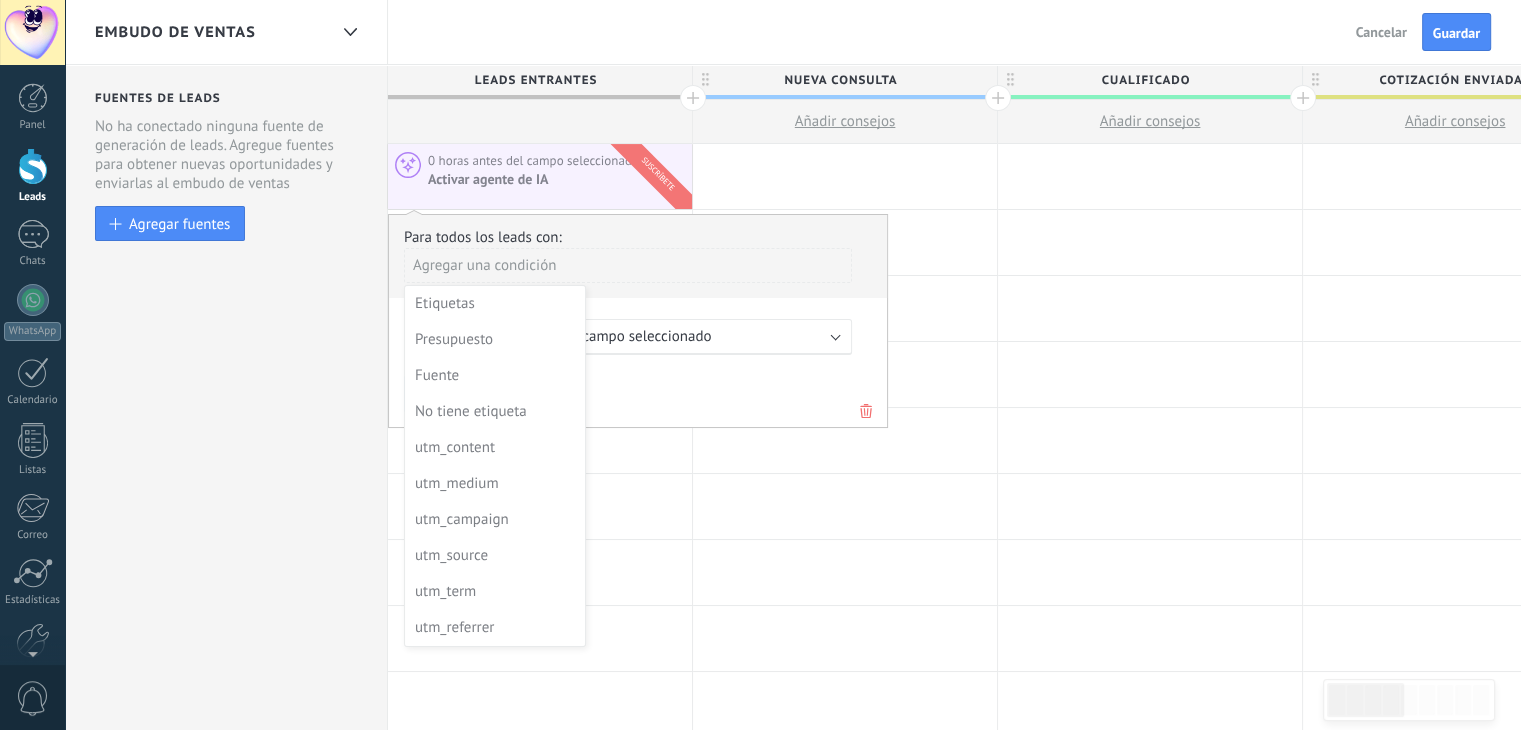 click at bounding box center (638, 320) 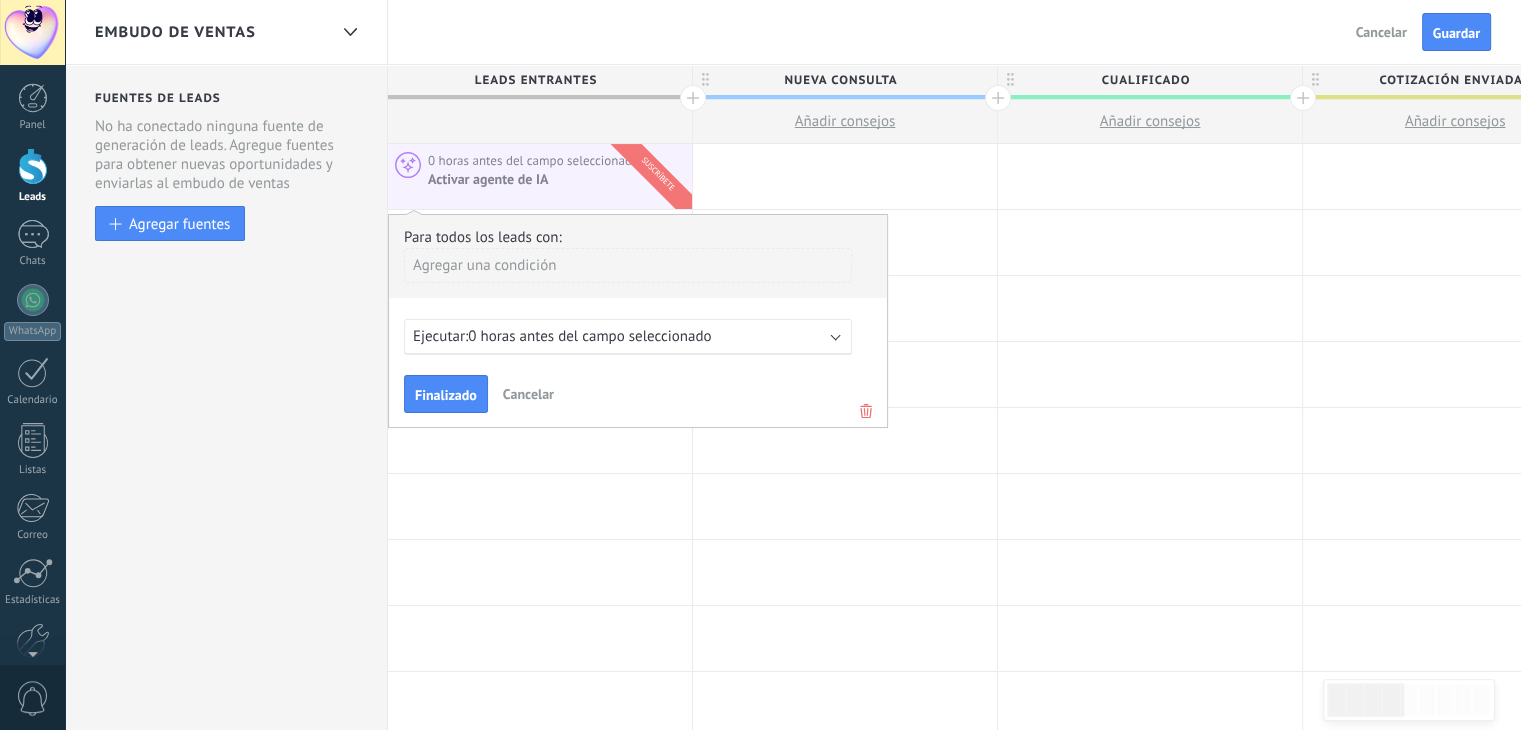 click on "Fuentes de leads Leads Entrantes Esta función capta leads de tus fuentes de generación de leads y los agrega a una etapa previa a tu embudo llamada "Leads entrantes" Esta función permite mostrar las nuevas solicitudes como peticiones en el estatus «Sin Calificar» Control de duplicados Elige cómo el sistema detecta y trata a leads entrantes duplicados Configure reglas No ha conectado ninguna fuente de generación de leads. Agregue fuentes para obtener nuevas oportunidades y enviarlas al embudo de ventas Agregar fuentes" at bounding box center [226, 800] 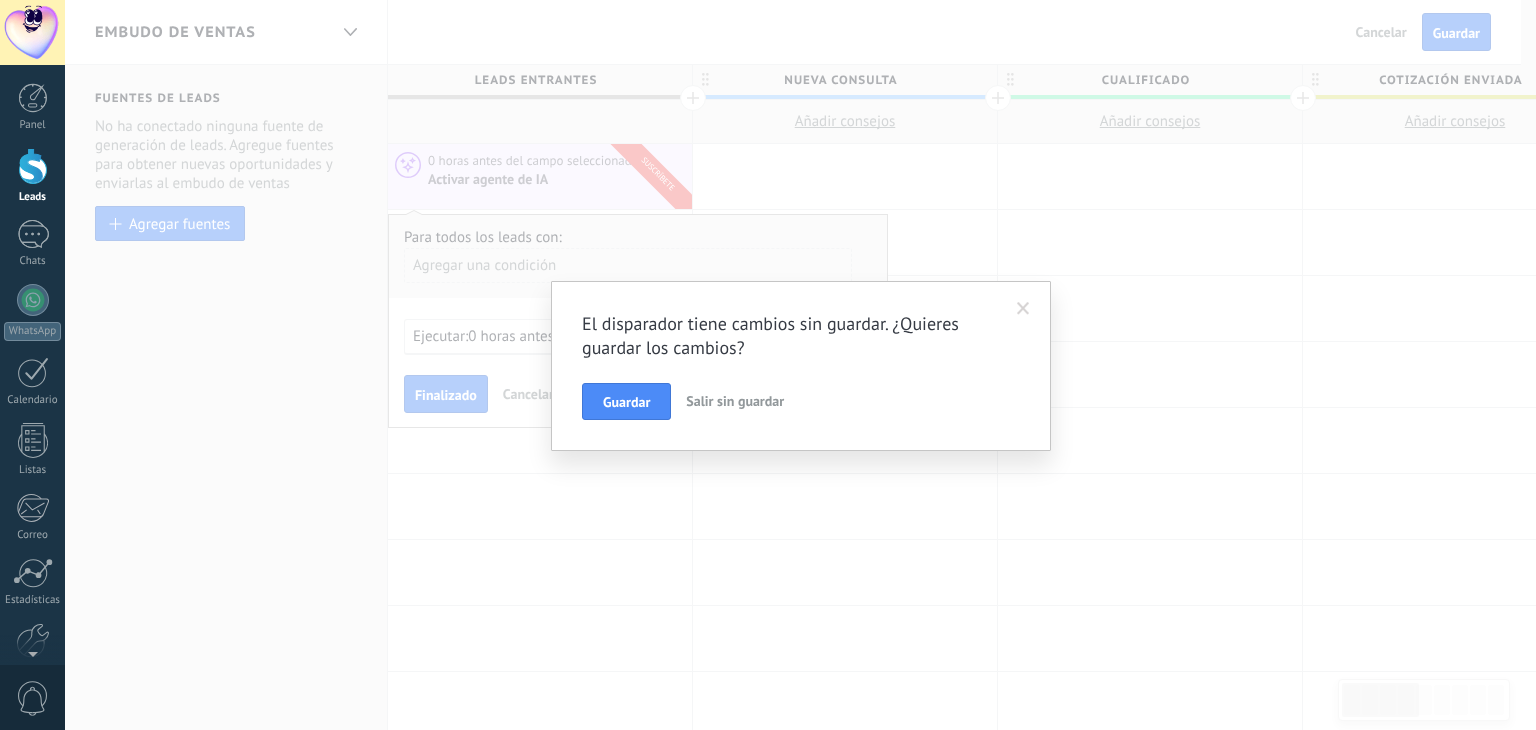 click on "El disparador tiene cambios sin guardar. ¿Quieres guardar los cambios? Guardar Salir sin guardar" at bounding box center (801, 366) 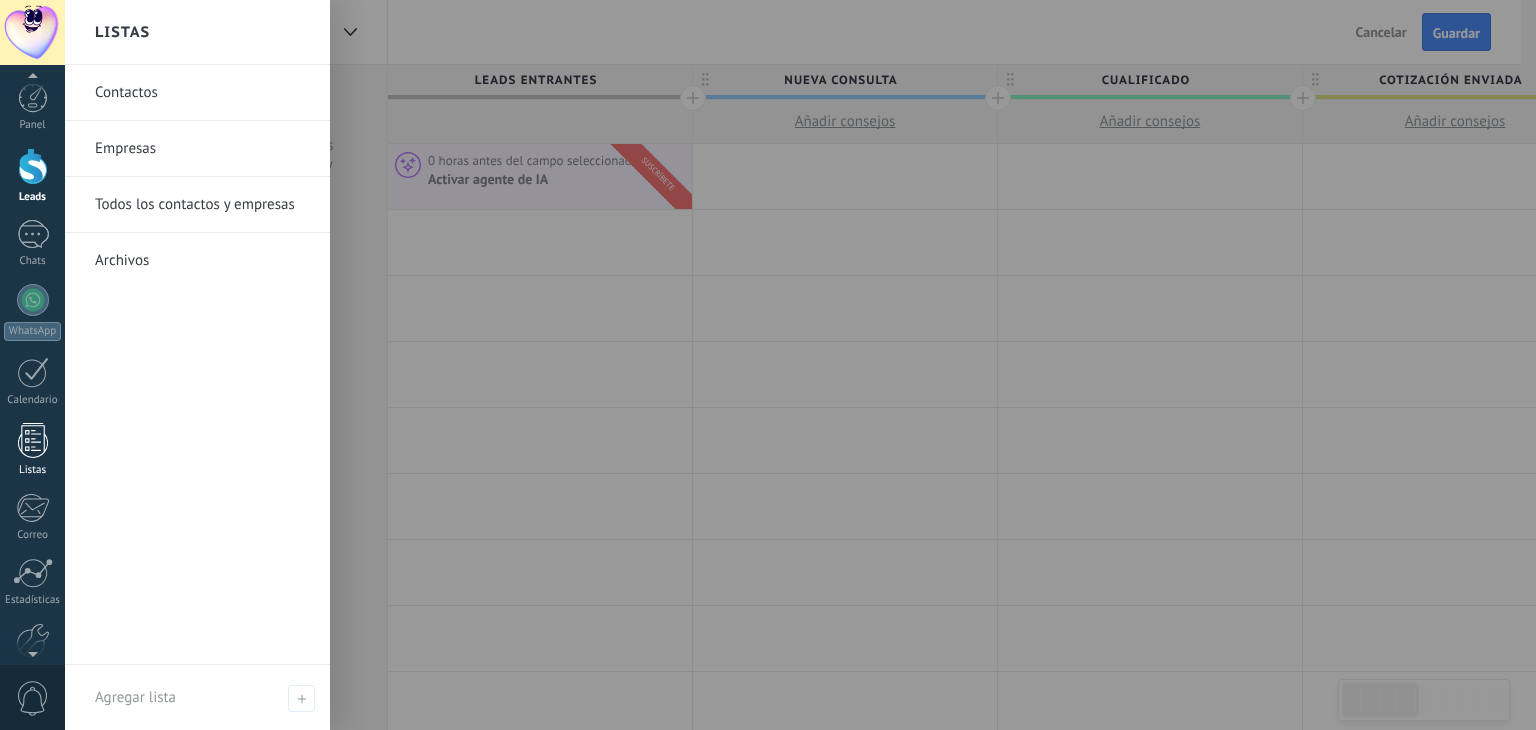 scroll, scrollTop: 101, scrollLeft: 0, axis: vertical 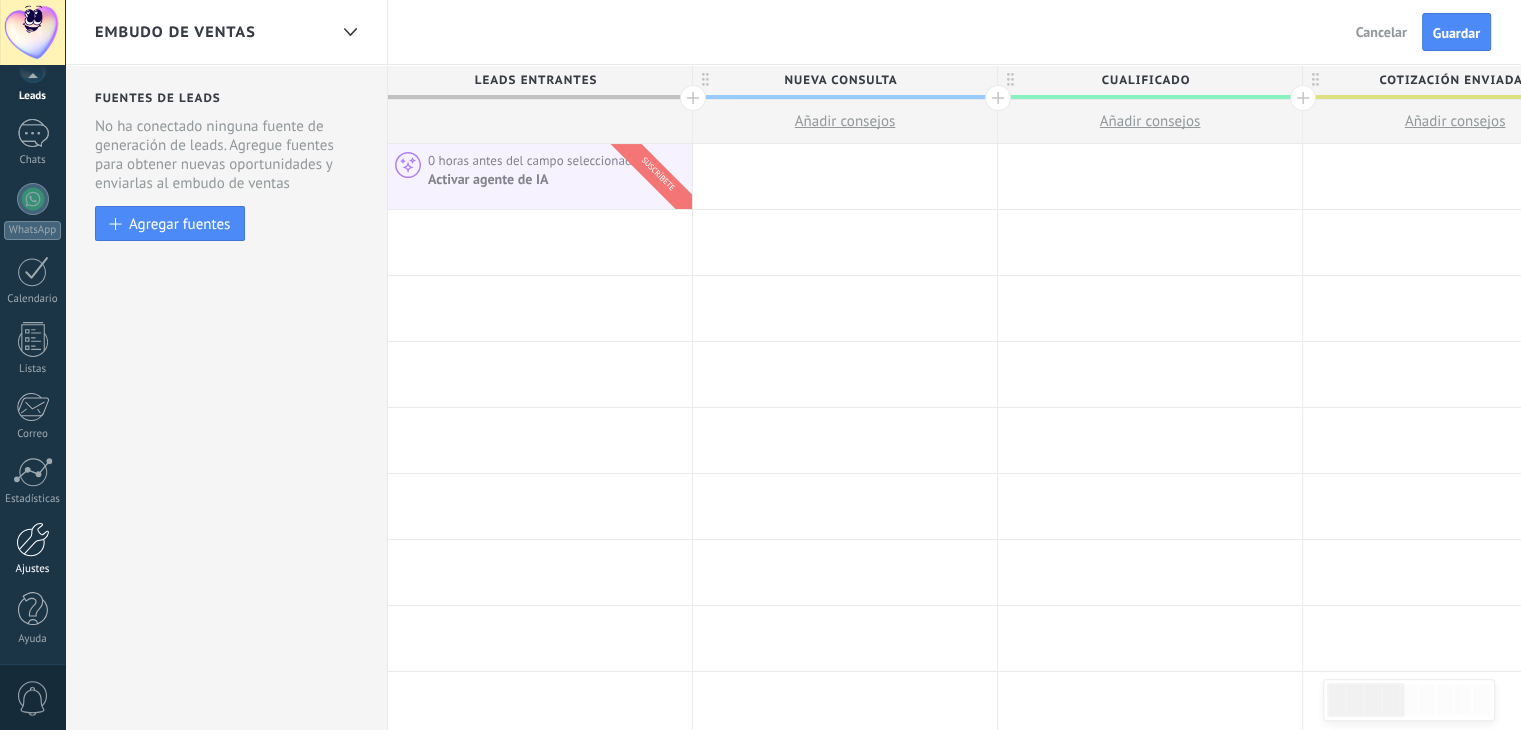click at bounding box center (33, 539) 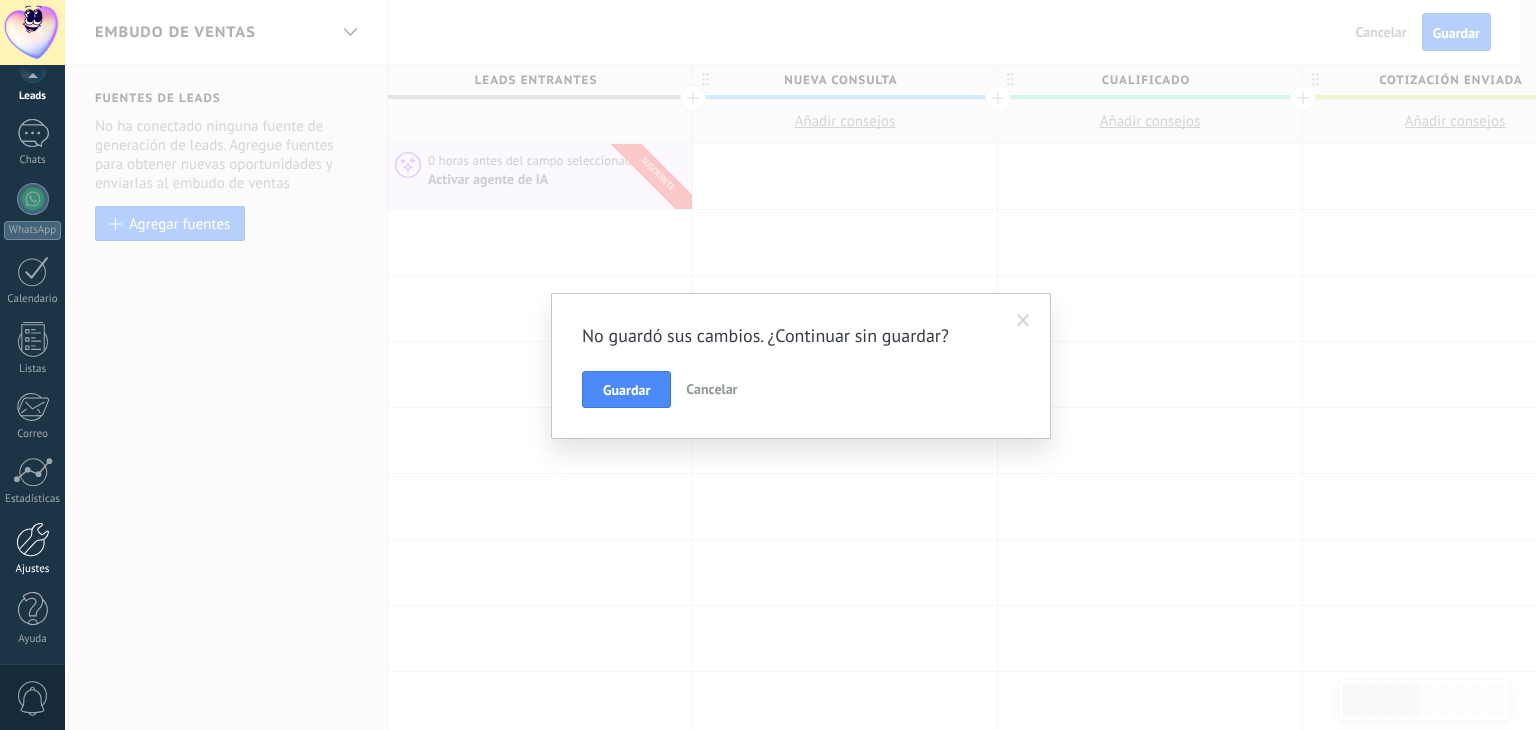 scroll, scrollTop: 0, scrollLeft: 0, axis: both 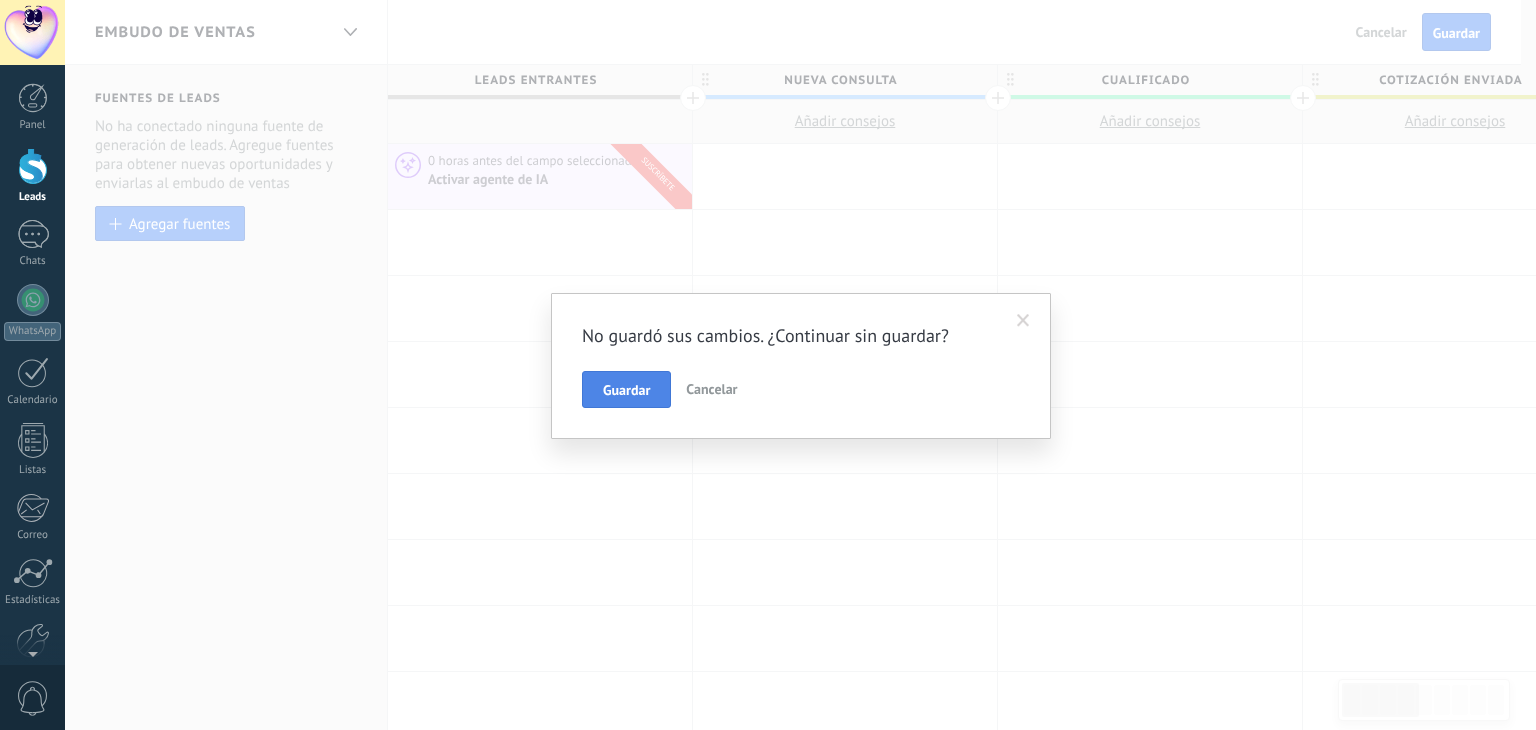 click on "Guardar" at bounding box center [626, 390] 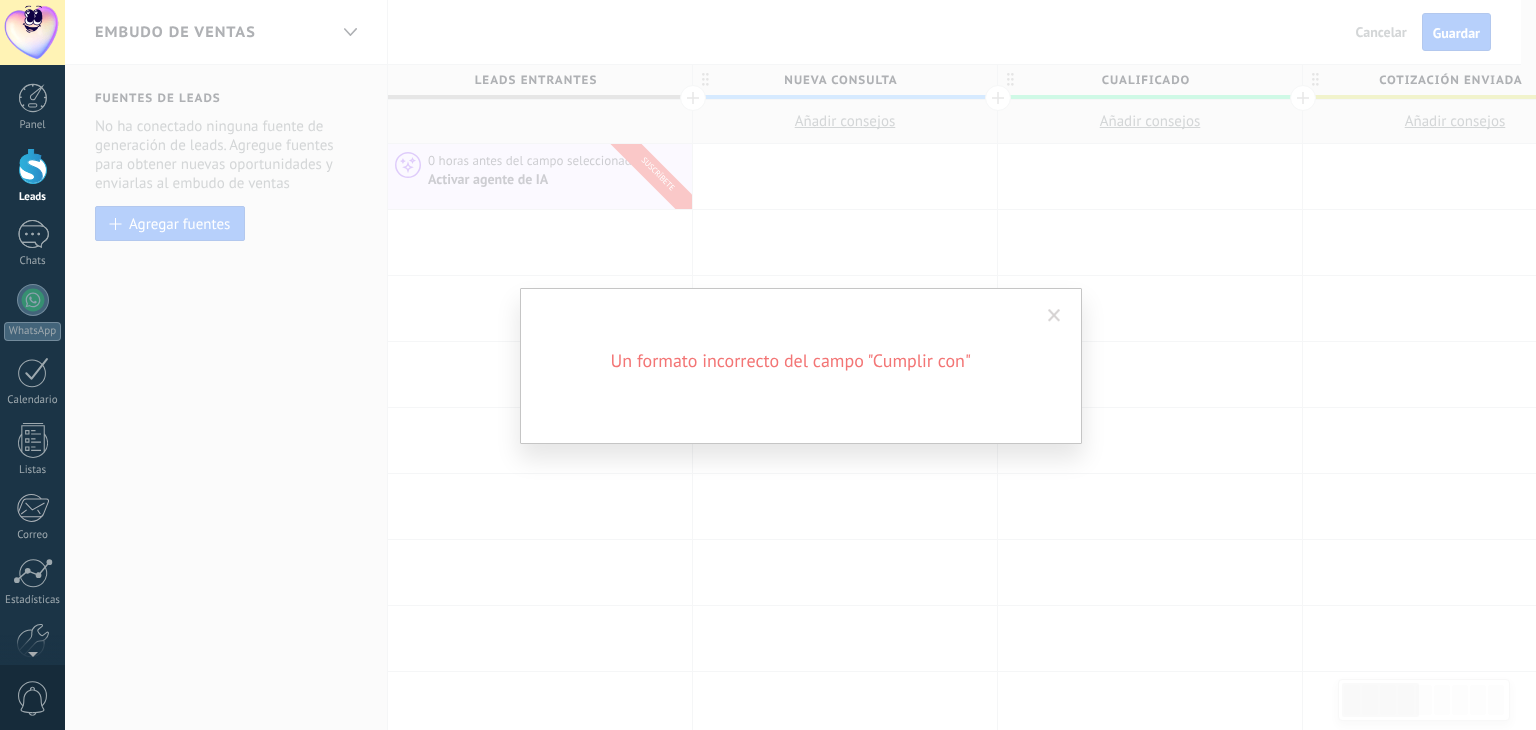 click at bounding box center [1054, 316] 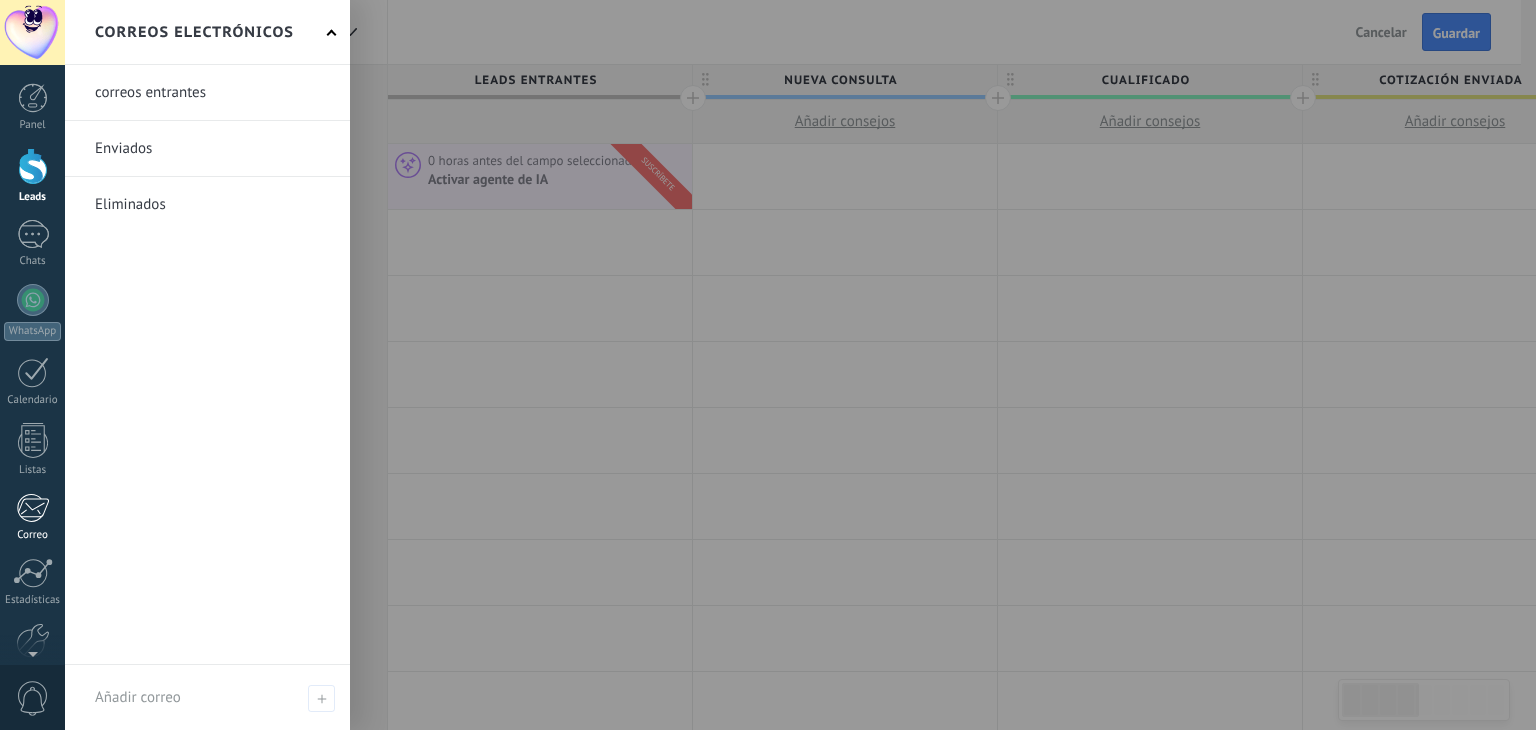 scroll, scrollTop: 101, scrollLeft: 0, axis: vertical 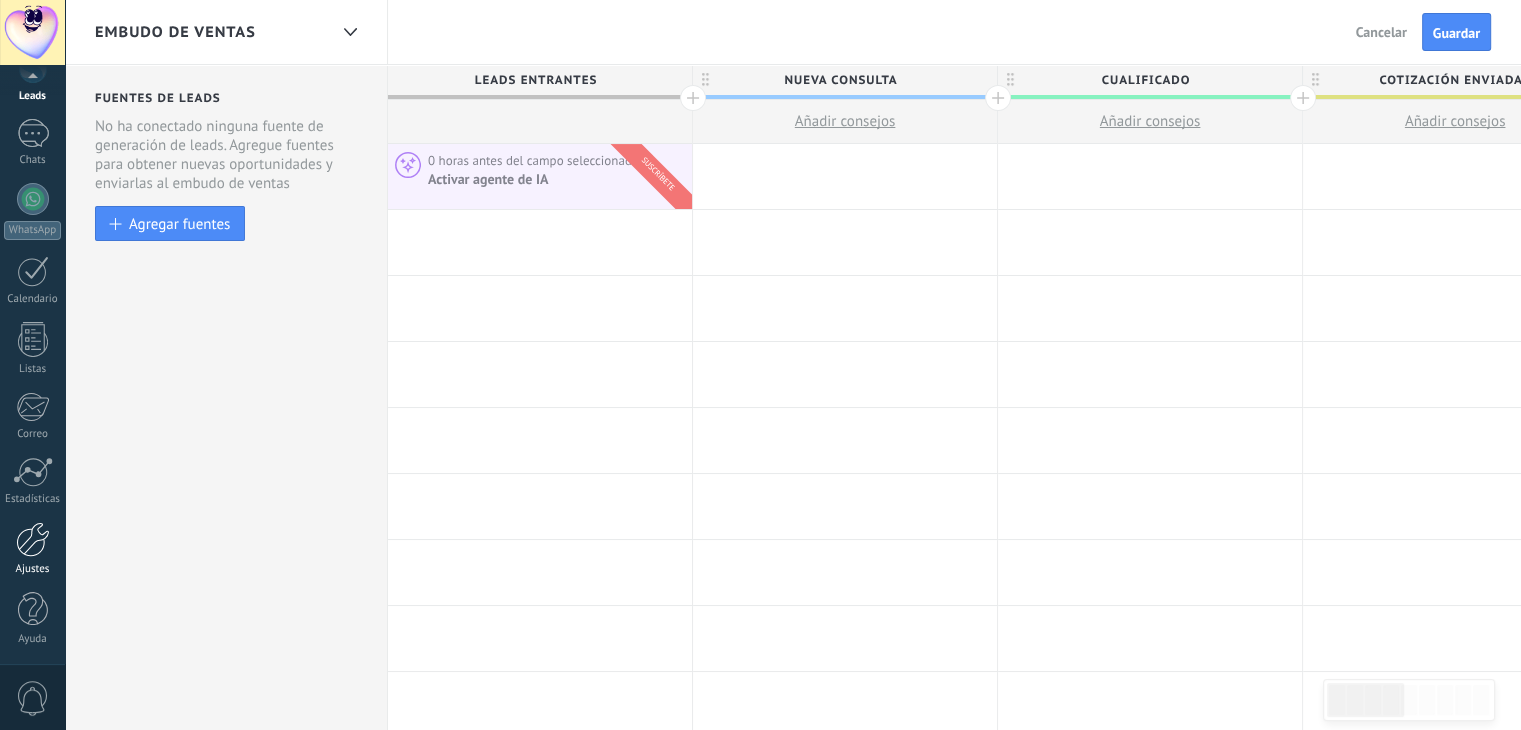 click at bounding box center [33, 539] 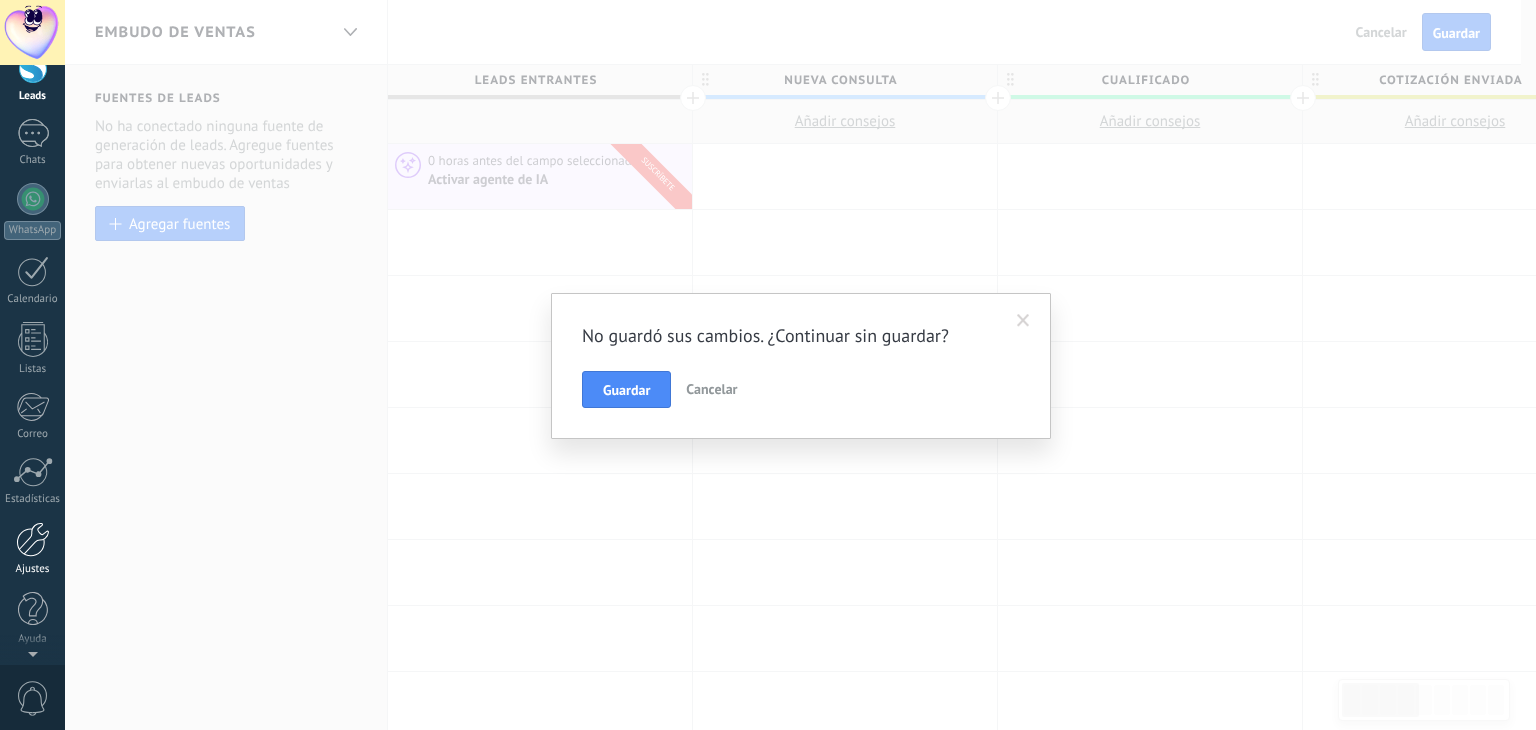 scroll, scrollTop: 0, scrollLeft: 0, axis: both 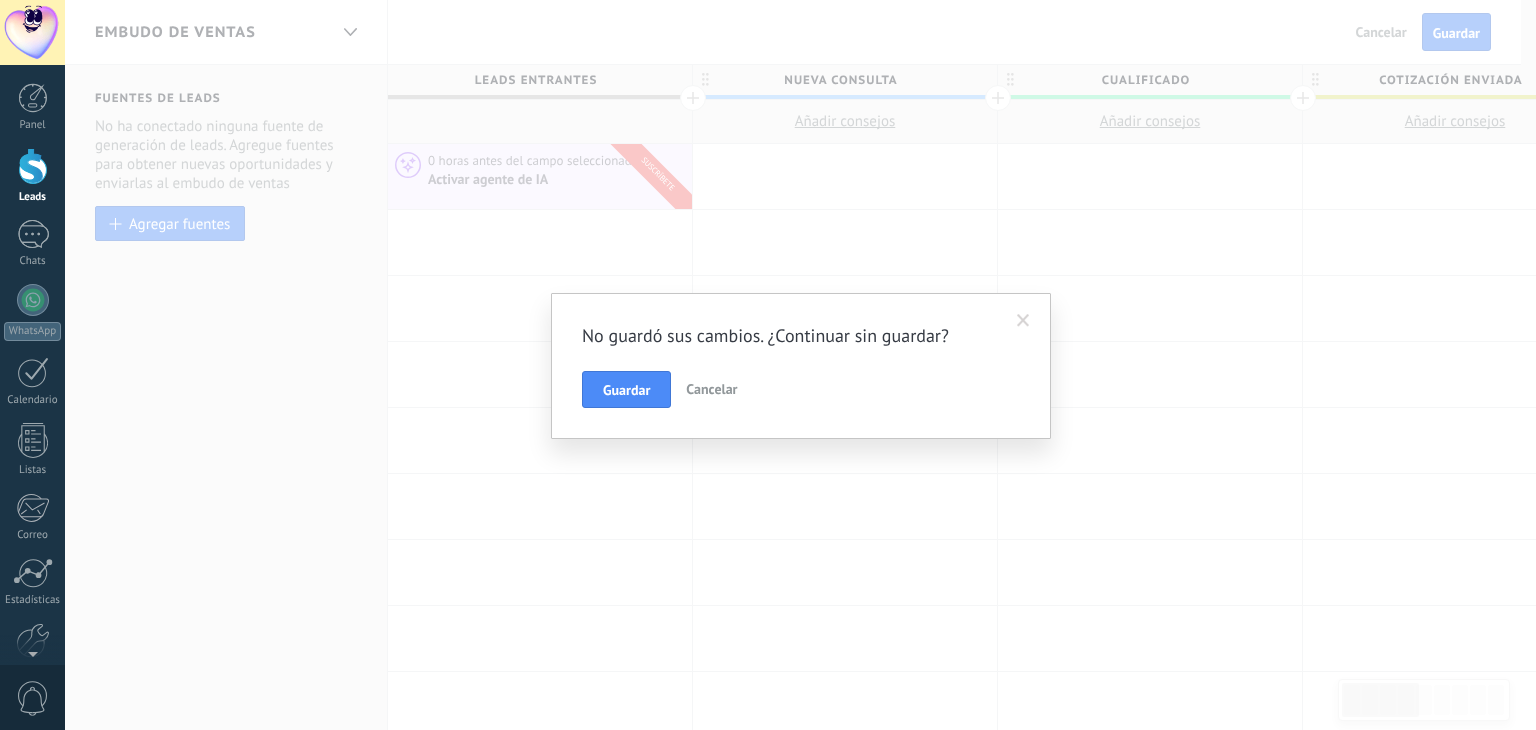 click on "Cancelar" at bounding box center [711, 389] 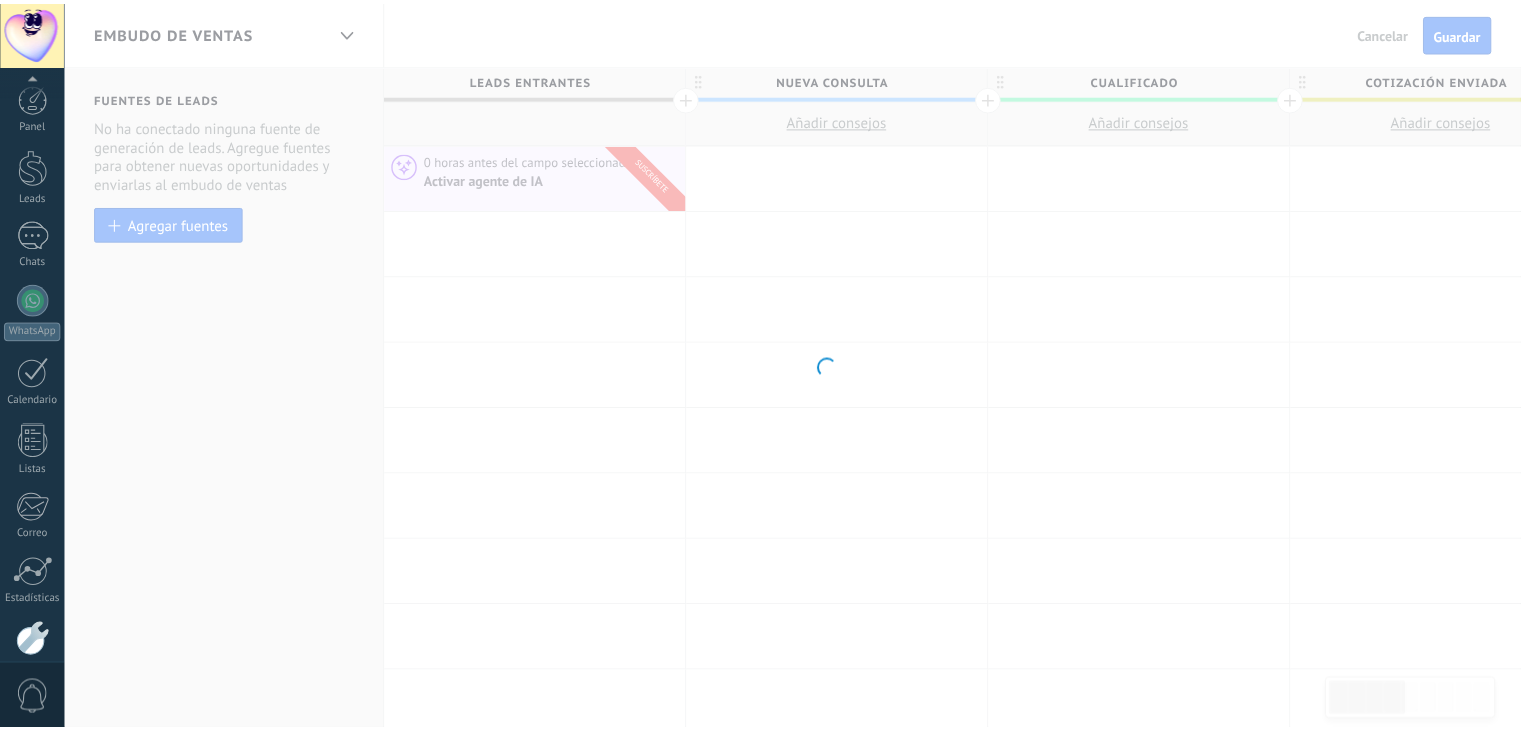 scroll, scrollTop: 101, scrollLeft: 0, axis: vertical 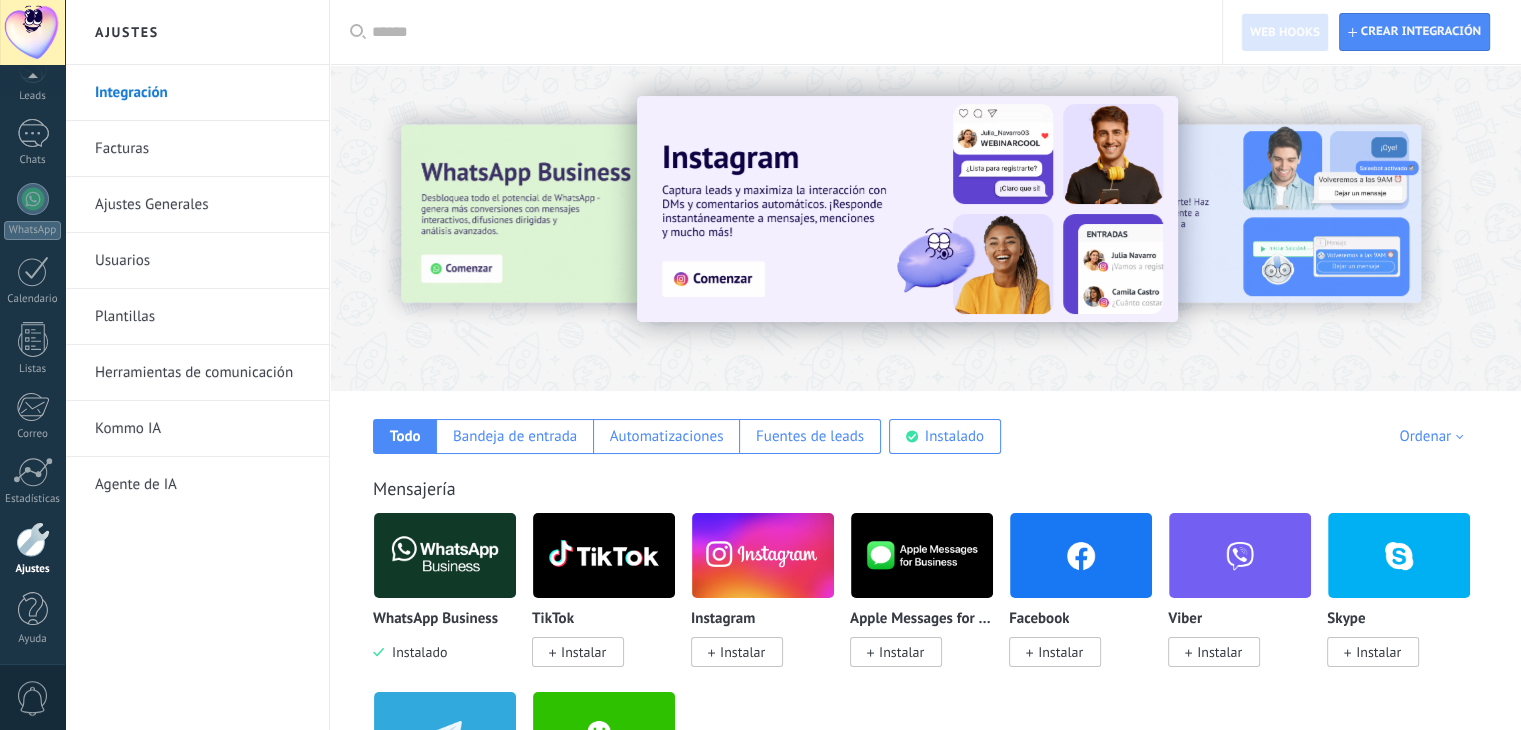click on "Agente de IA" at bounding box center [202, 485] 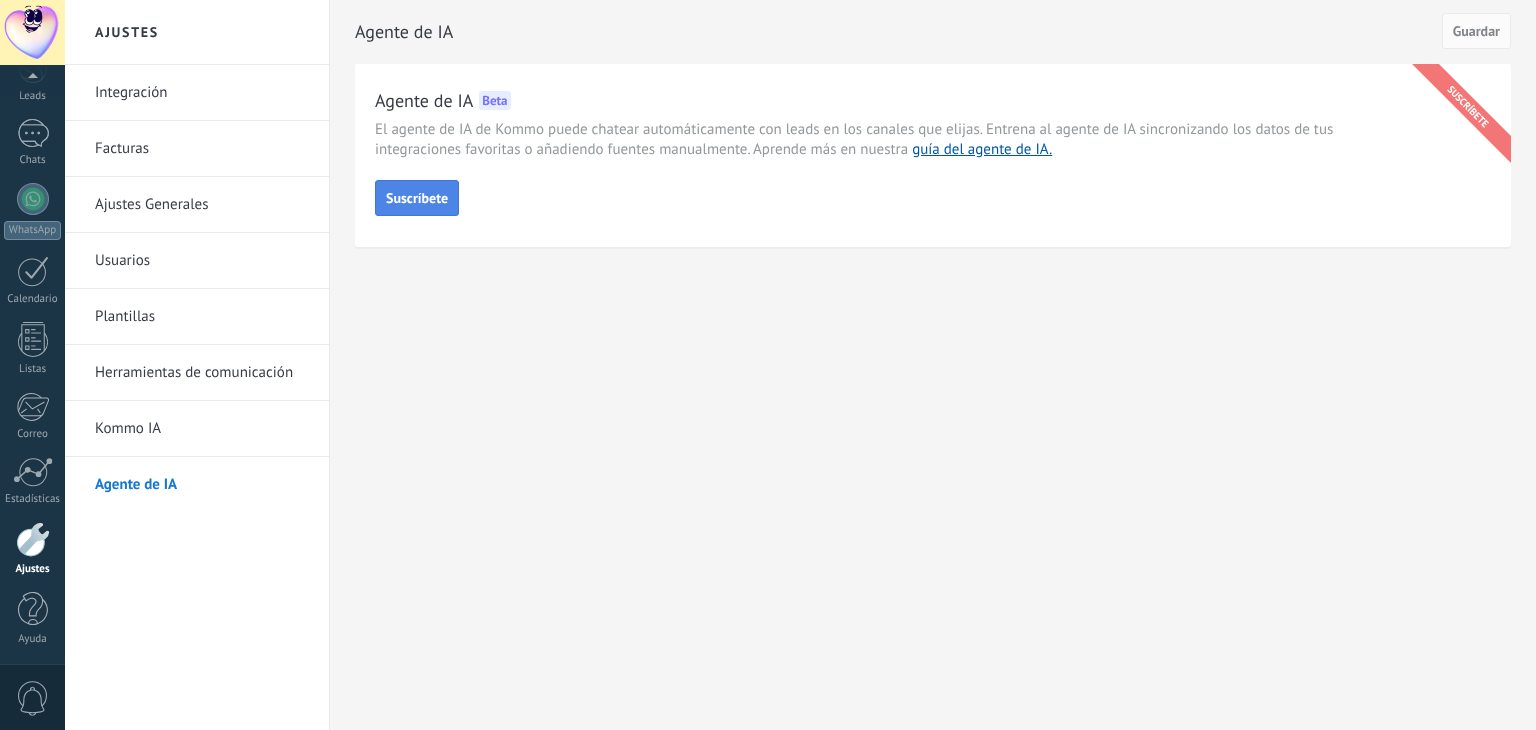 click on "Suscríbete" at bounding box center [417, 198] 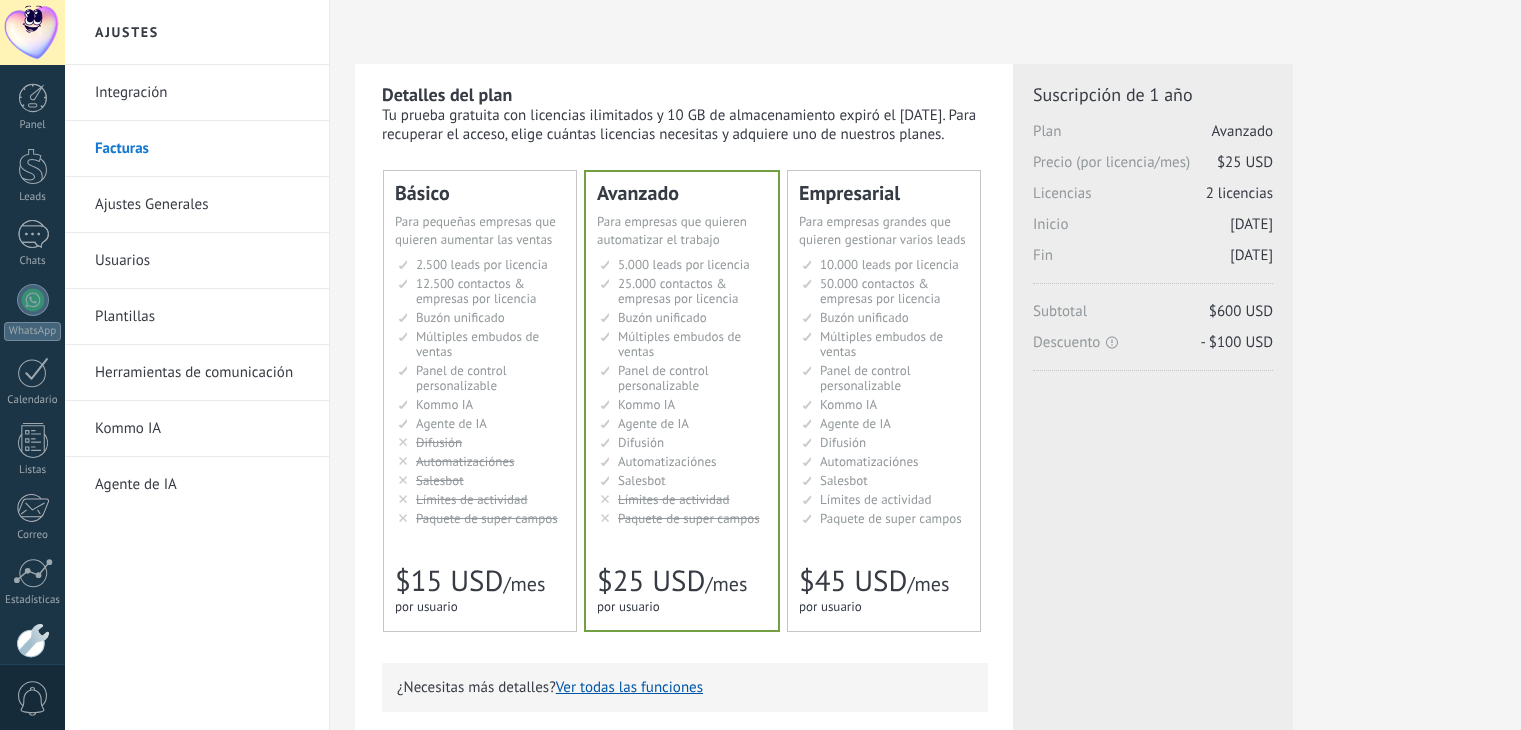 scroll, scrollTop: 0, scrollLeft: 0, axis: both 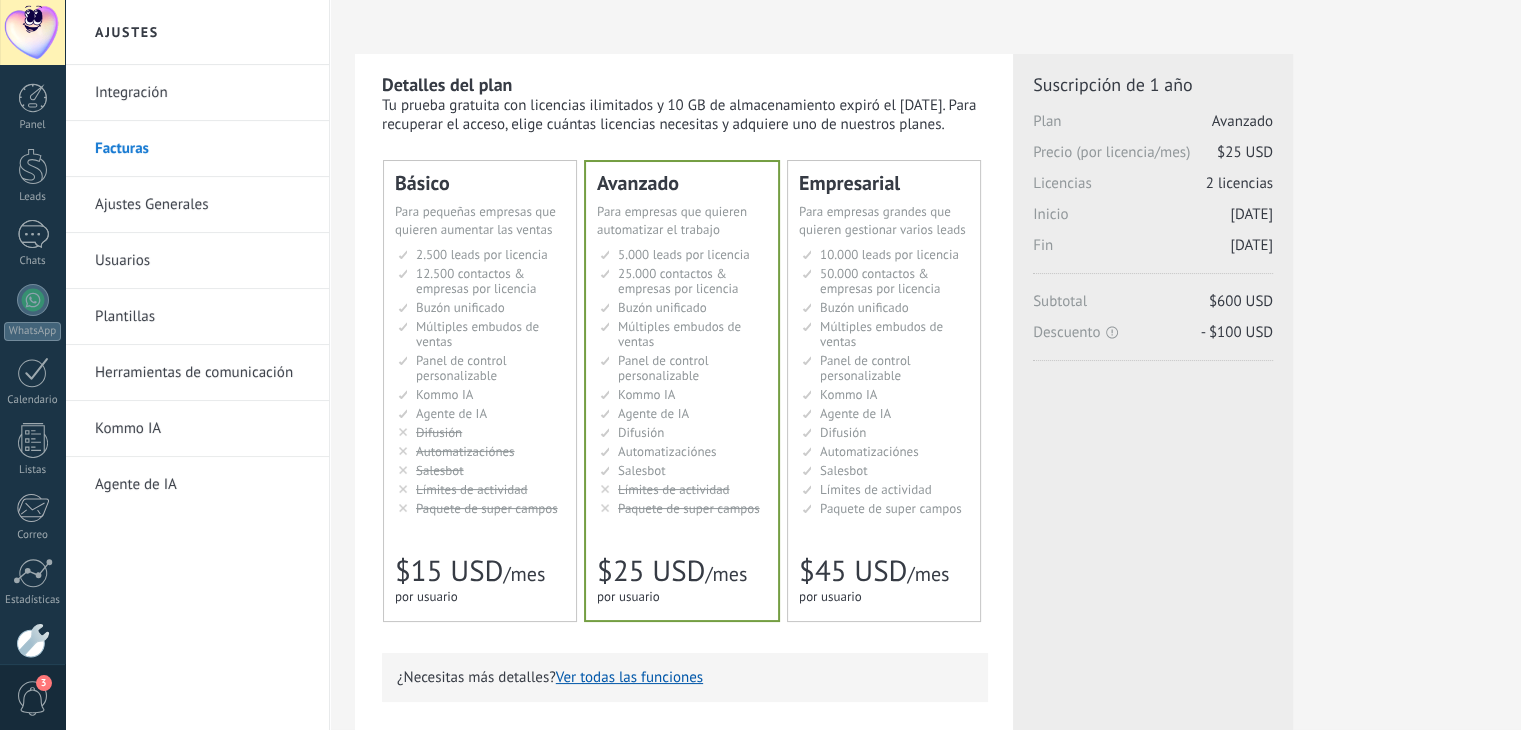 click on "Para pequeñas empresas que quieren aumentar las ventas" at bounding box center (475, 220) 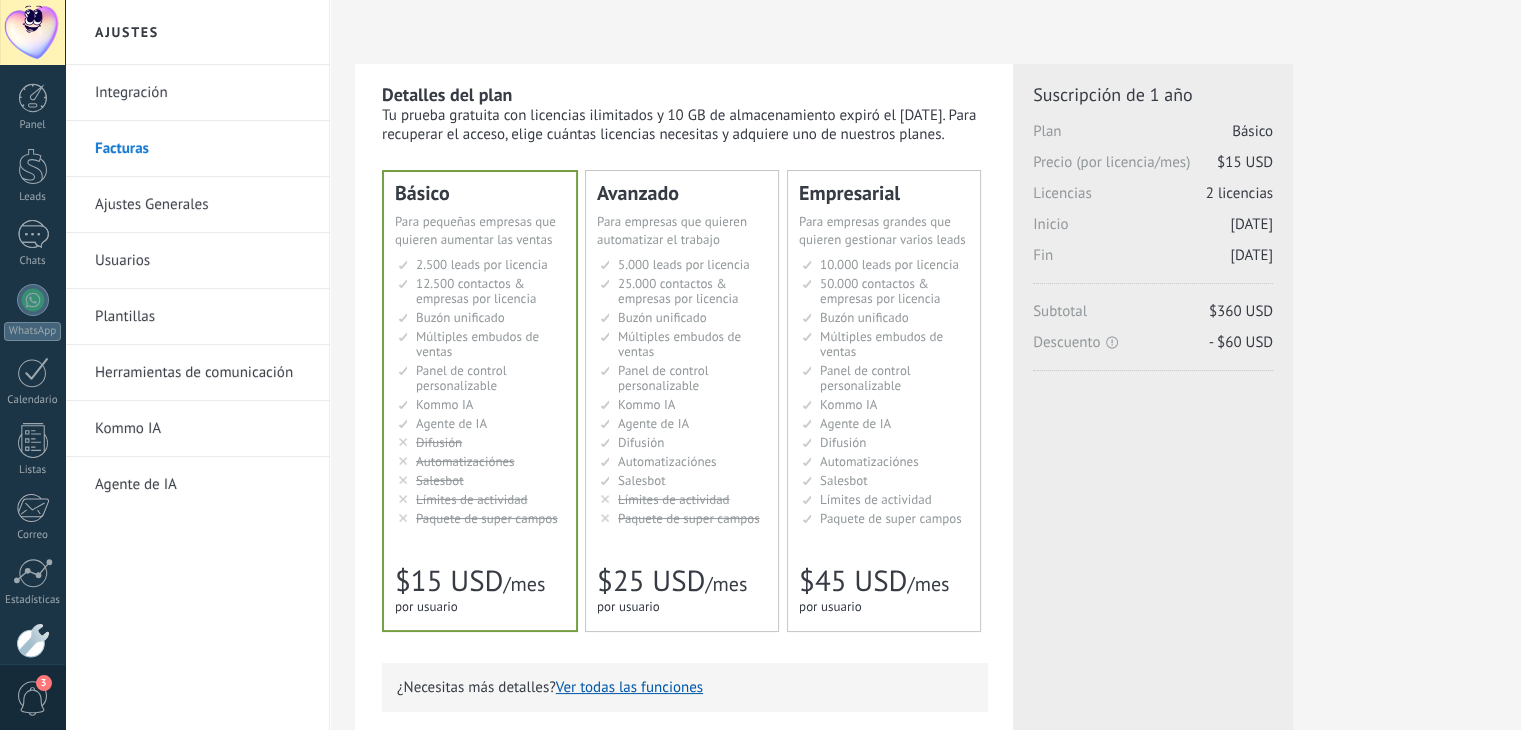 scroll, scrollTop: 0, scrollLeft: 0, axis: both 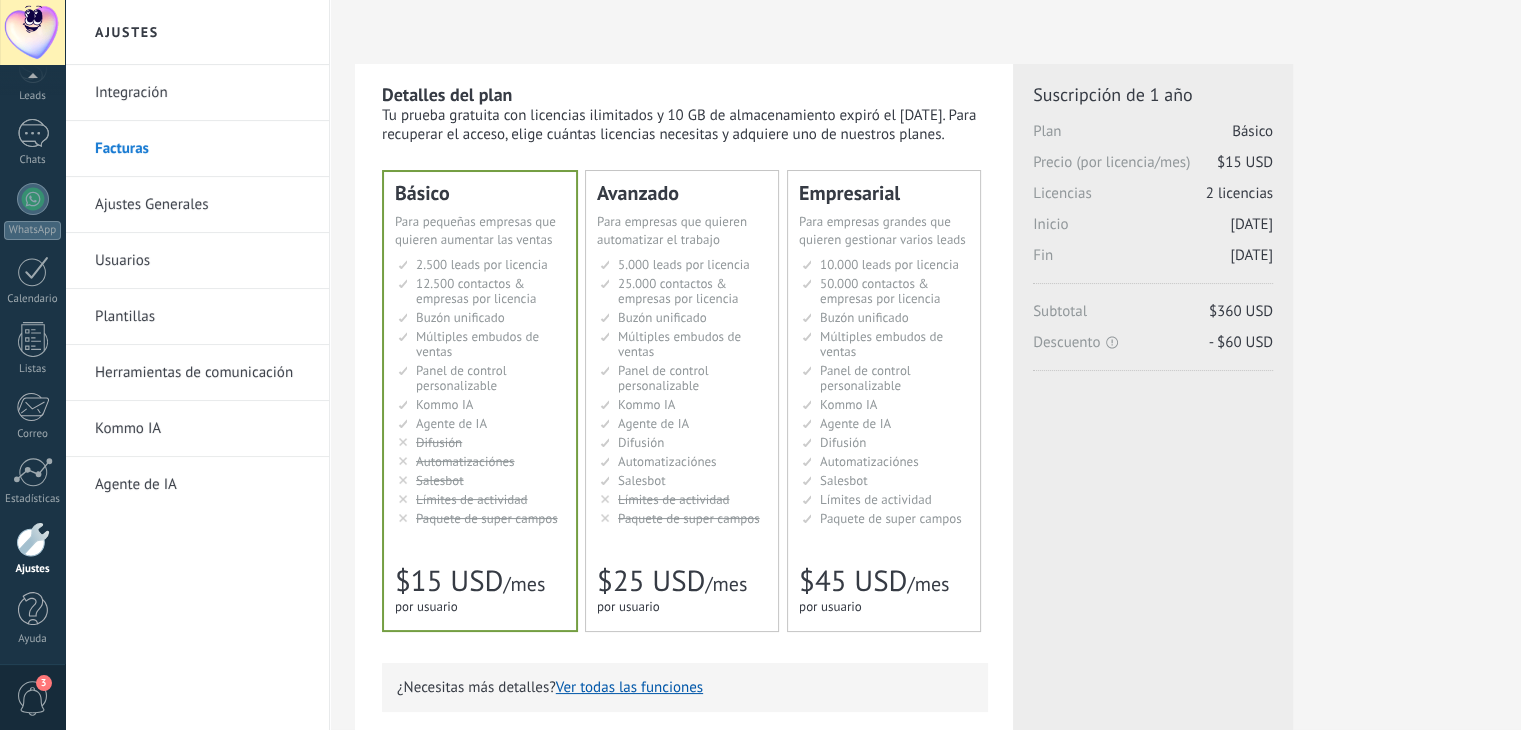 click at bounding box center [33, 539] 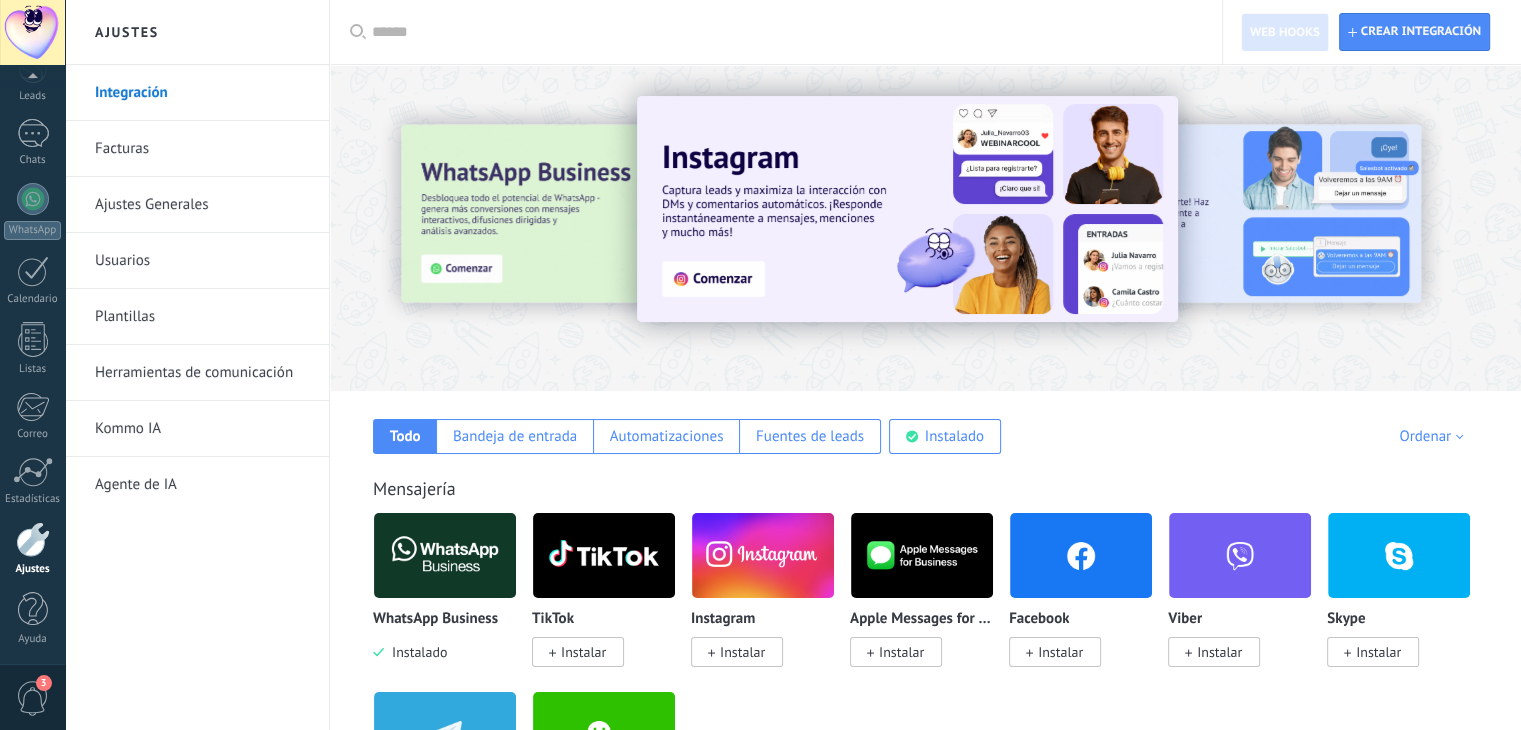 click on "Facturas" at bounding box center (202, 149) 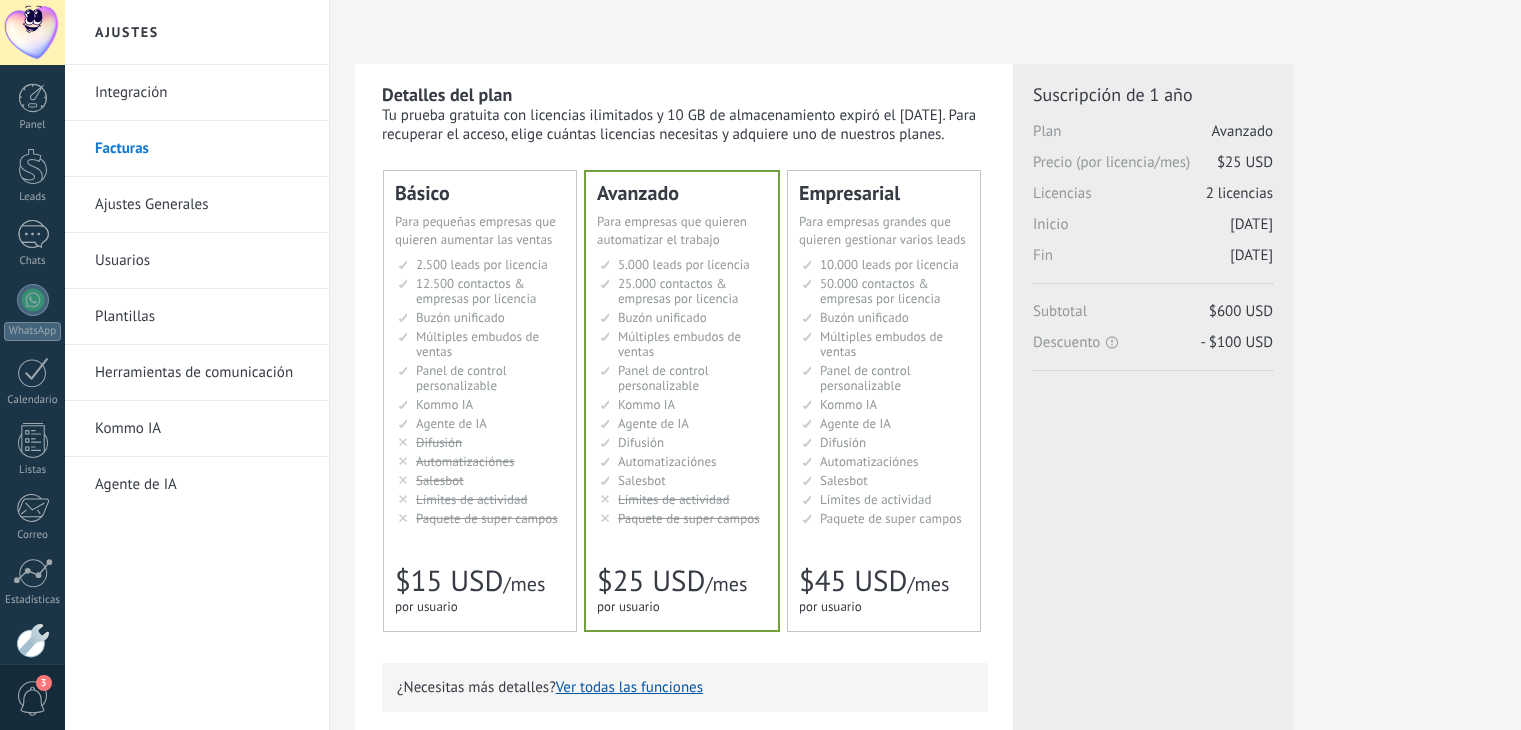 scroll, scrollTop: 0, scrollLeft: 0, axis: both 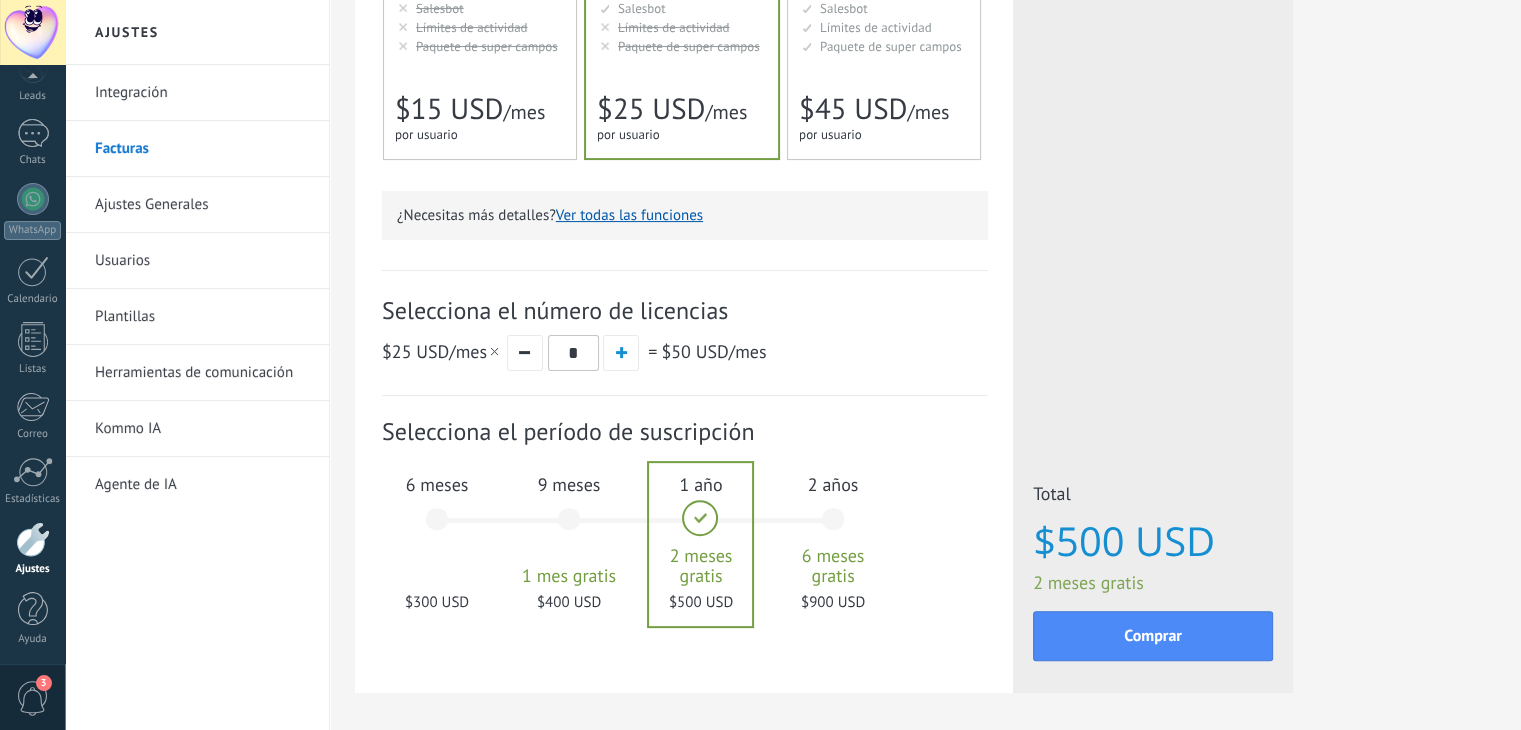 click on "6 meses
$300 USD" at bounding box center (437, 528) 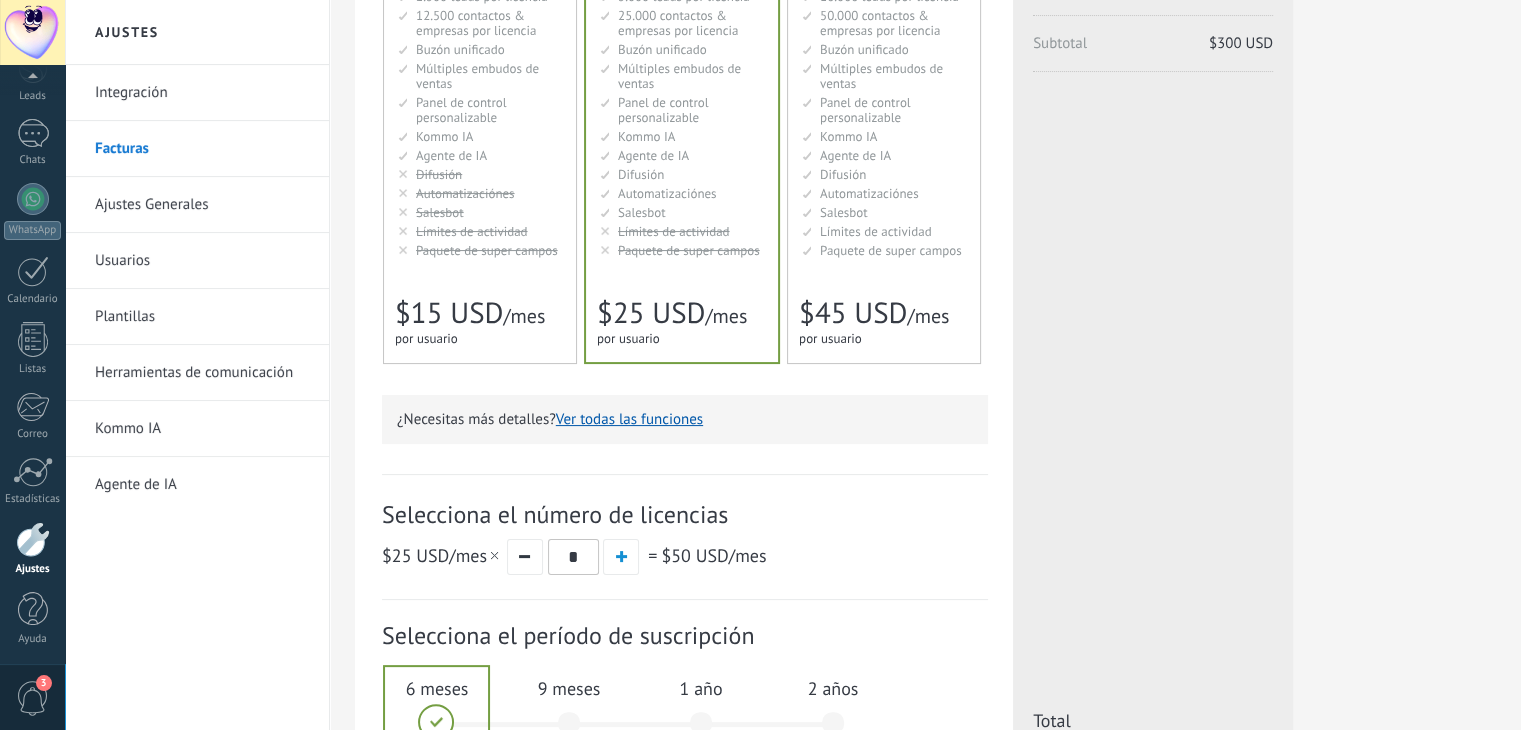 scroll, scrollTop: 258, scrollLeft: 0, axis: vertical 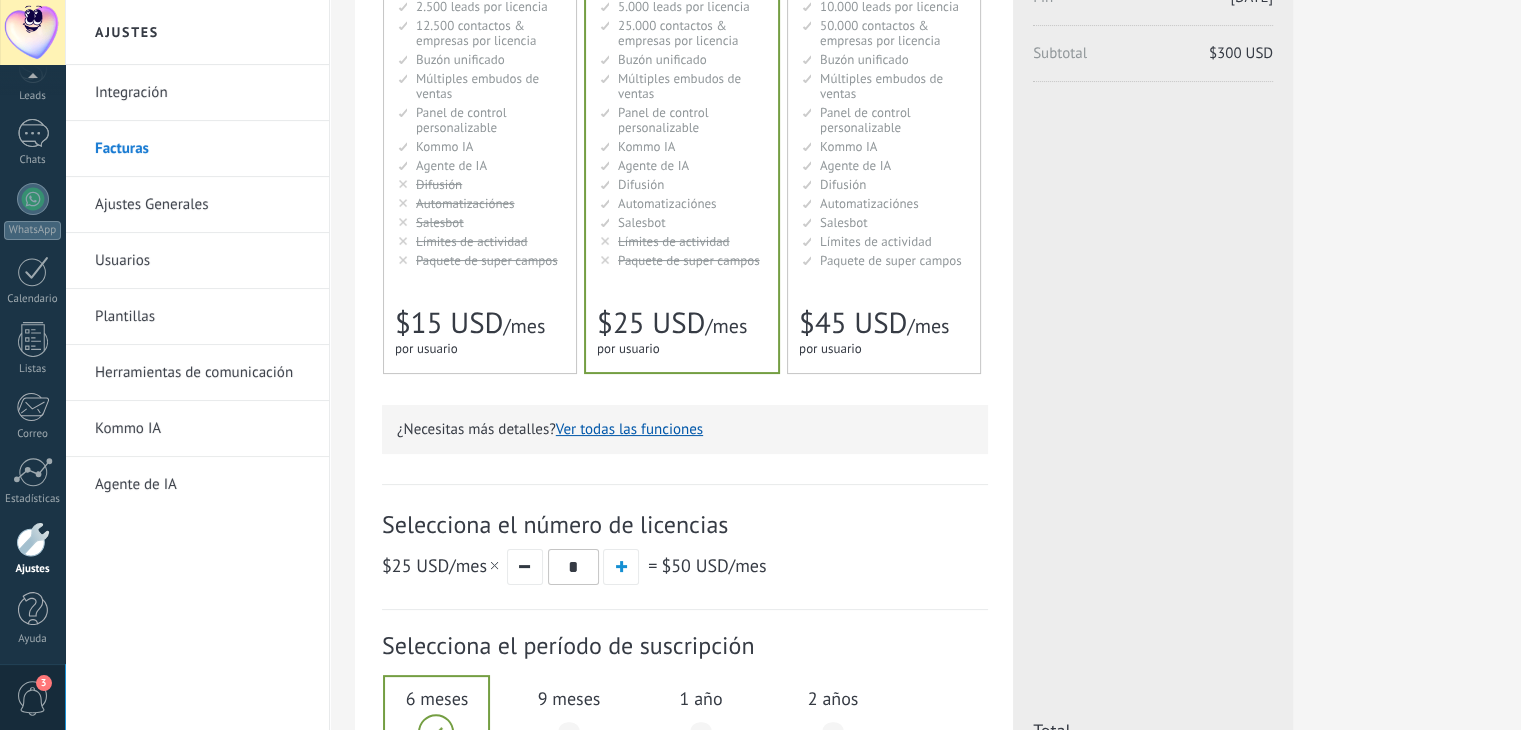 click on "Automatizaciónes" at bounding box center (465, 203) 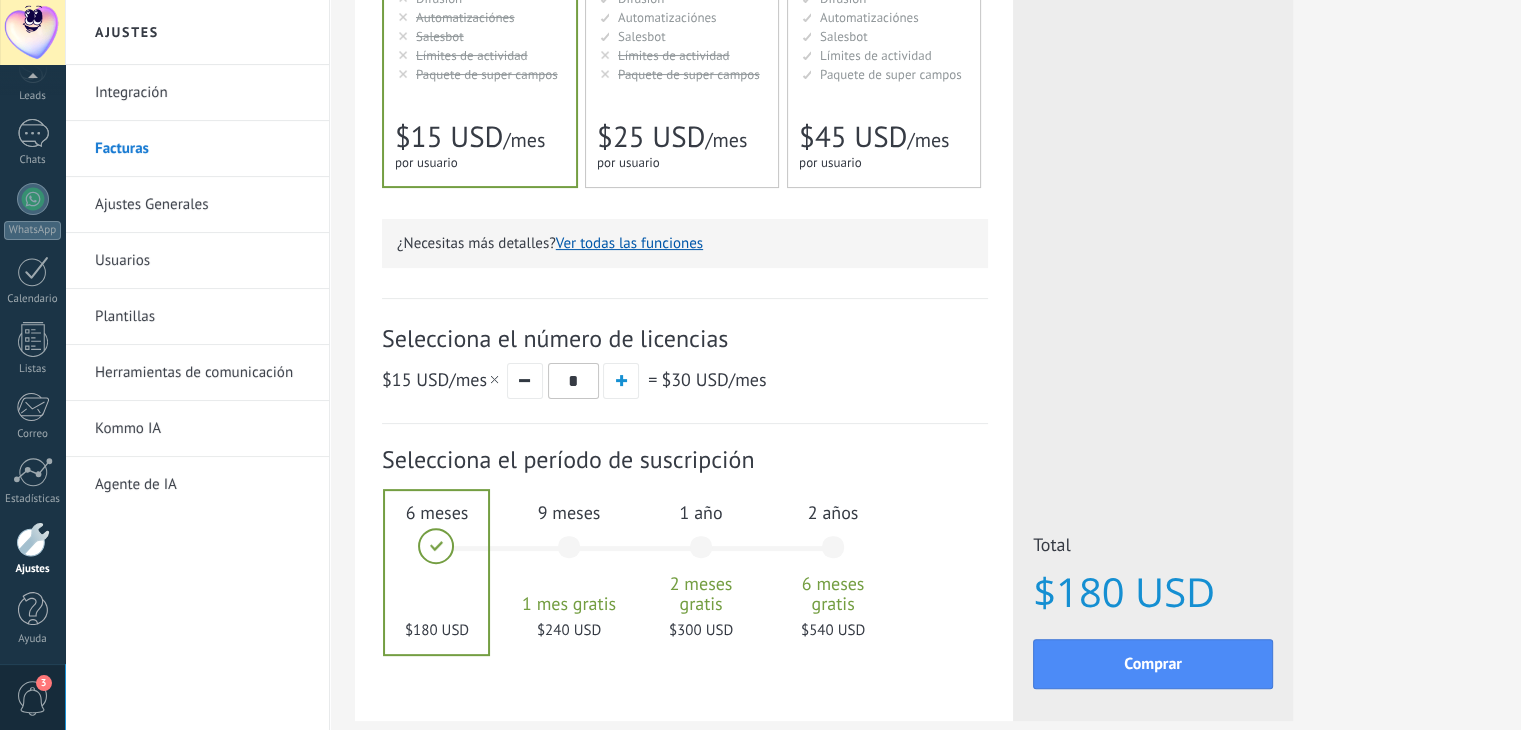 scroll, scrollTop: 401, scrollLeft: 0, axis: vertical 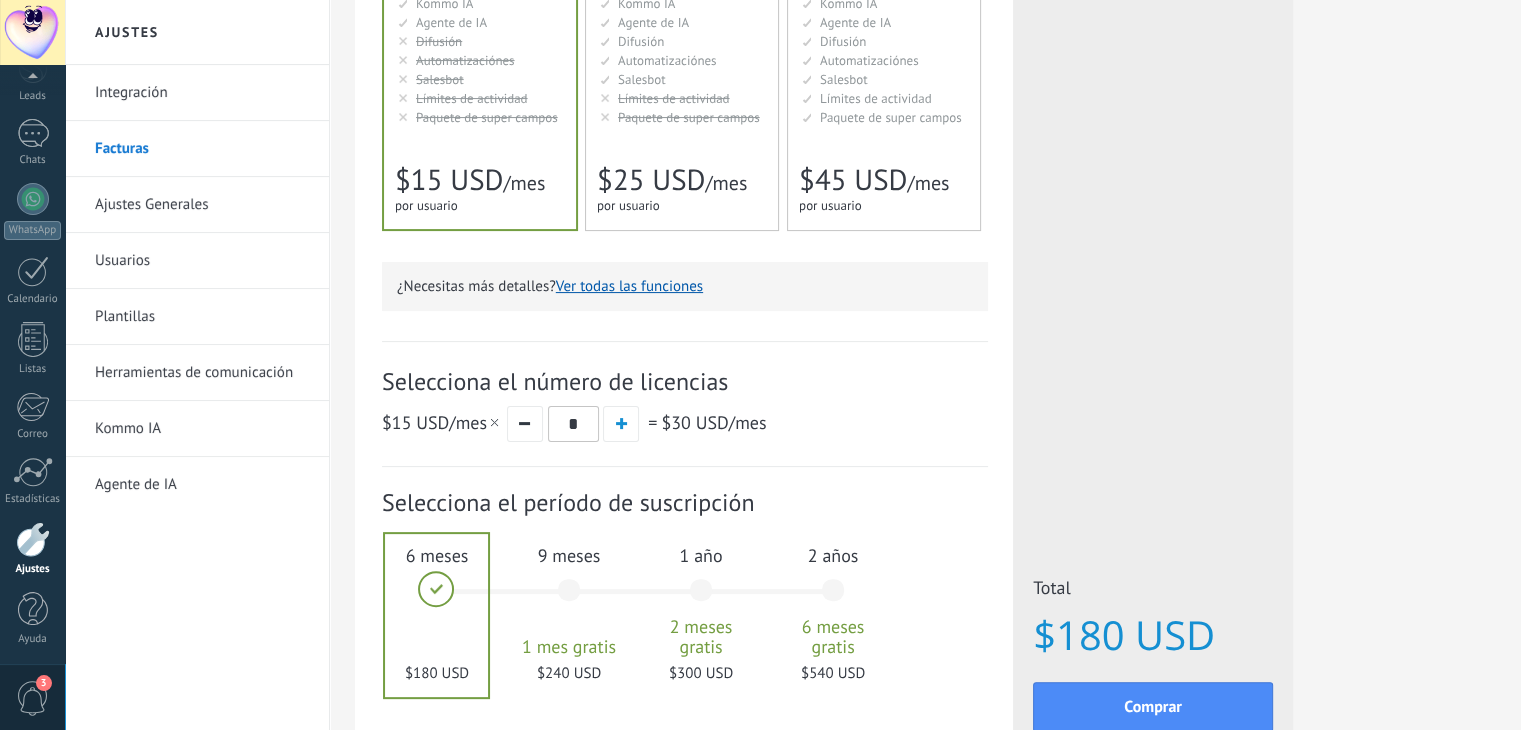 click on "Básico
Для увеличения продаж в малом бизнесе
For small businesses that want to boost sales quickly
Para pequeñas empresas que quieren aumentar las ventas
对于数量较少的小型销售团队
Para pequenos negócios que querem aumentar suas vendas
Untuk bisnis kecil yang ingin meningkatkan penjualan dengan cepat
Küçük işletmelerin satışlarını hızlandırması için
2.500 сделок на место
2.500 leads per seat
2.500 leads por licencia
添加线索和联系人
2.500 leads por licença
2.500 lead per slot
Lisans başına 2.500 müşteri
12.500 контактов & компаний на место
12.500 contacts & companies per seat
12.500 contactos & empresas por licencia" at bounding box center (480, 0) 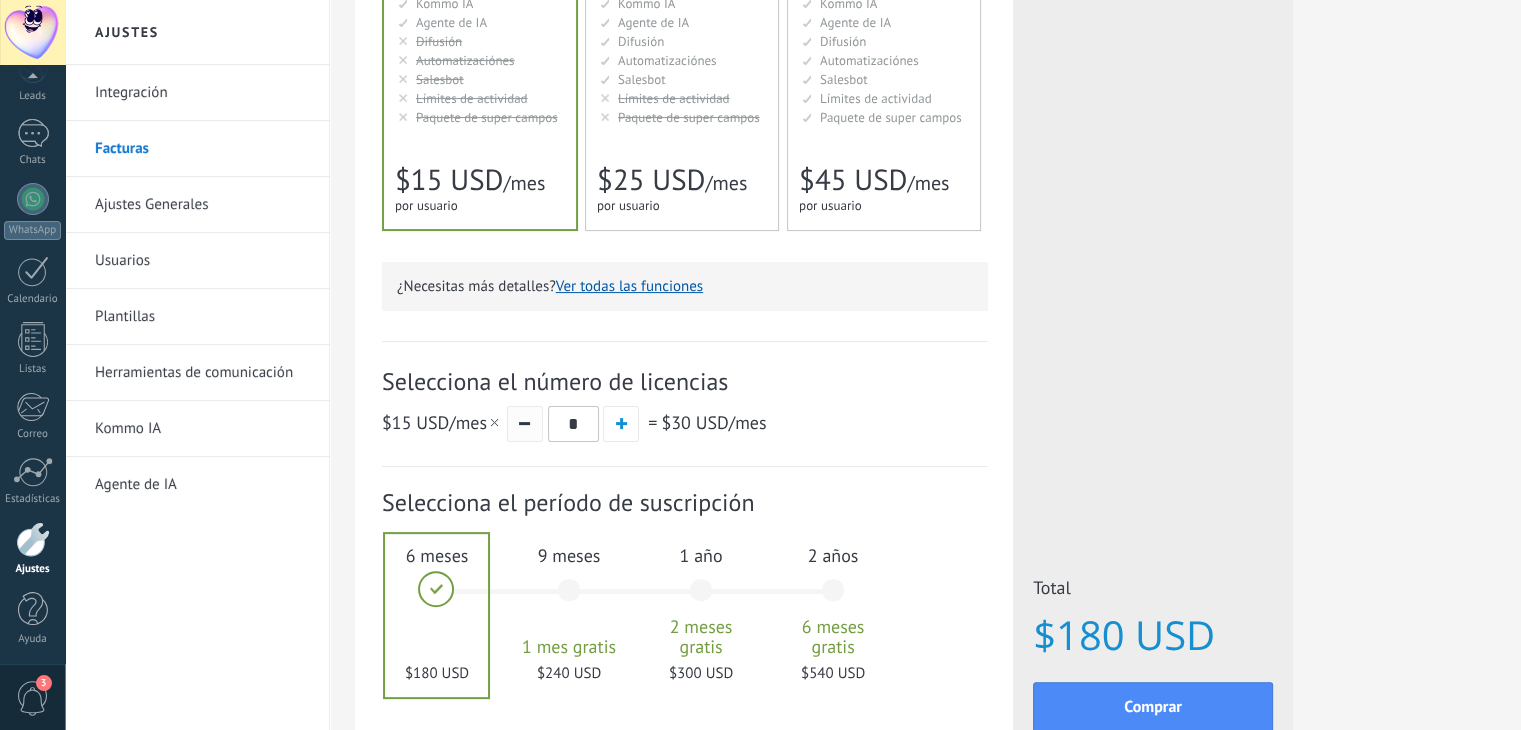 click at bounding box center (525, 424) 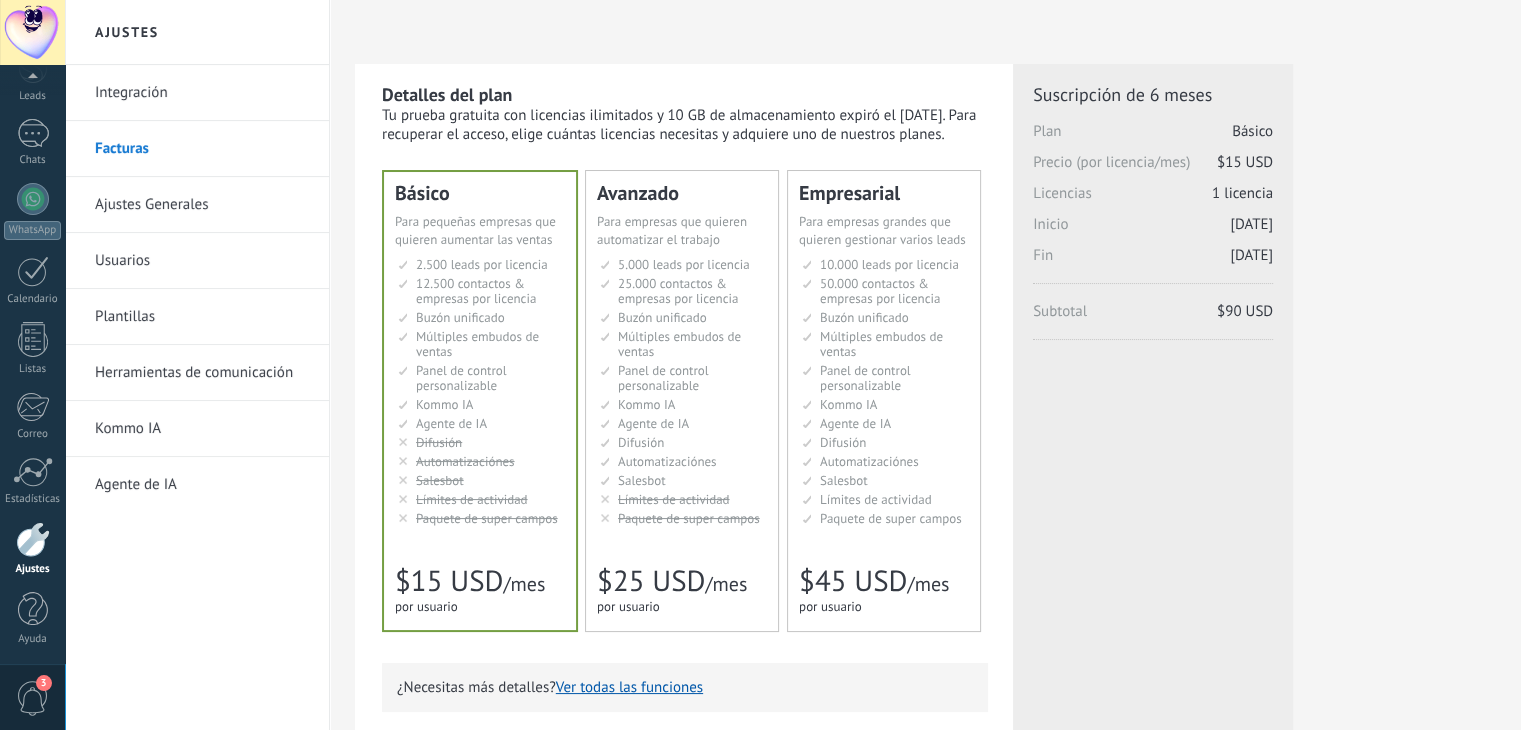 scroll, scrollTop: 0, scrollLeft: 0, axis: both 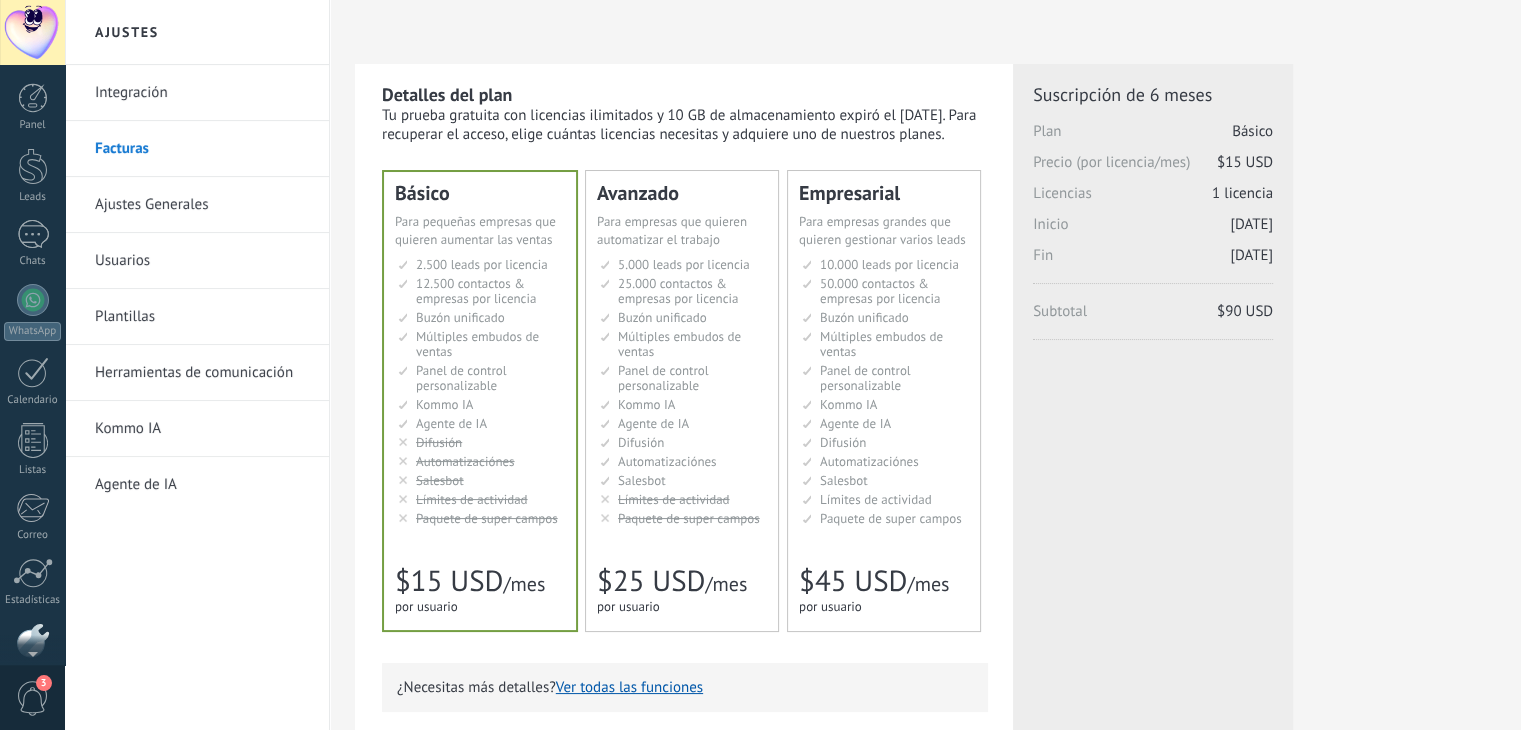 click at bounding box center [32, 32] 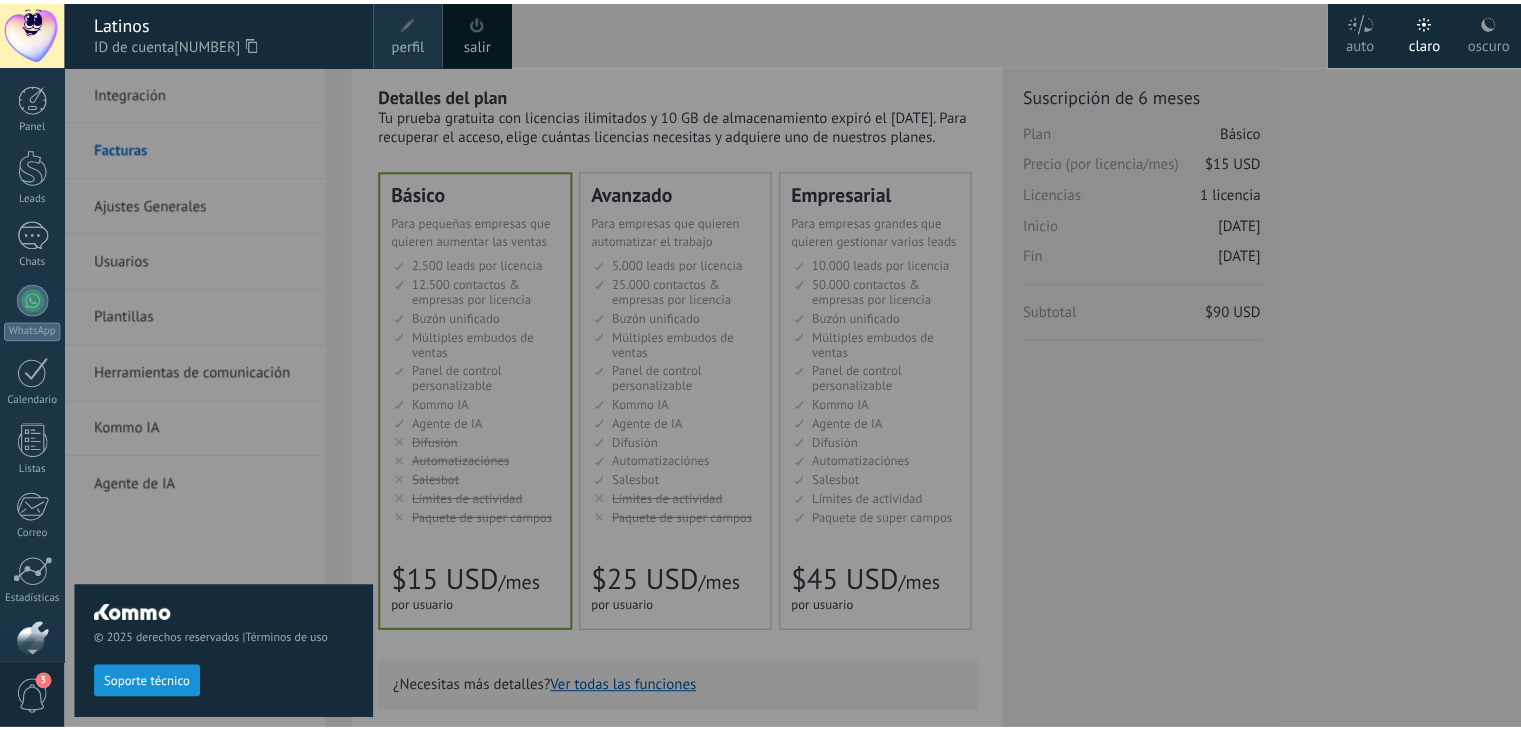 scroll, scrollTop: 101, scrollLeft: 0, axis: vertical 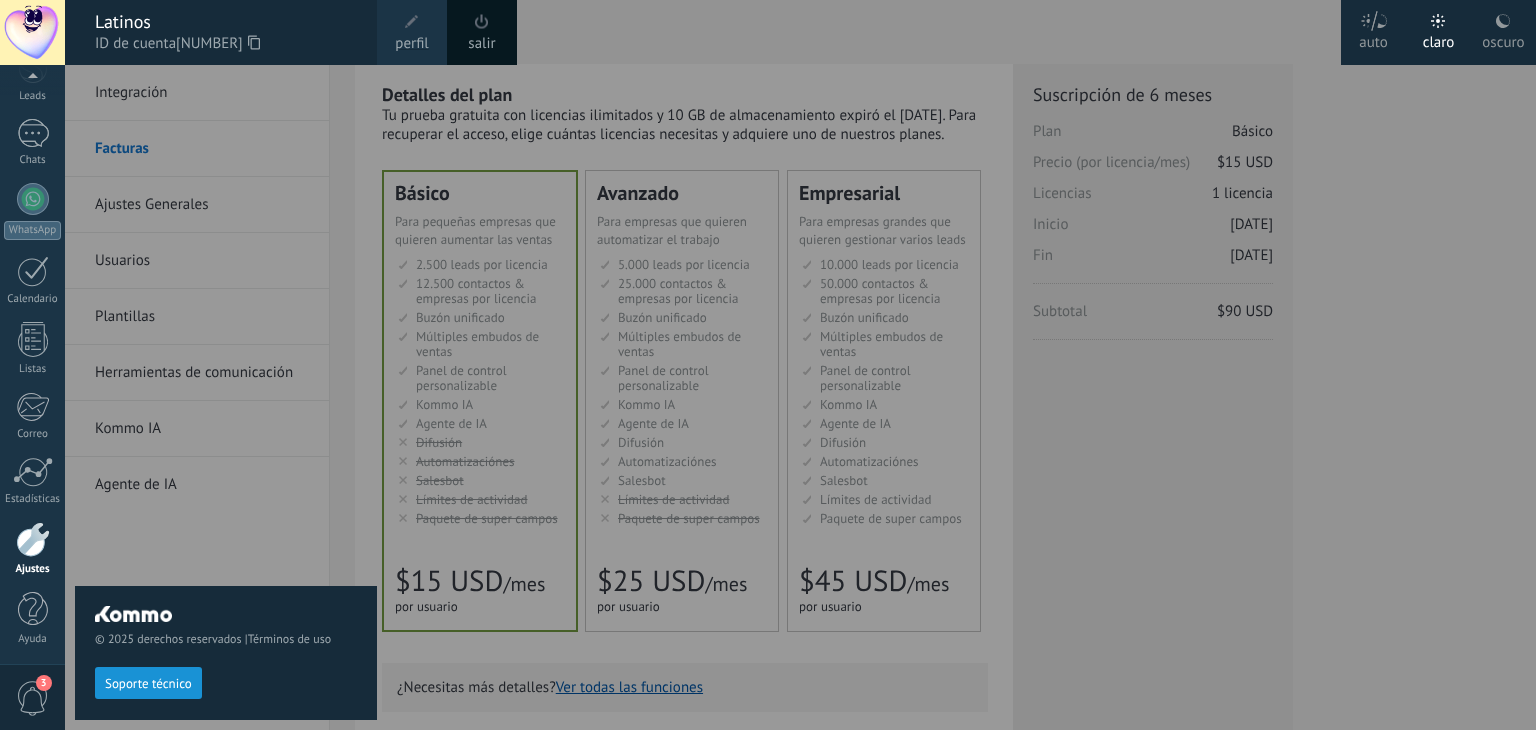 click on "salir" at bounding box center (481, 44) 